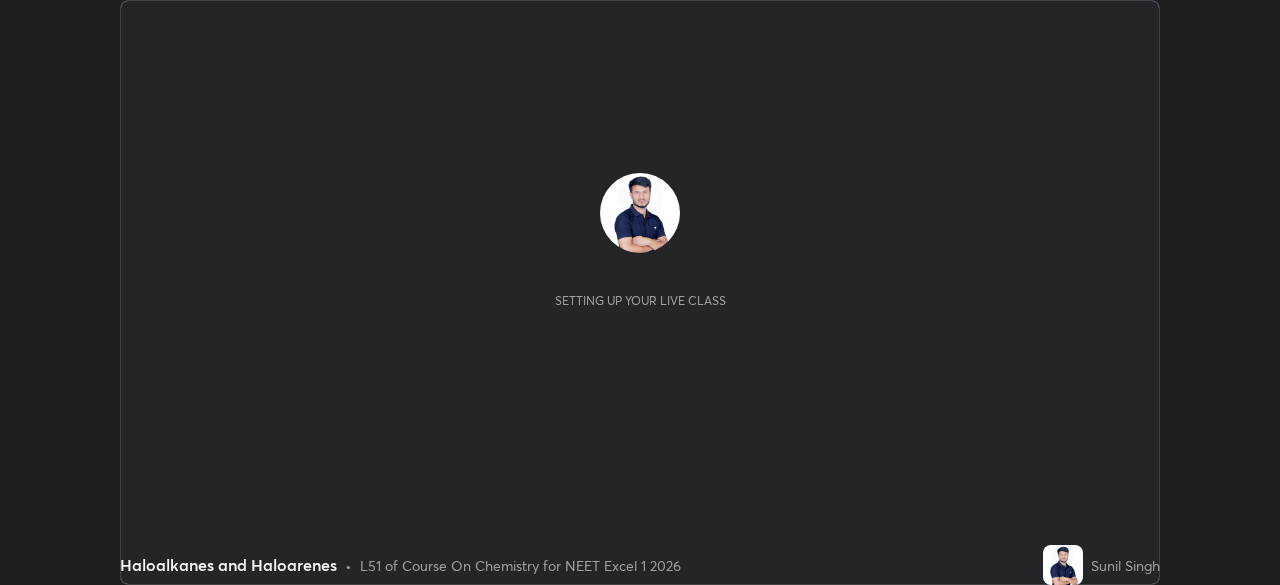 scroll, scrollTop: 0, scrollLeft: 0, axis: both 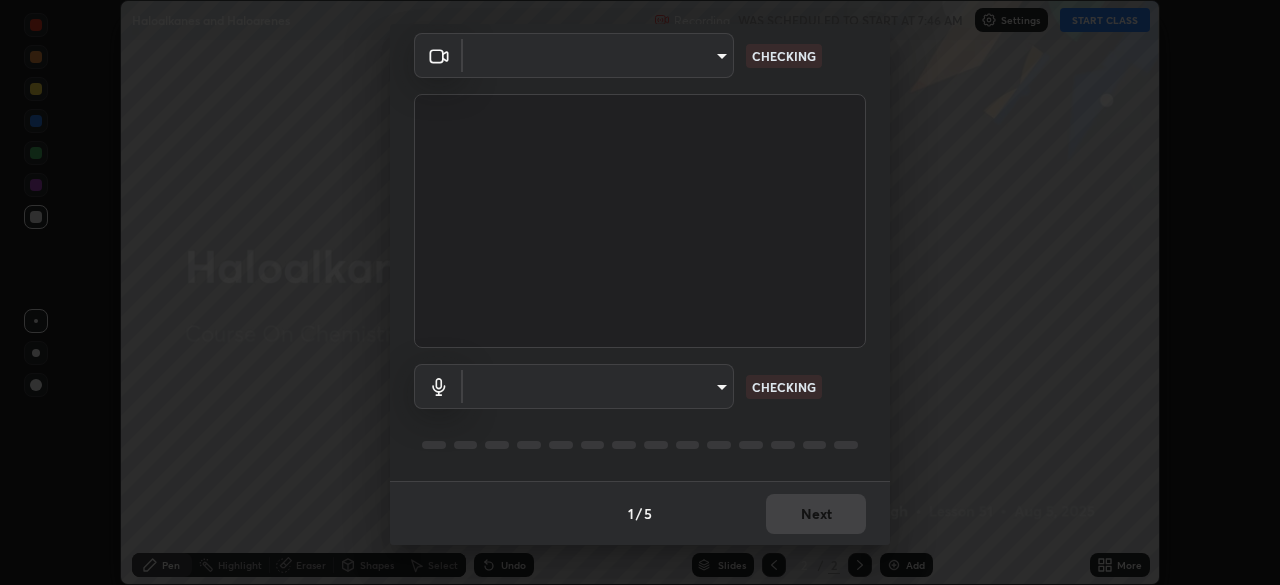 type on "ca2a7f33afe0fd030c916fdd2ec90d924ab41553388ee536aa1d754fc76036d0" 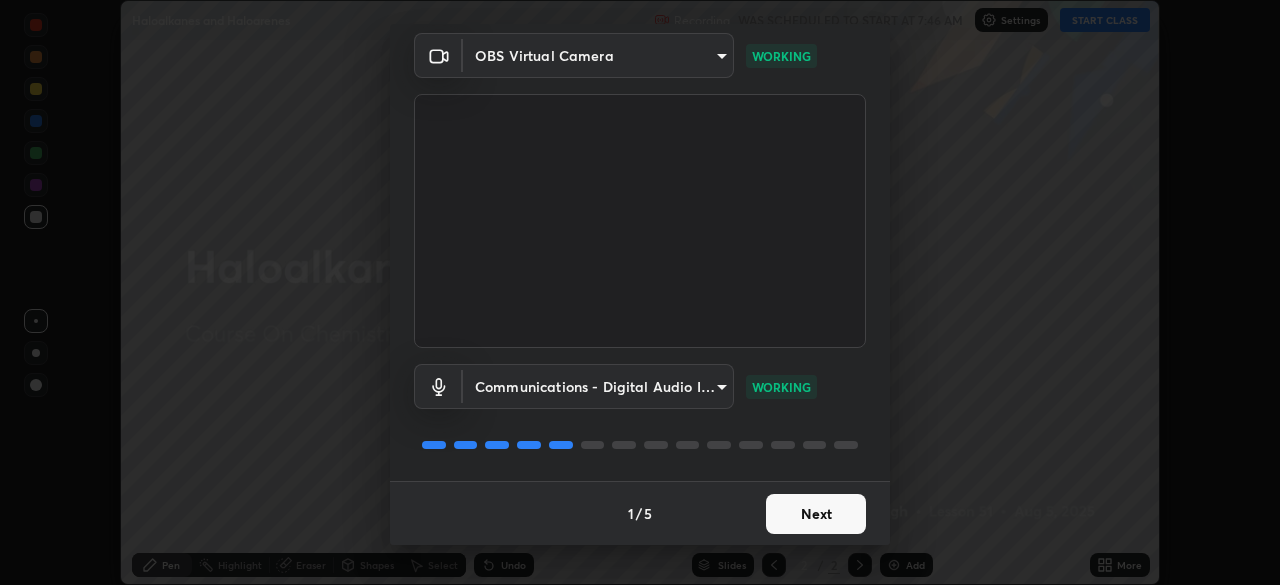 click on "Next" at bounding box center (816, 514) 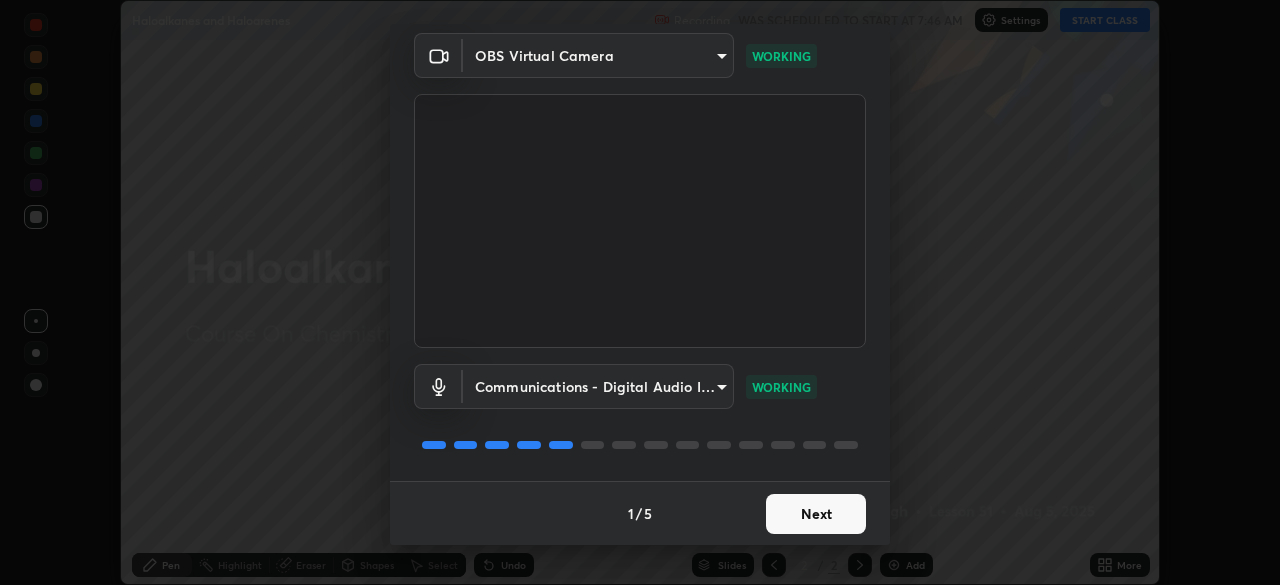 scroll, scrollTop: 0, scrollLeft: 0, axis: both 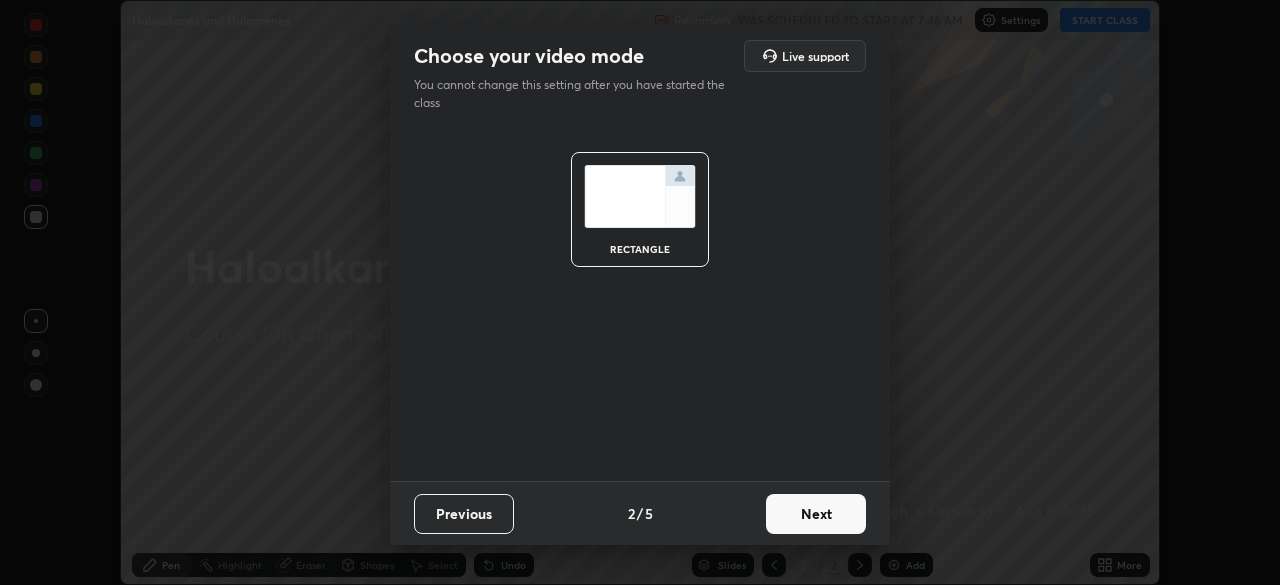 click on "Next" at bounding box center [816, 514] 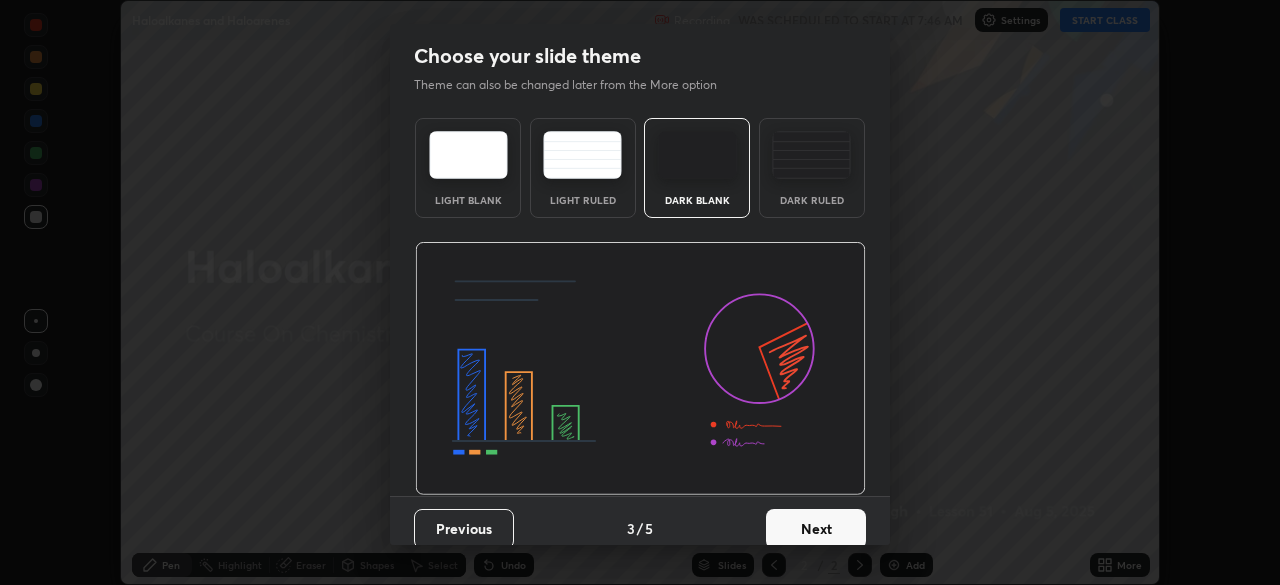 click at bounding box center (811, 155) 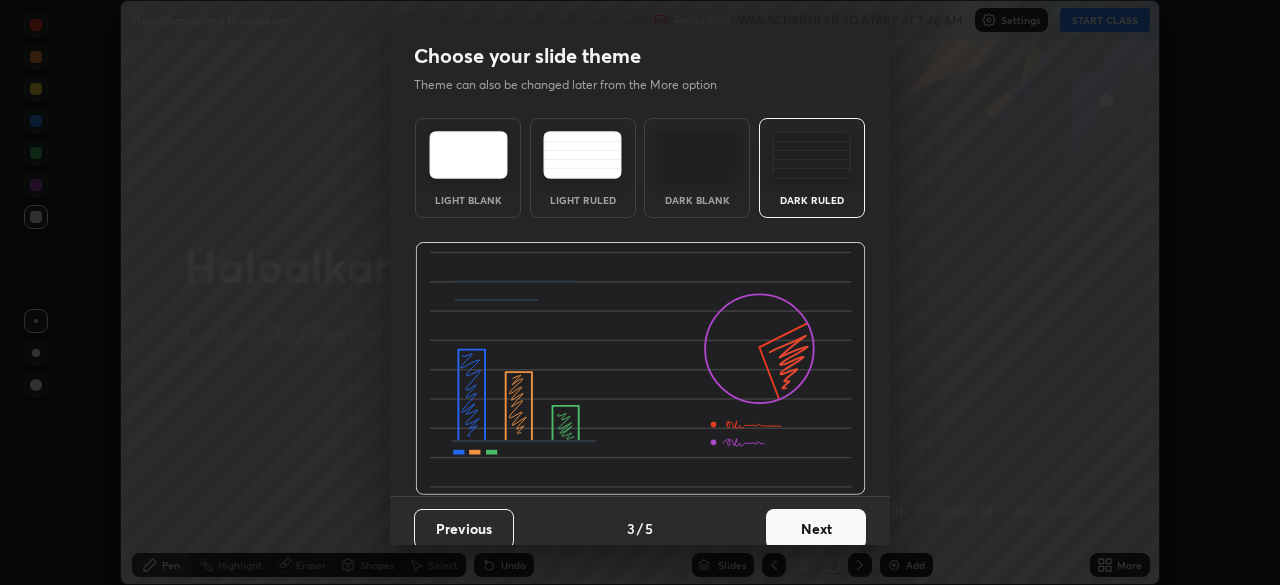 click on "Next" at bounding box center (816, 529) 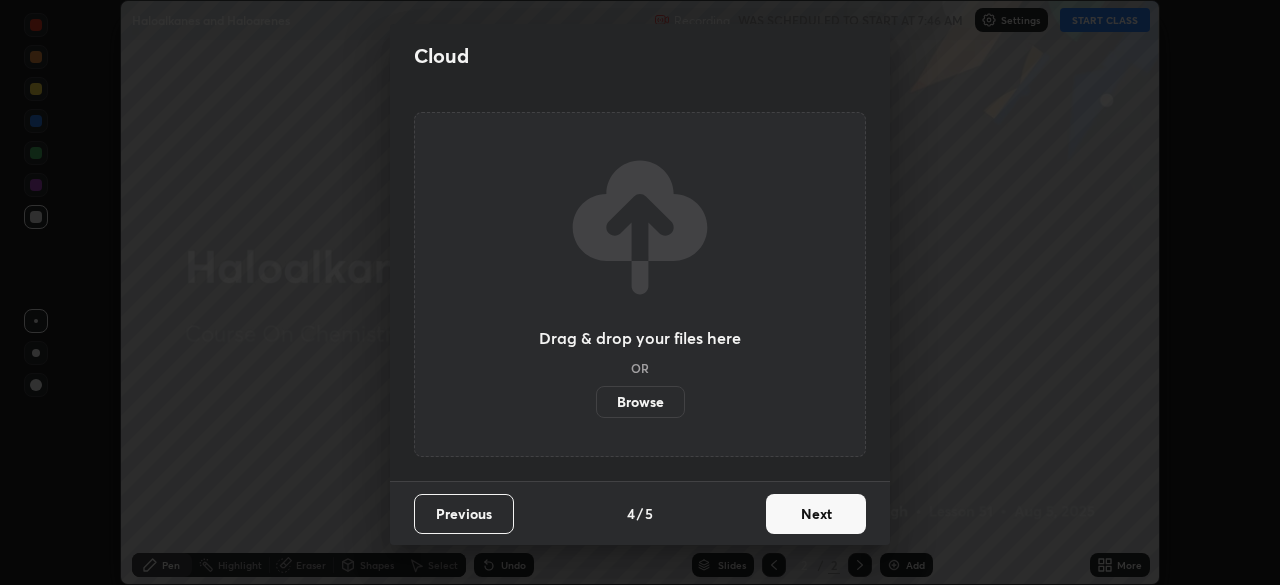 click on "Next" at bounding box center [816, 514] 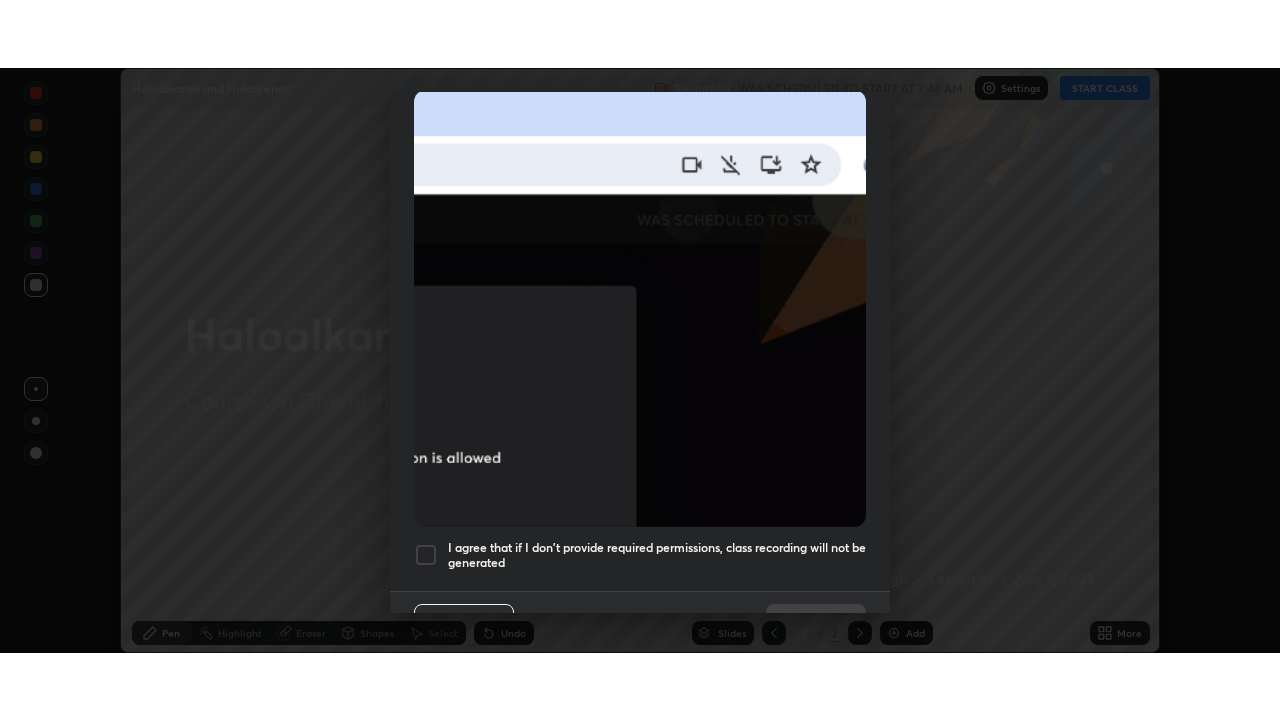 scroll, scrollTop: 458, scrollLeft: 0, axis: vertical 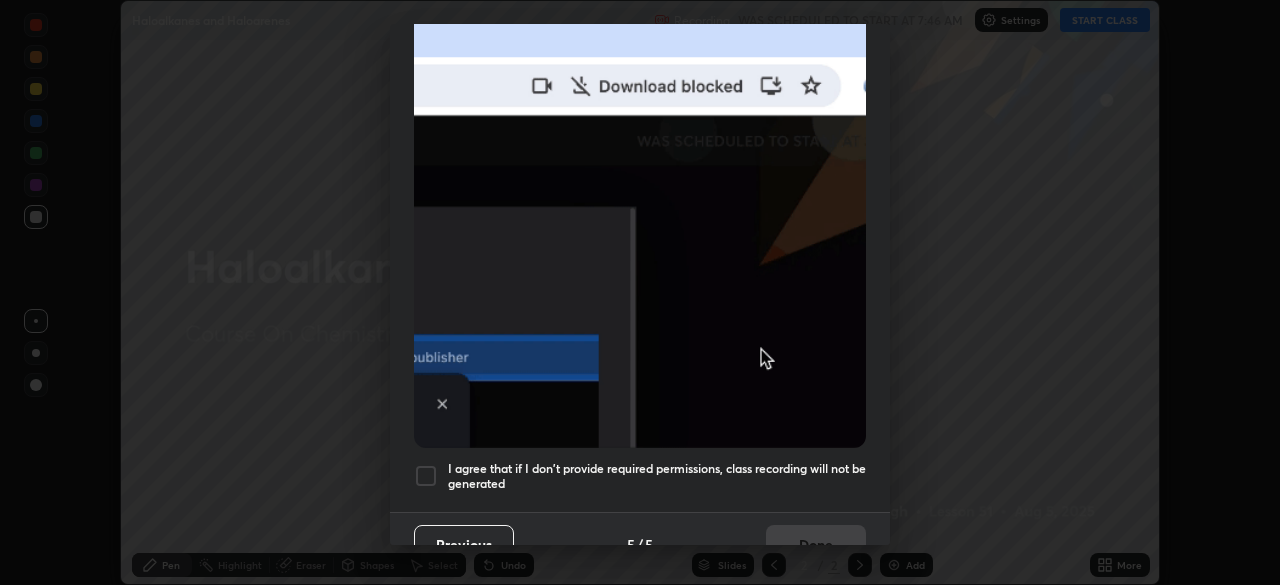 click at bounding box center [426, 476] 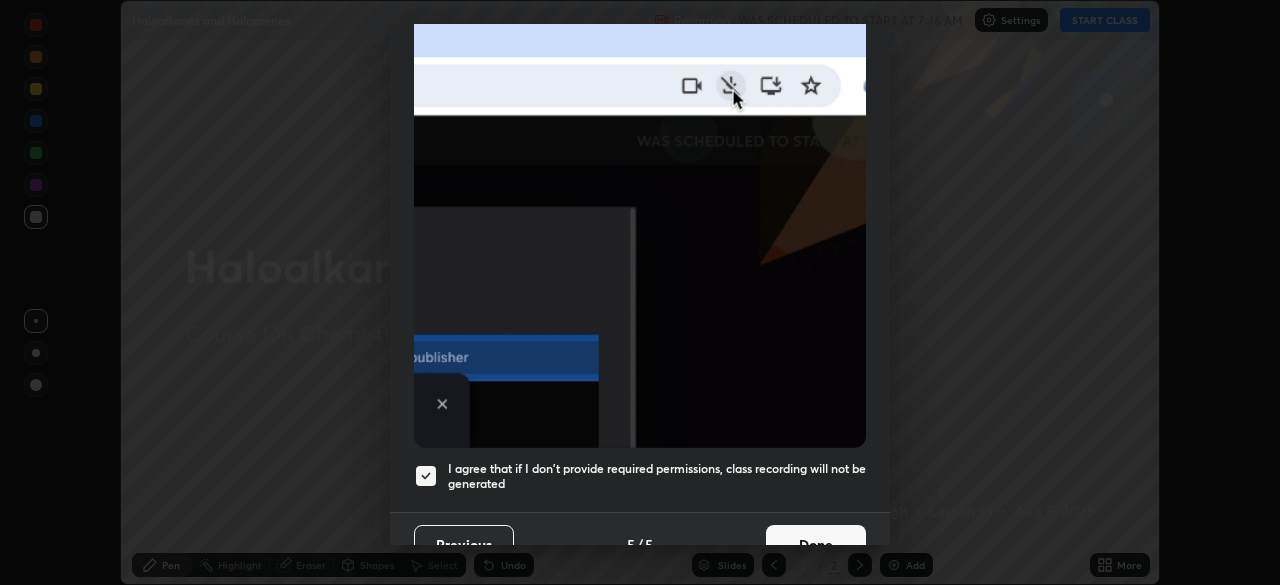 click on "Done" at bounding box center (816, 545) 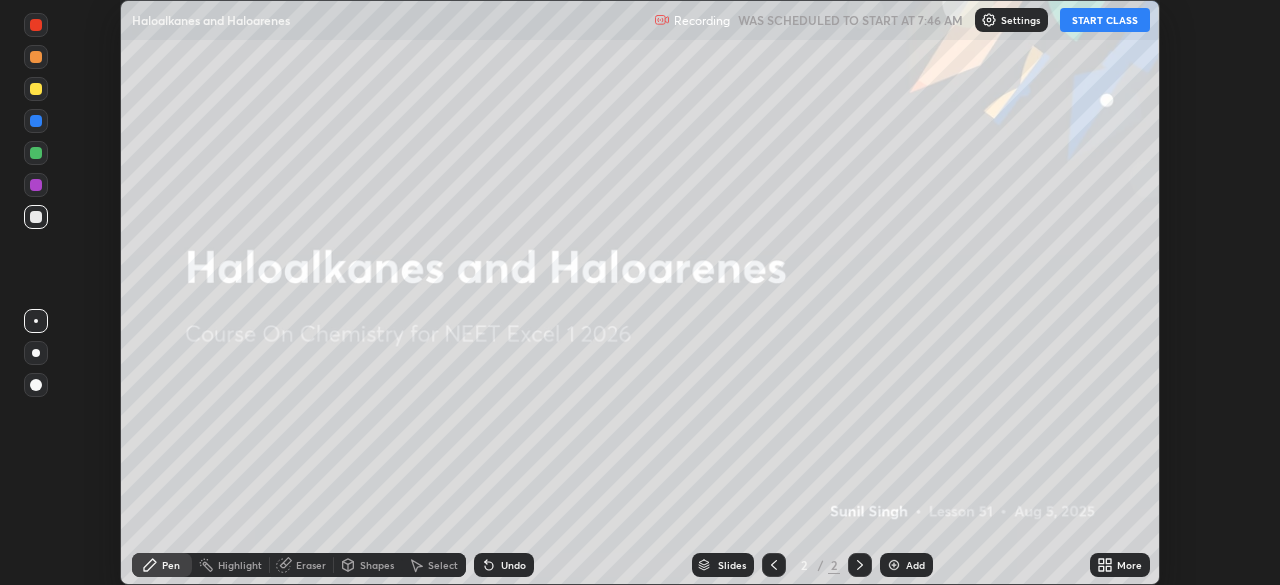 click on "START CLASS" at bounding box center [1105, 20] 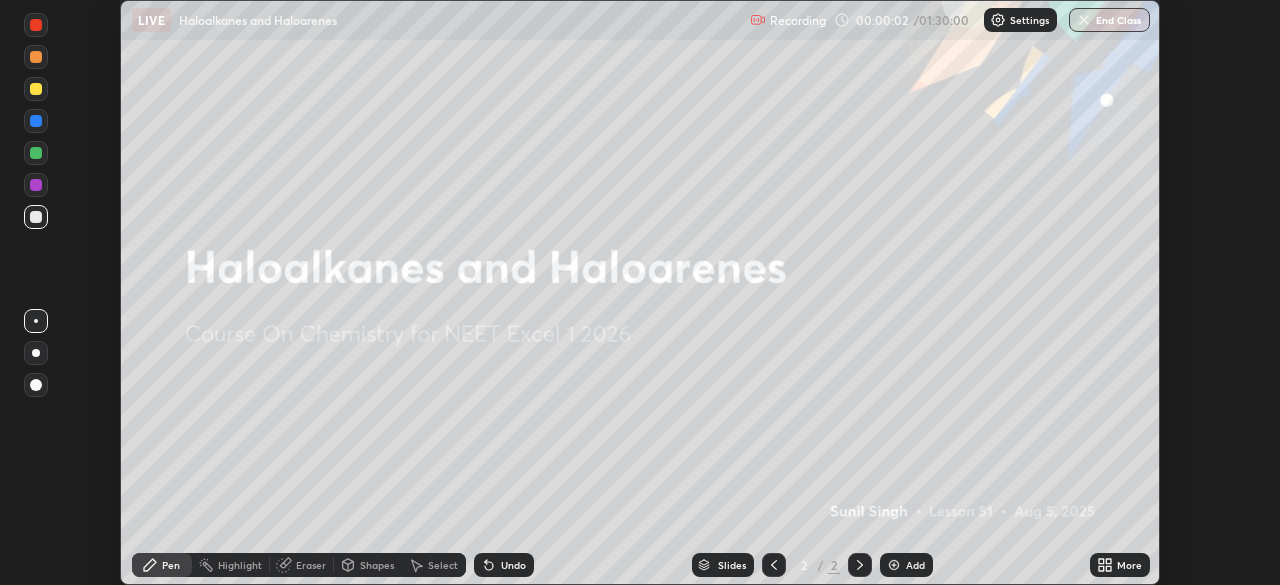 click on "More" at bounding box center [1129, 565] 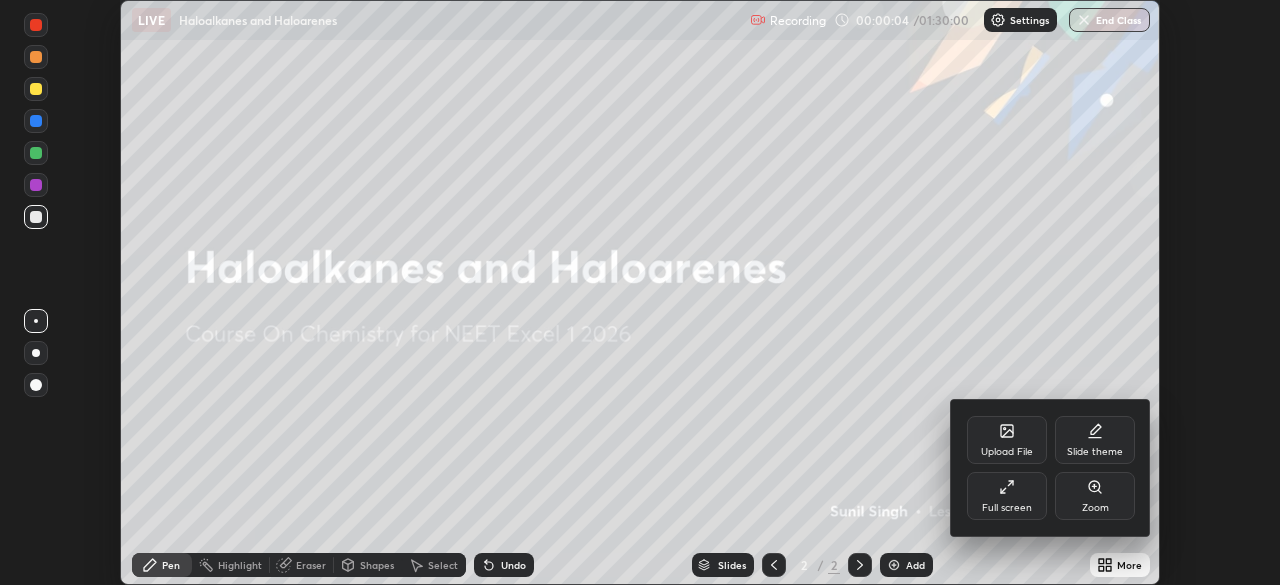 click 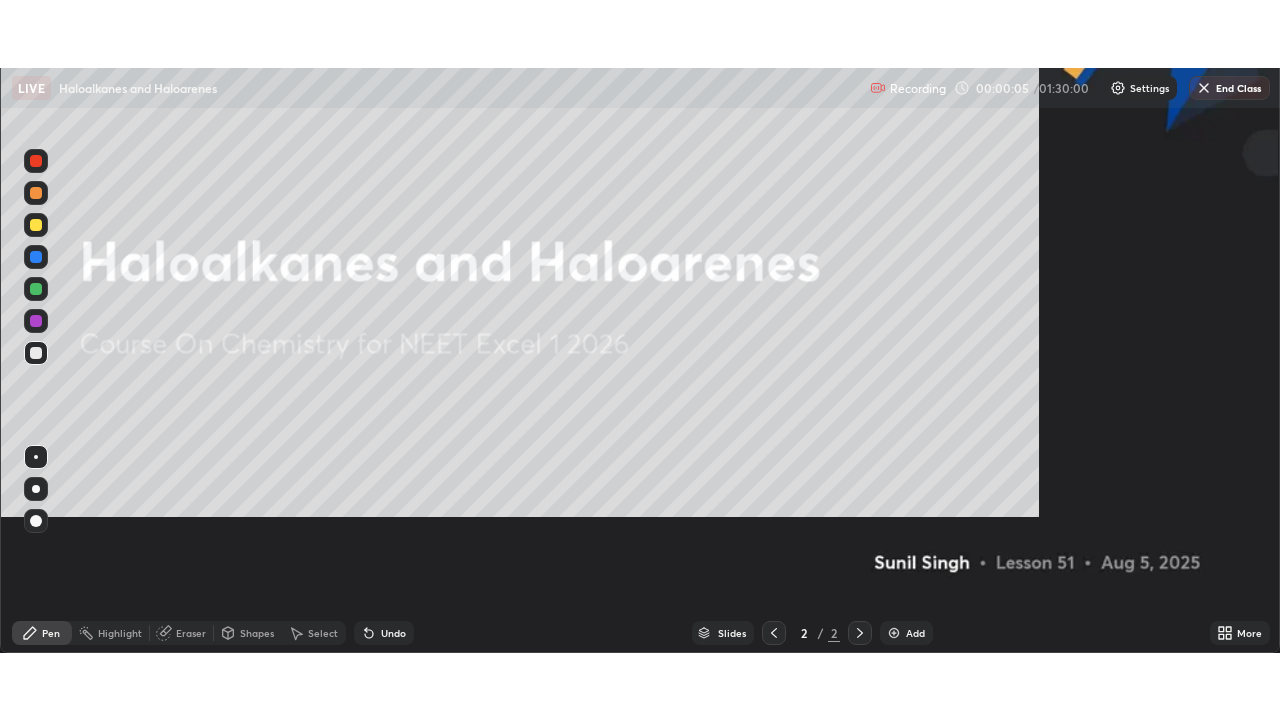 scroll, scrollTop: 99280, scrollLeft: 98720, axis: both 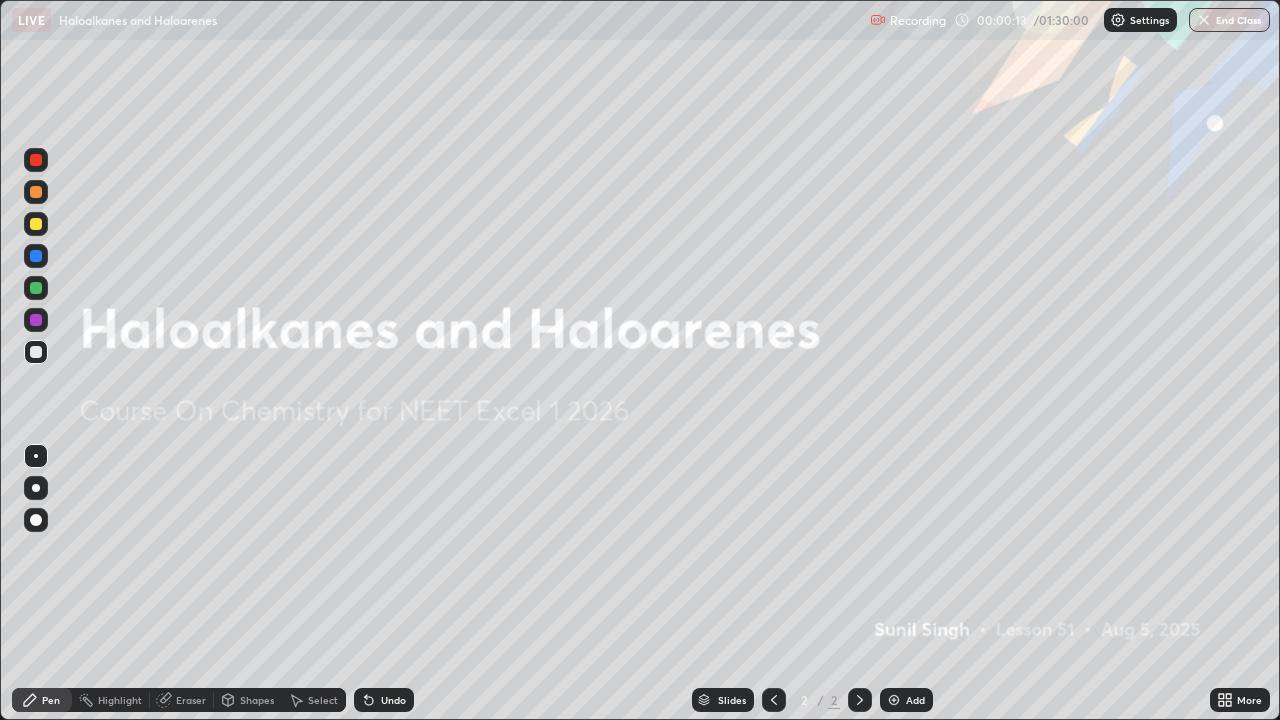 click on "Add" at bounding box center [915, 700] 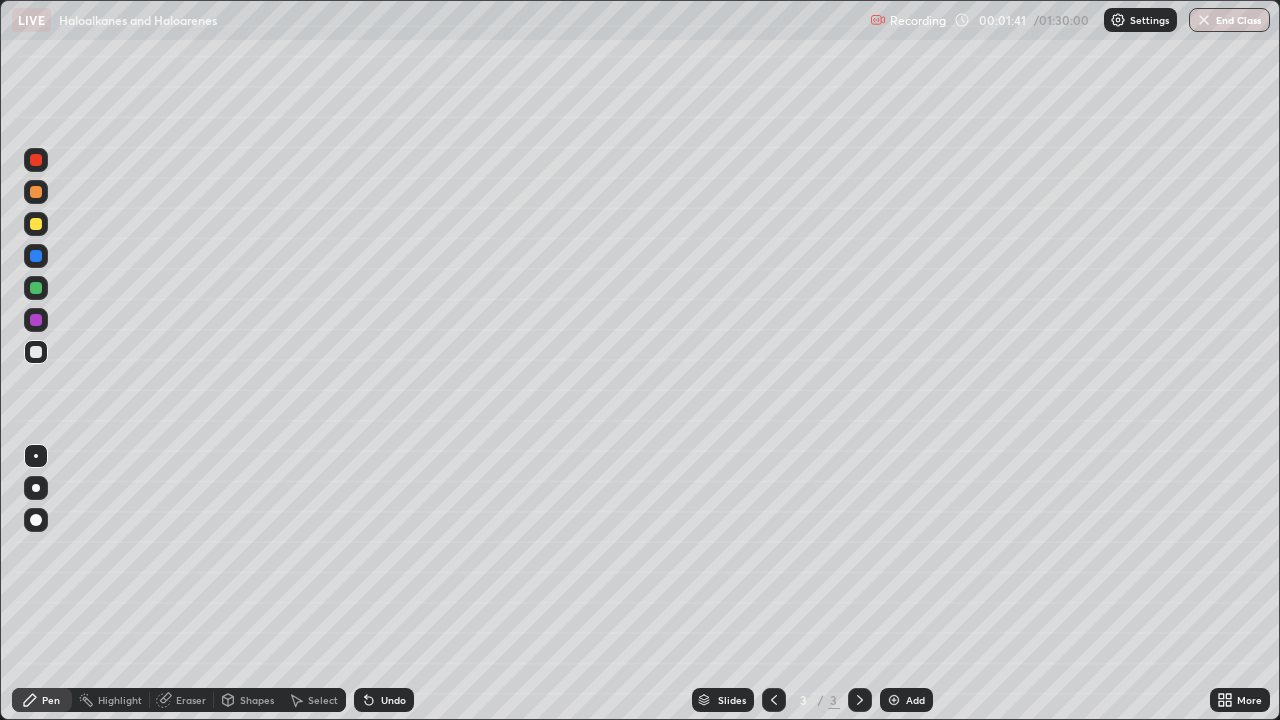 click at bounding box center (36, 224) 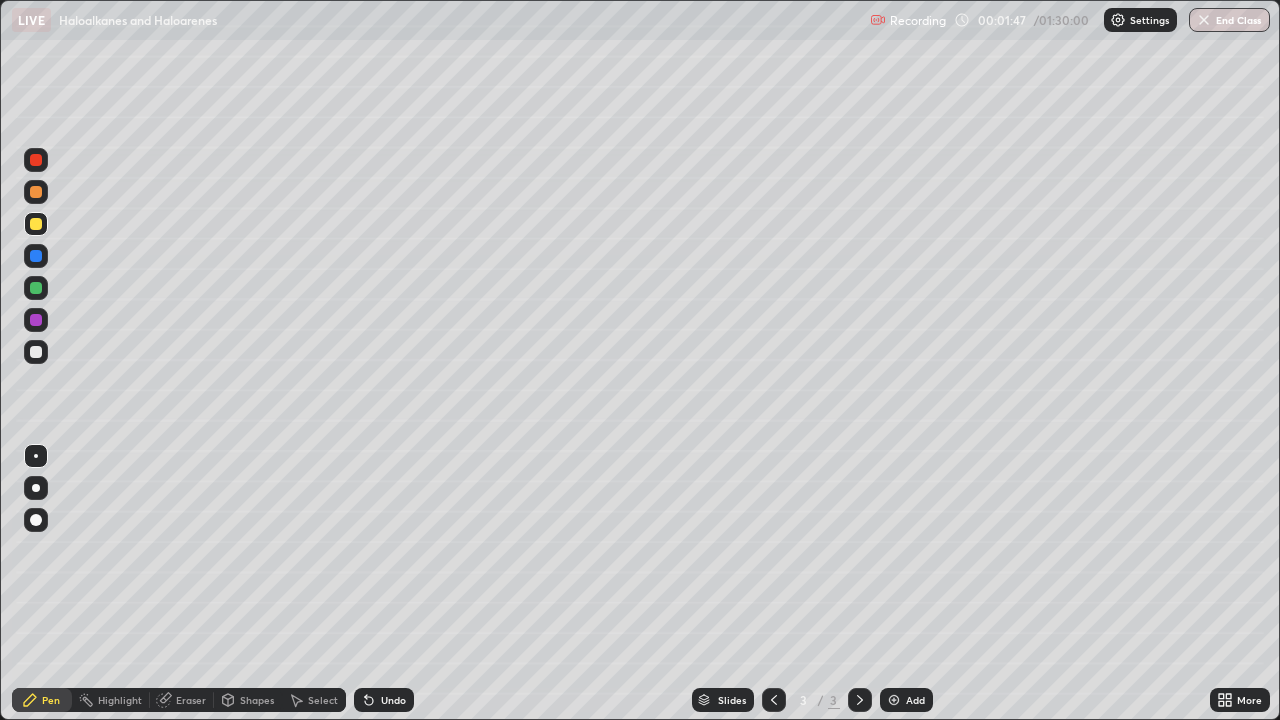 click on "Undo" at bounding box center [384, 700] 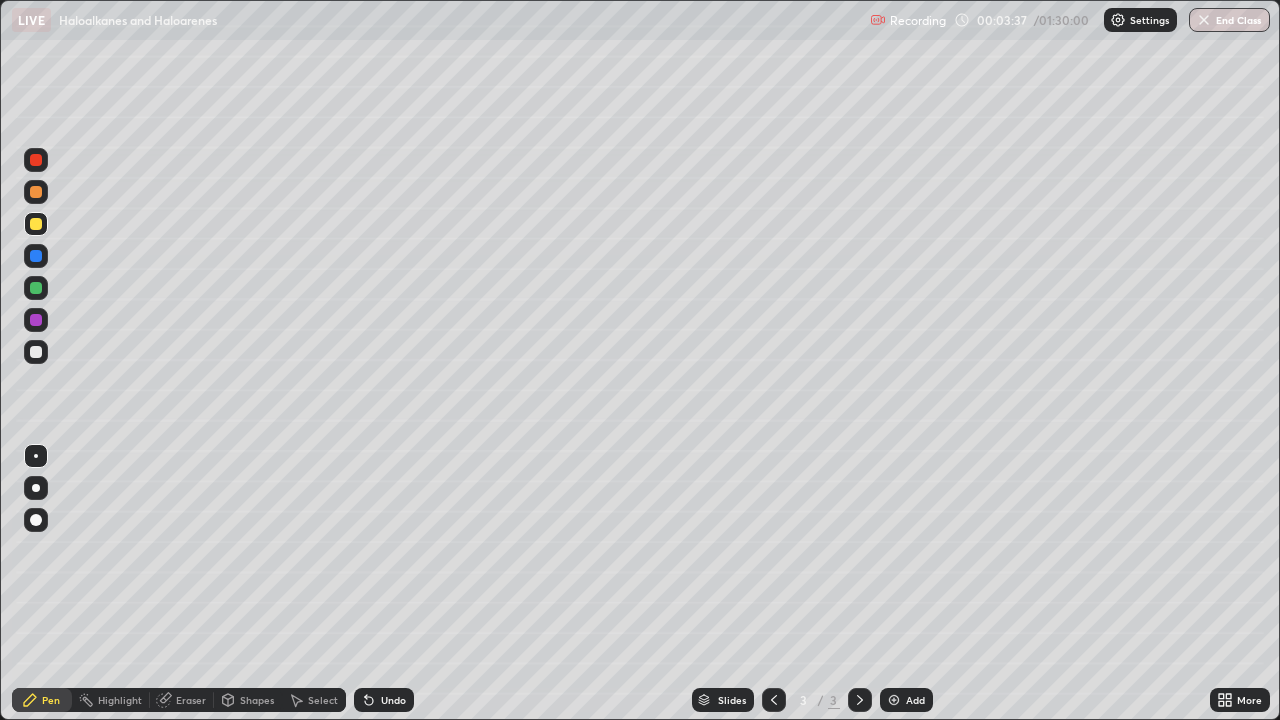 click 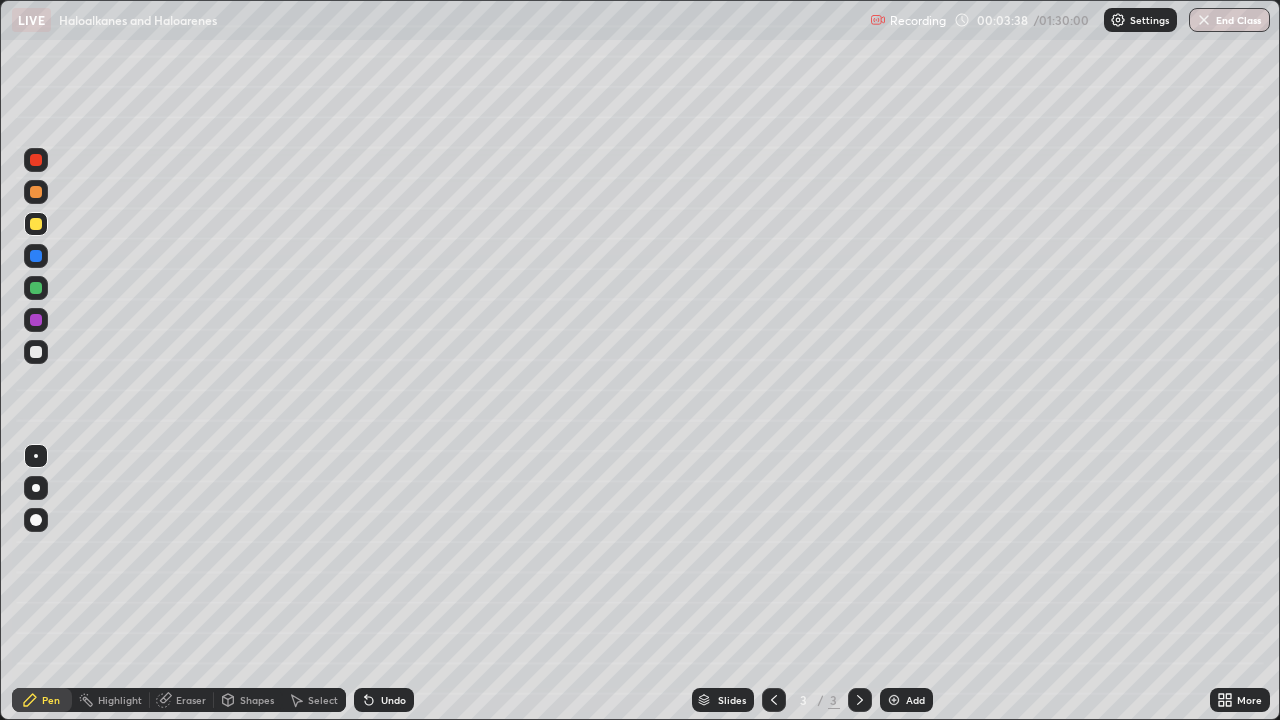 click on "Undo" at bounding box center (384, 700) 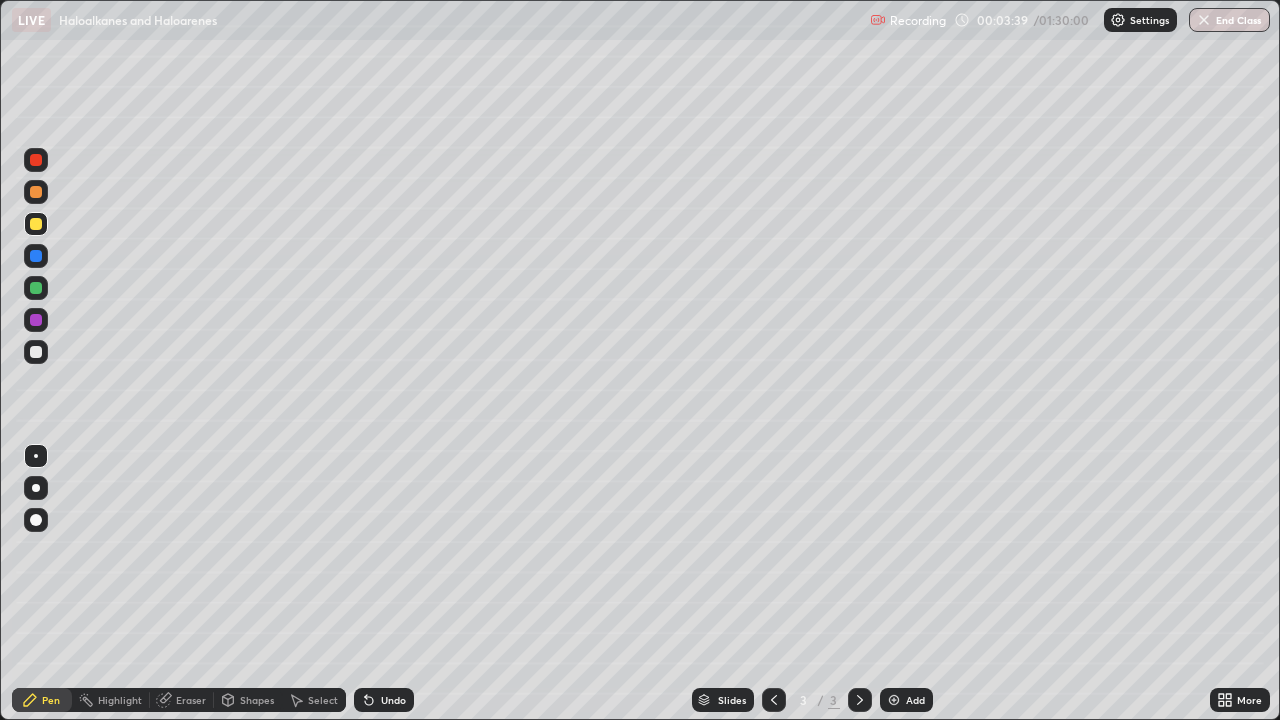 click on "Undo" at bounding box center (384, 700) 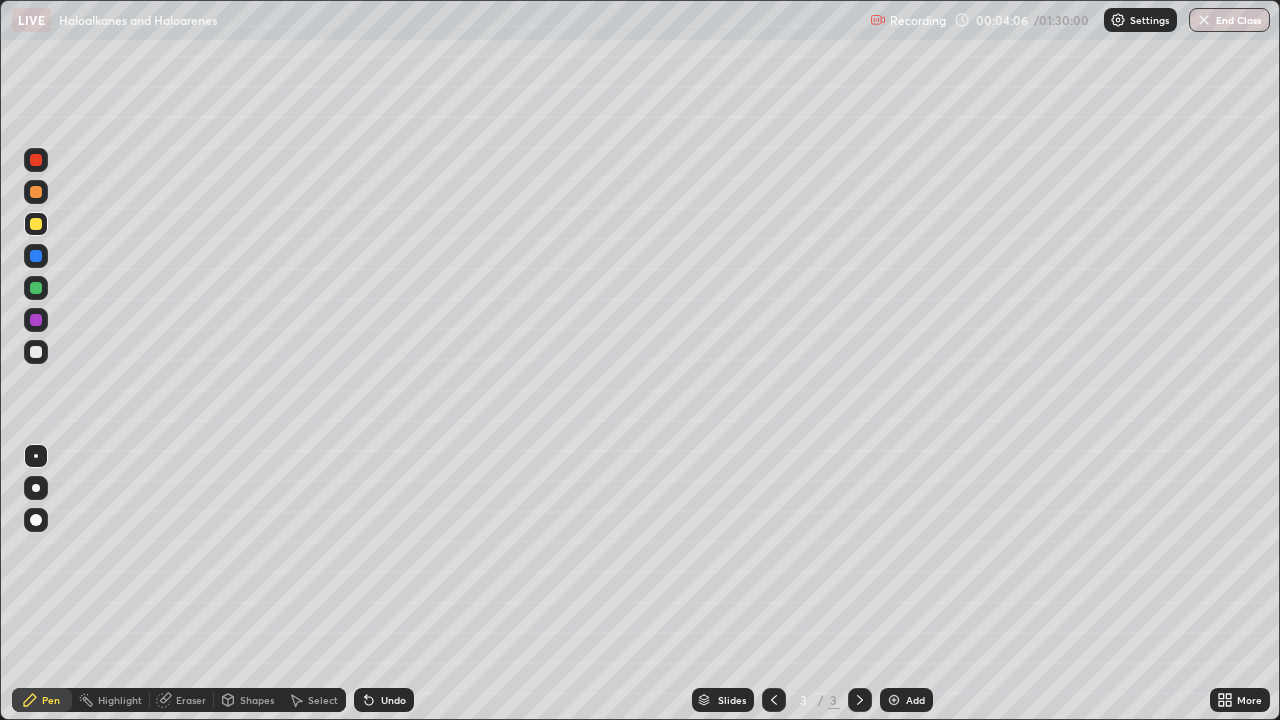 click at bounding box center [36, 352] 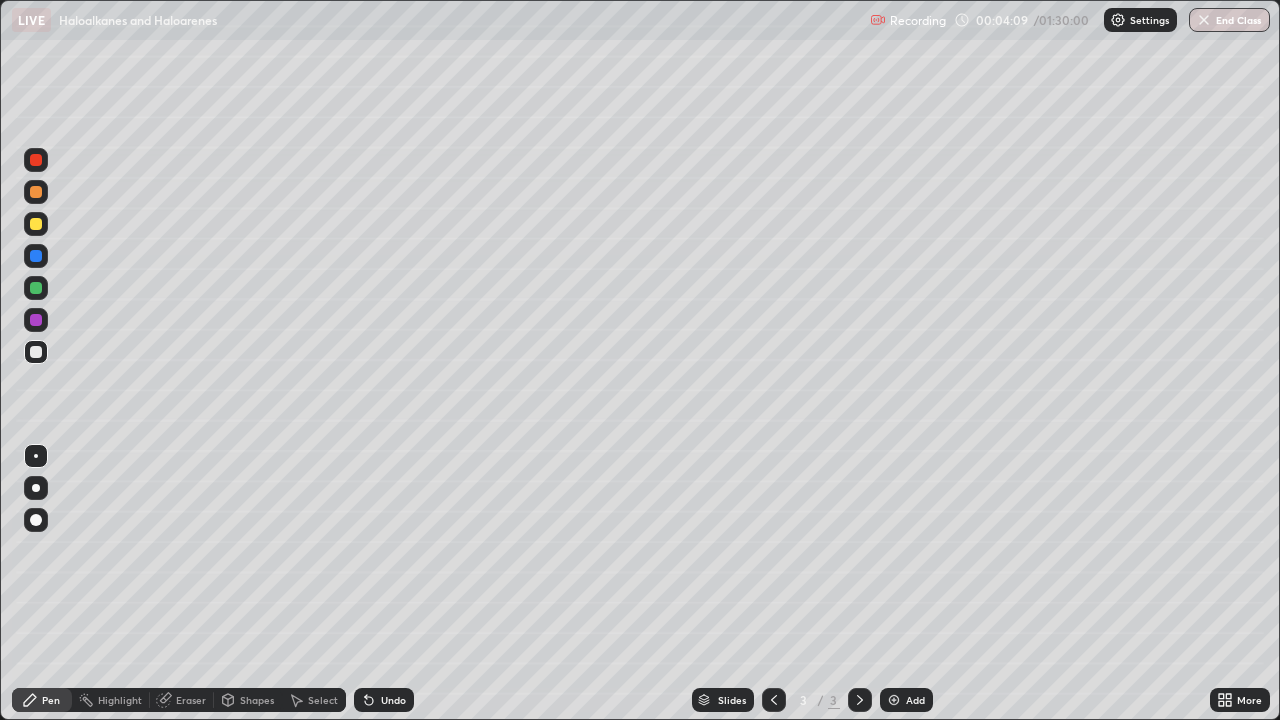 click on "Undo" at bounding box center [393, 700] 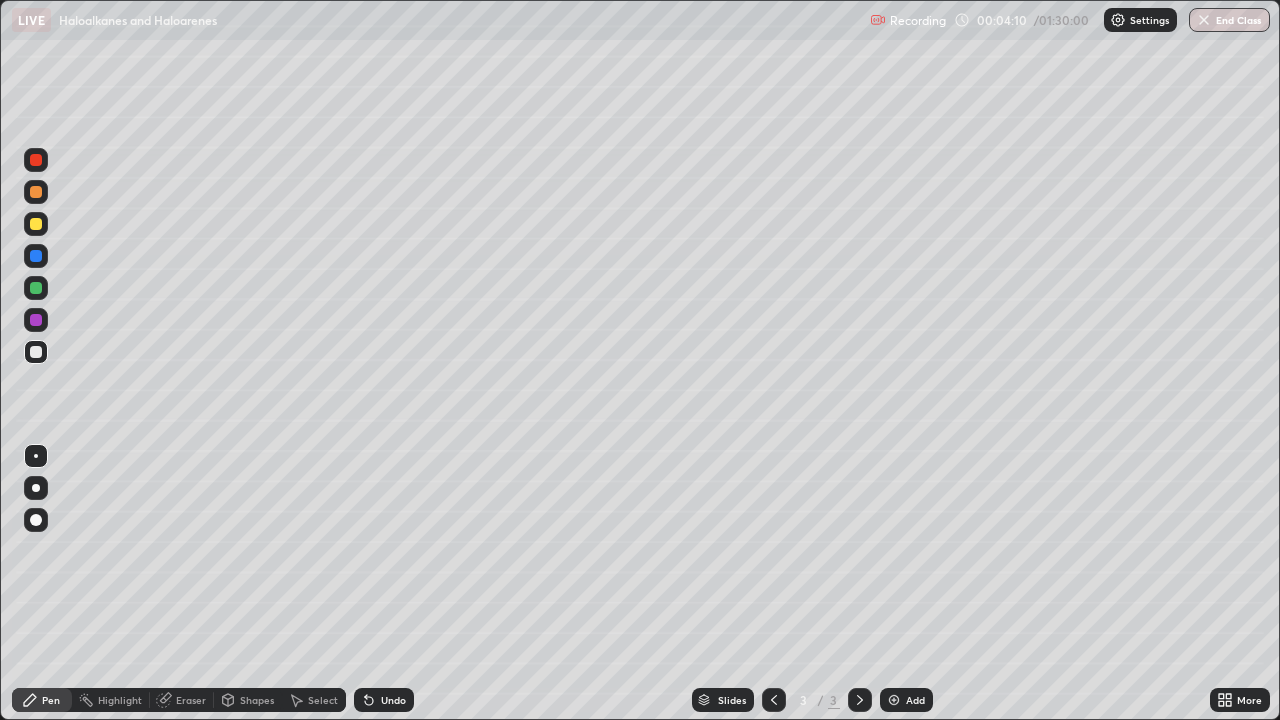 click on "Undo" at bounding box center [384, 700] 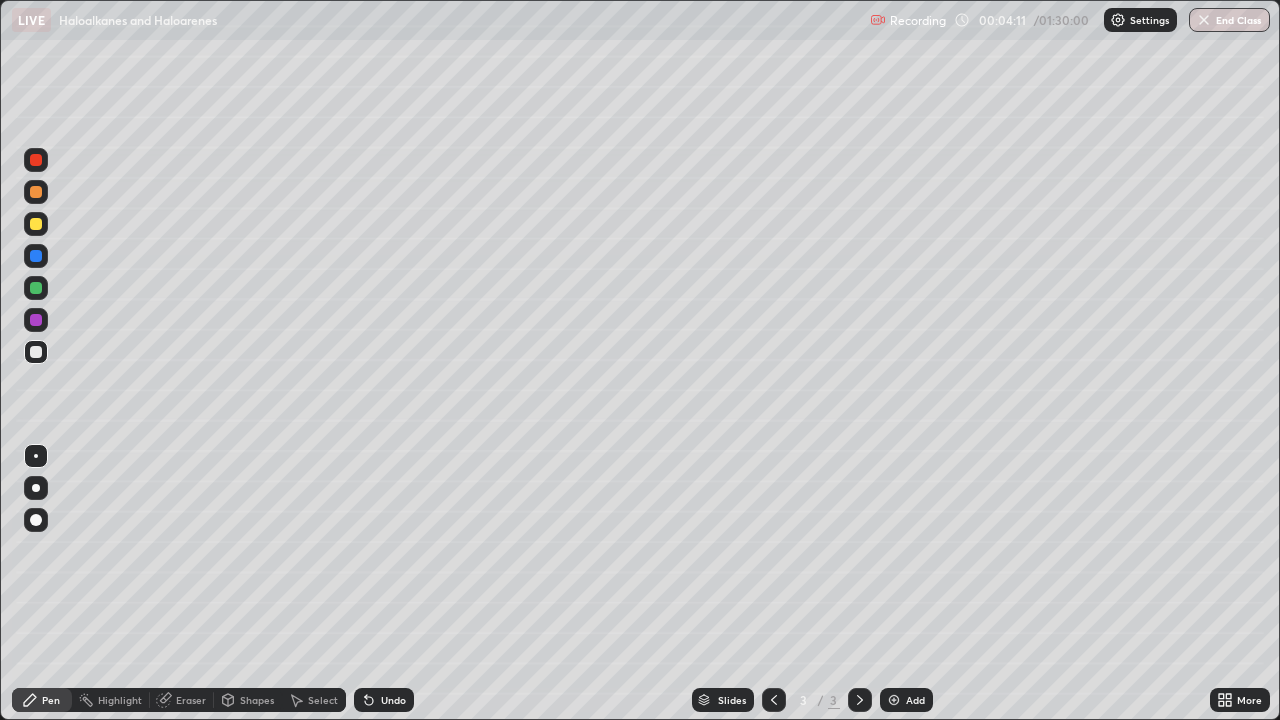 click on "Undo" at bounding box center [384, 700] 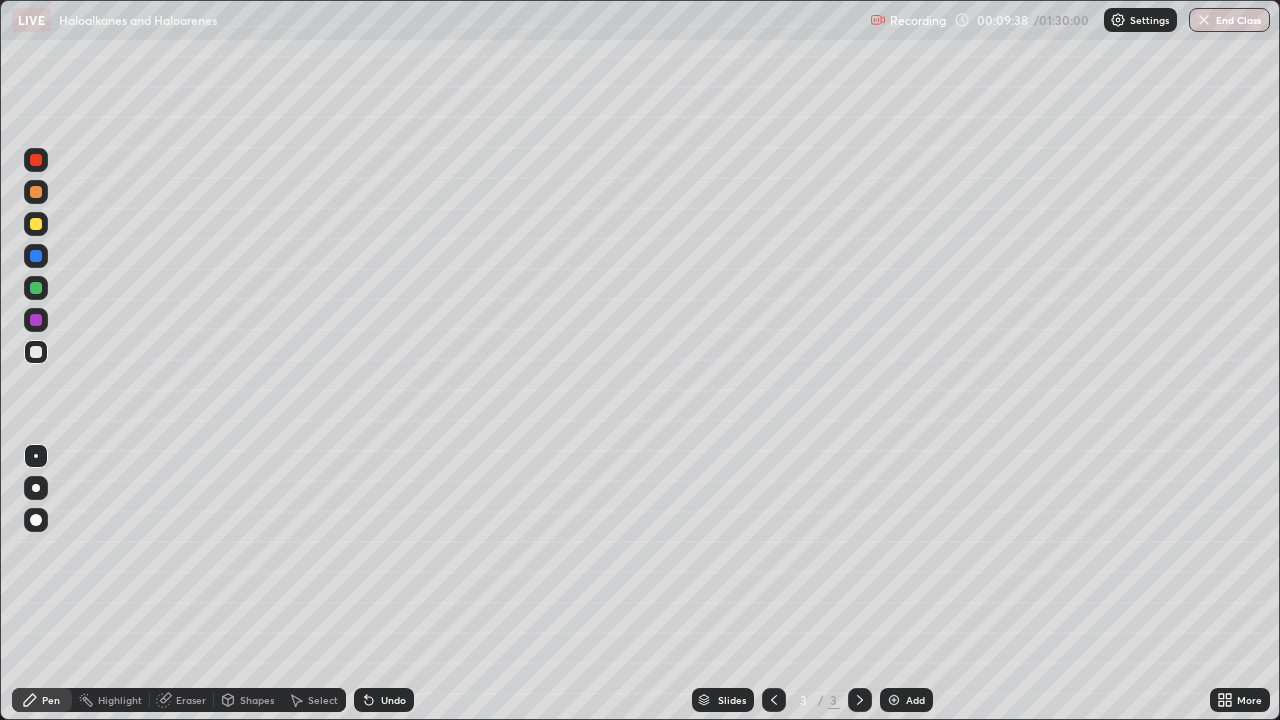 click 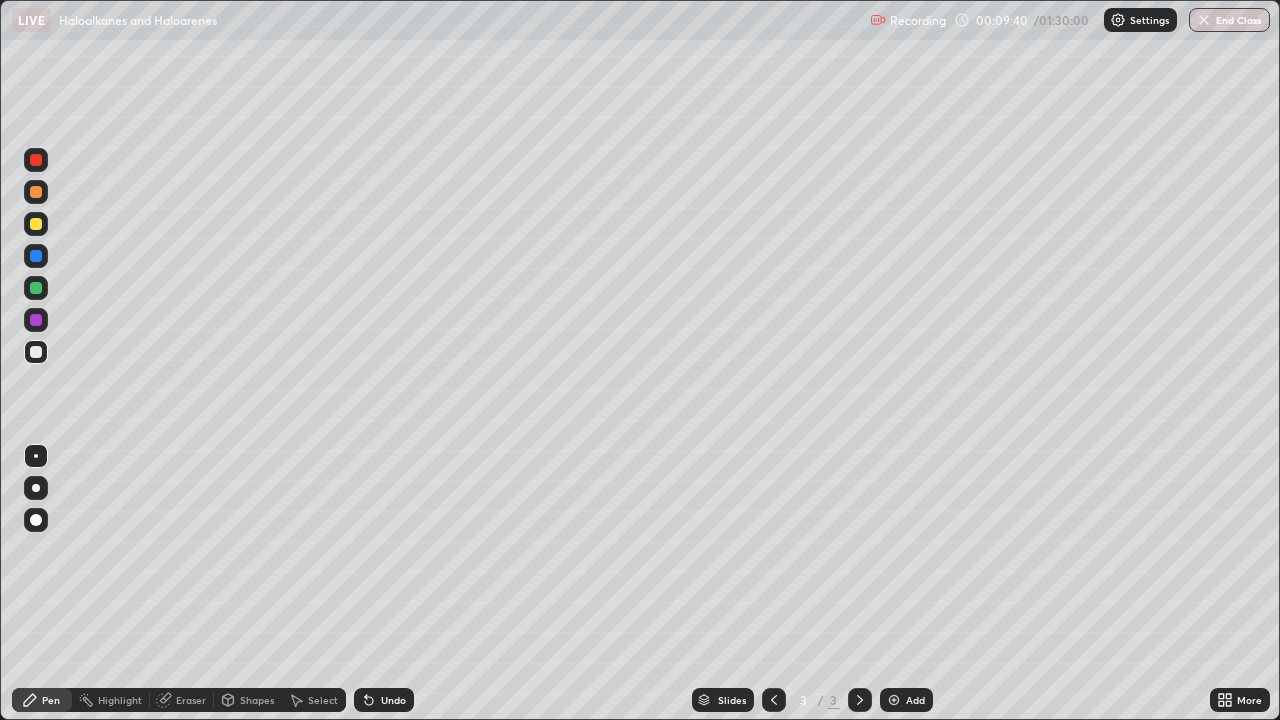 click on "Add" at bounding box center (915, 700) 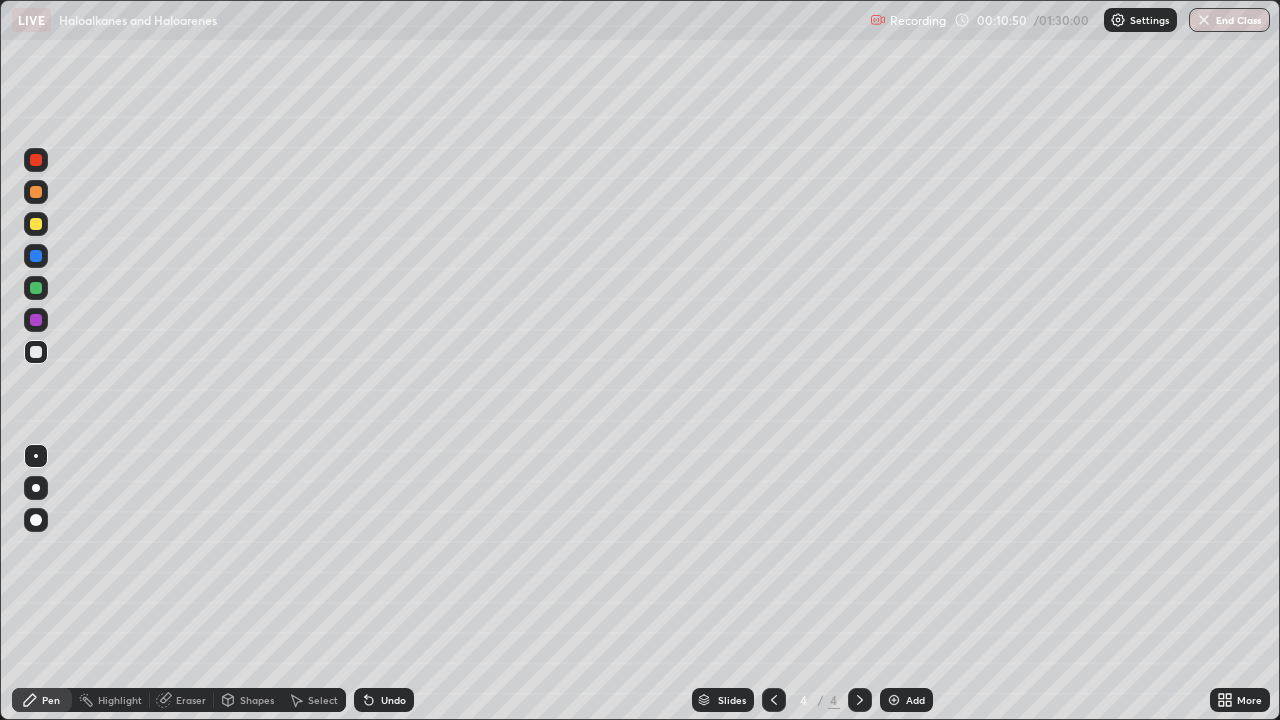 click on "Eraser" at bounding box center [182, 700] 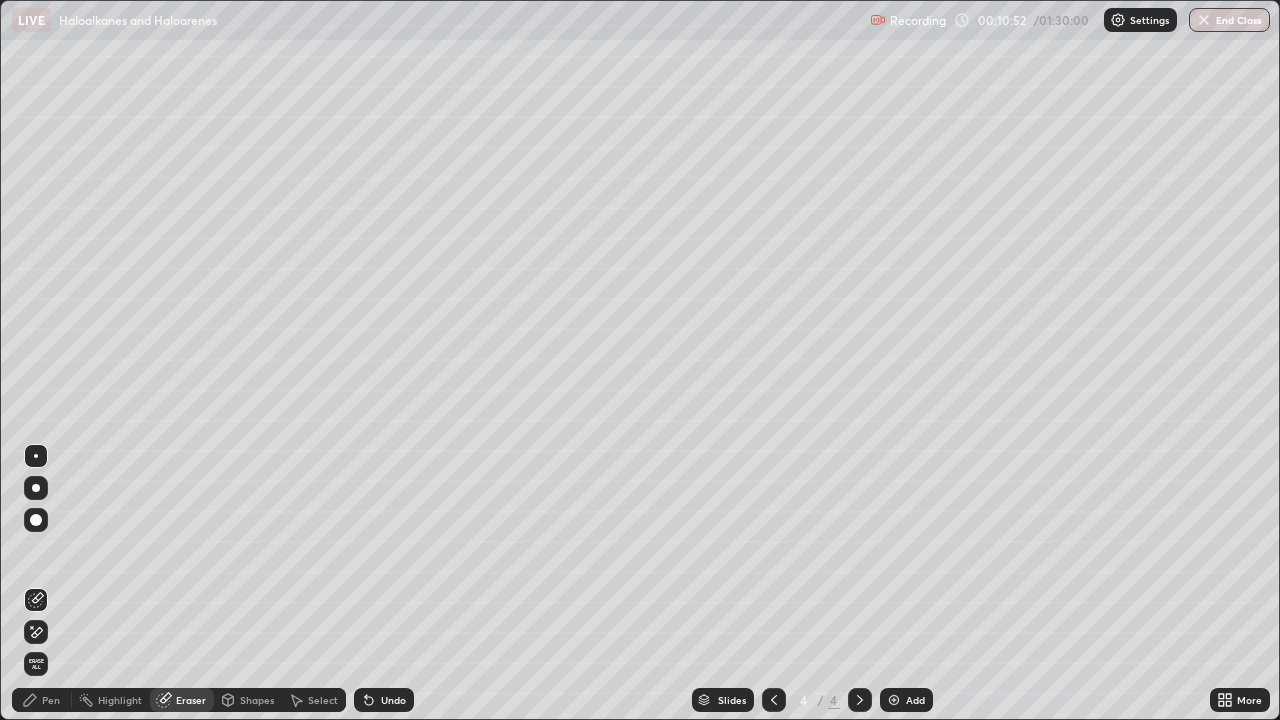 click on "Pen" at bounding box center (51, 700) 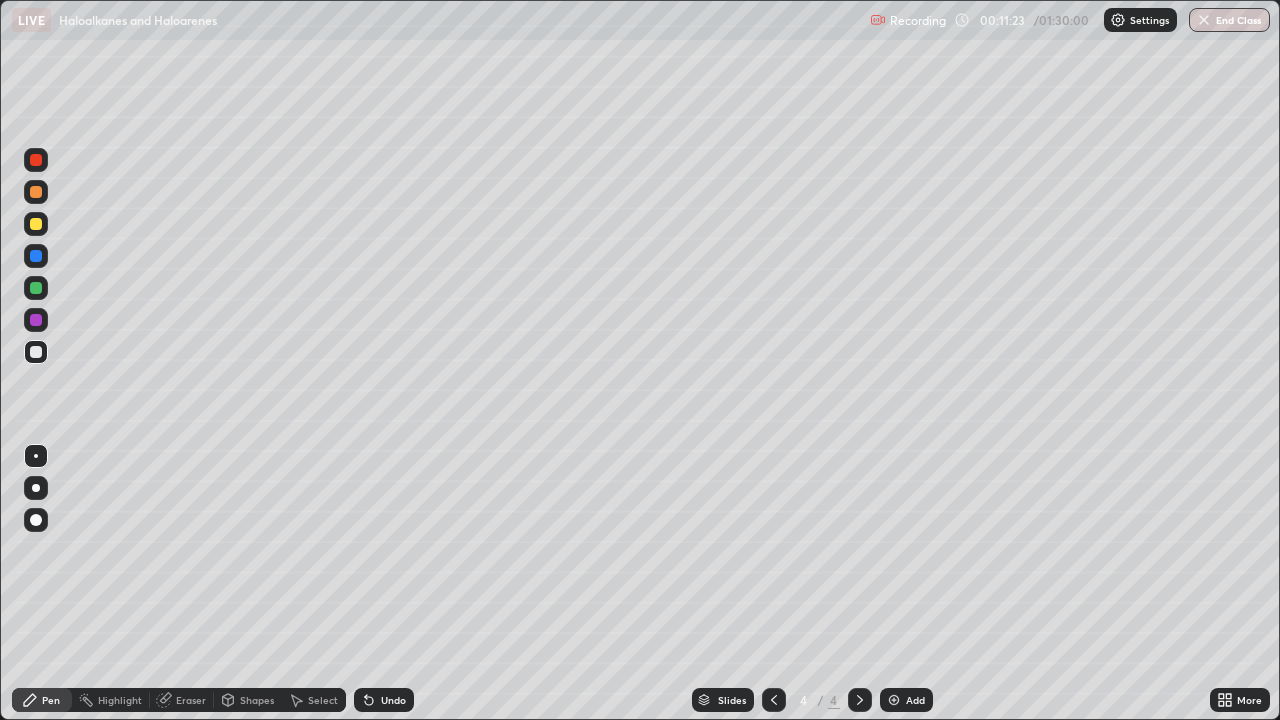 click at bounding box center [36, 256] 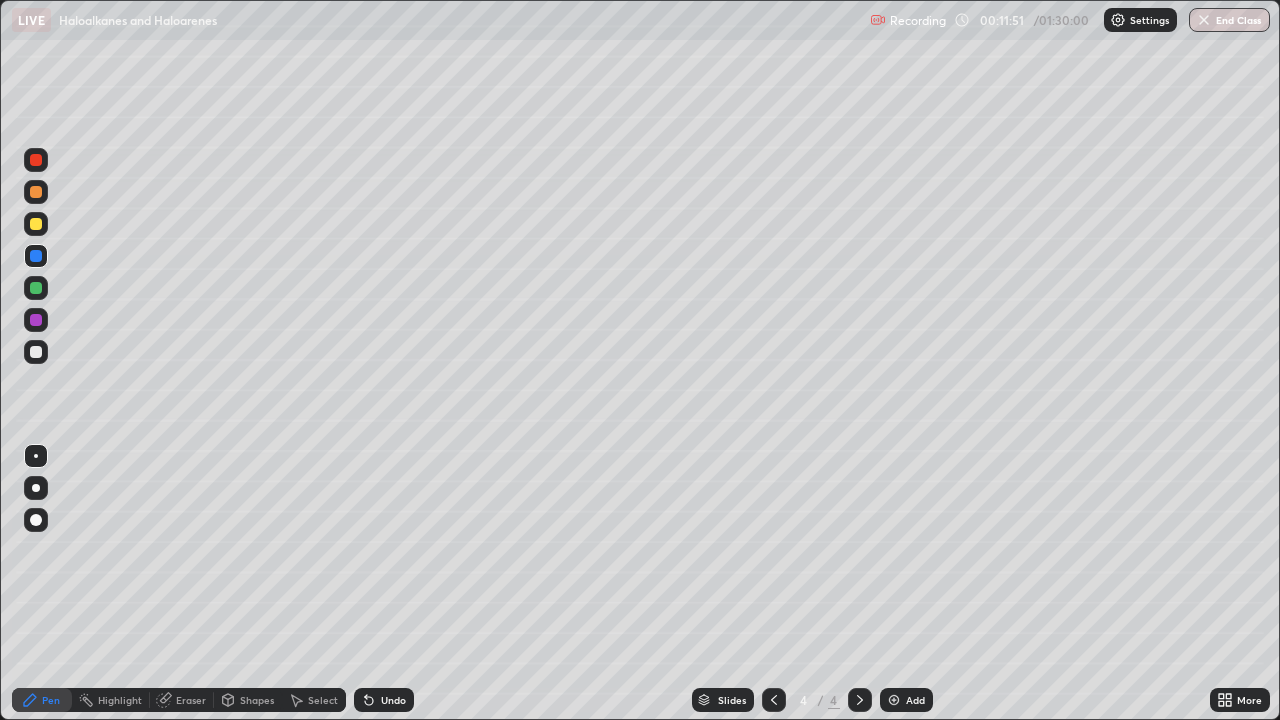 click on "Undo" at bounding box center (384, 700) 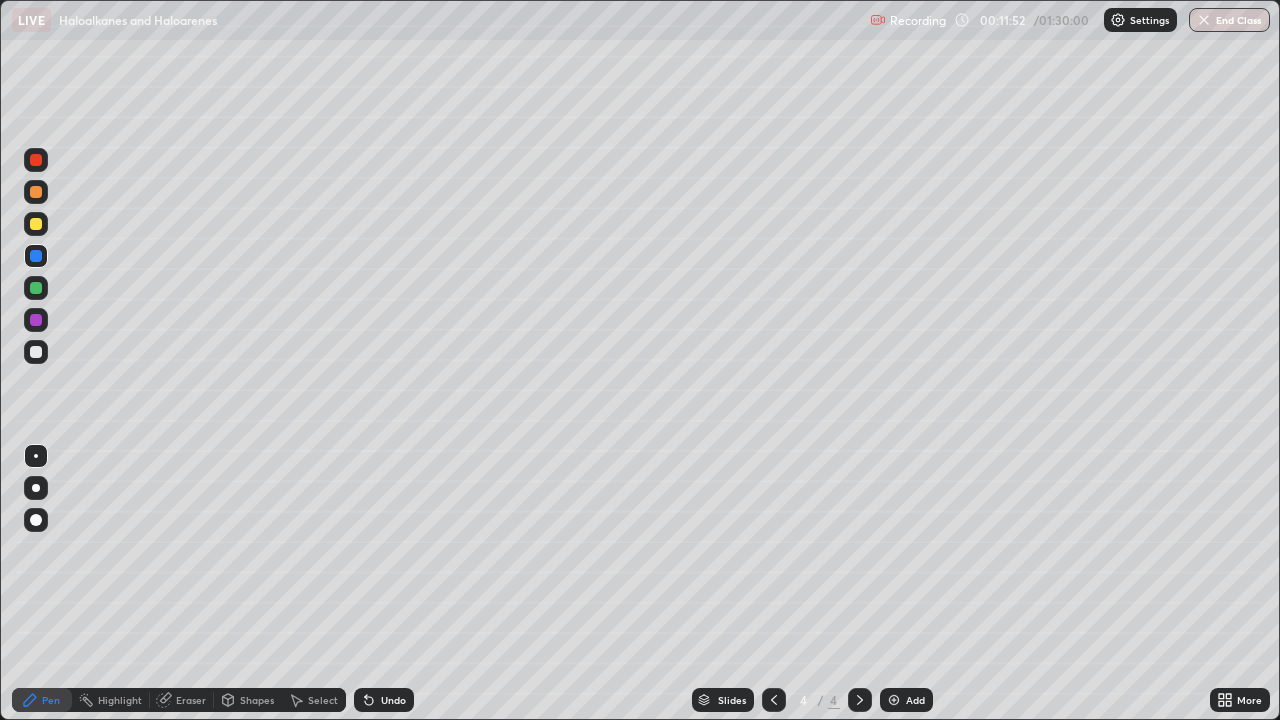 click on "Undo" at bounding box center (393, 700) 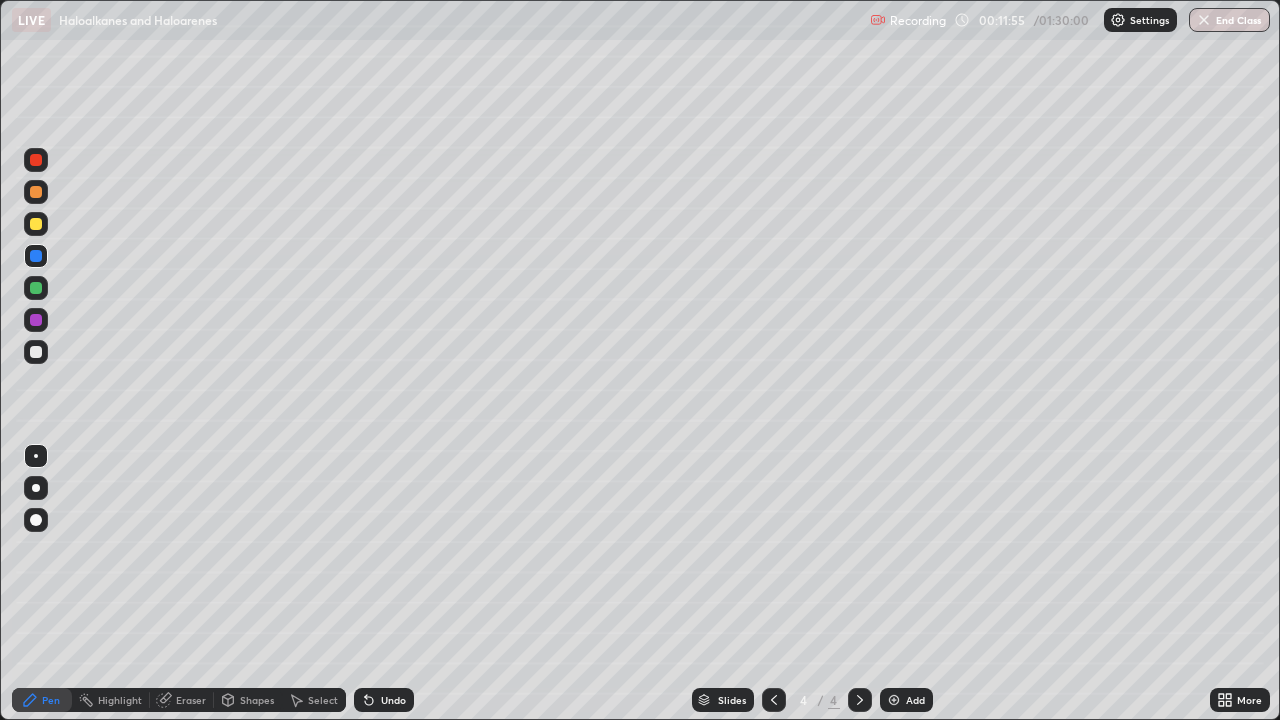 click on "Undo" at bounding box center [393, 700] 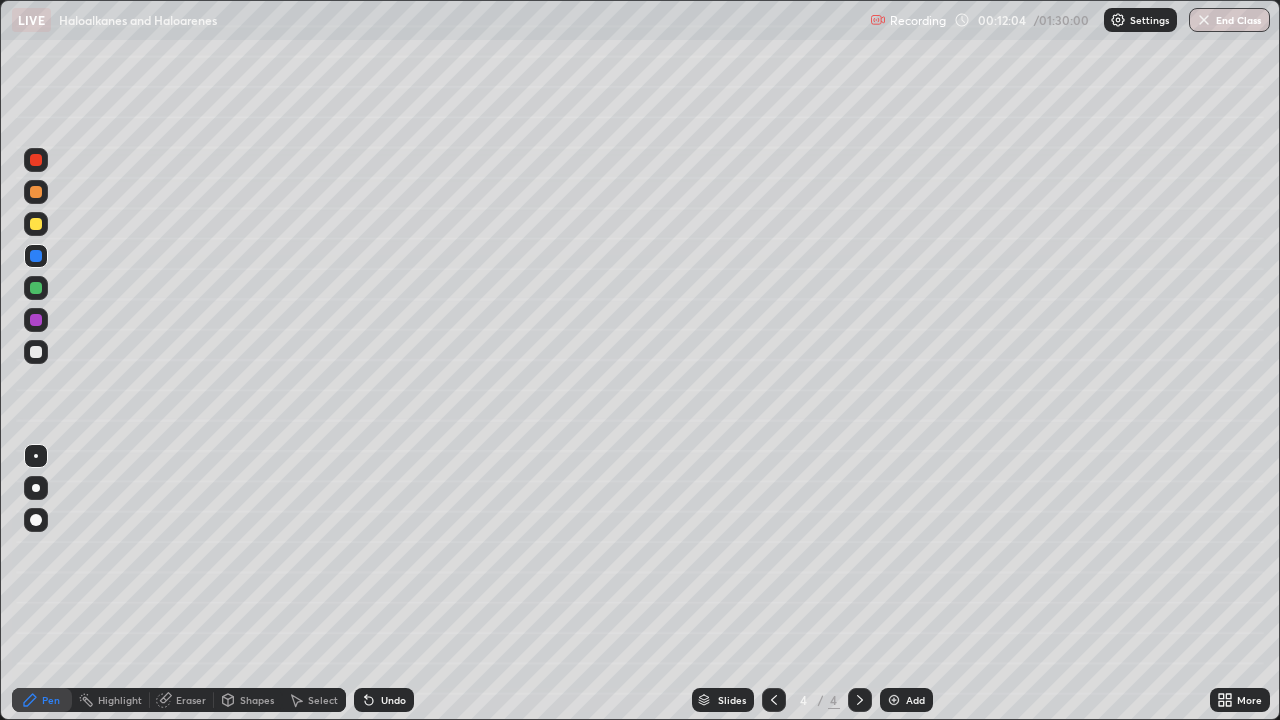 click on "Undo" at bounding box center (384, 700) 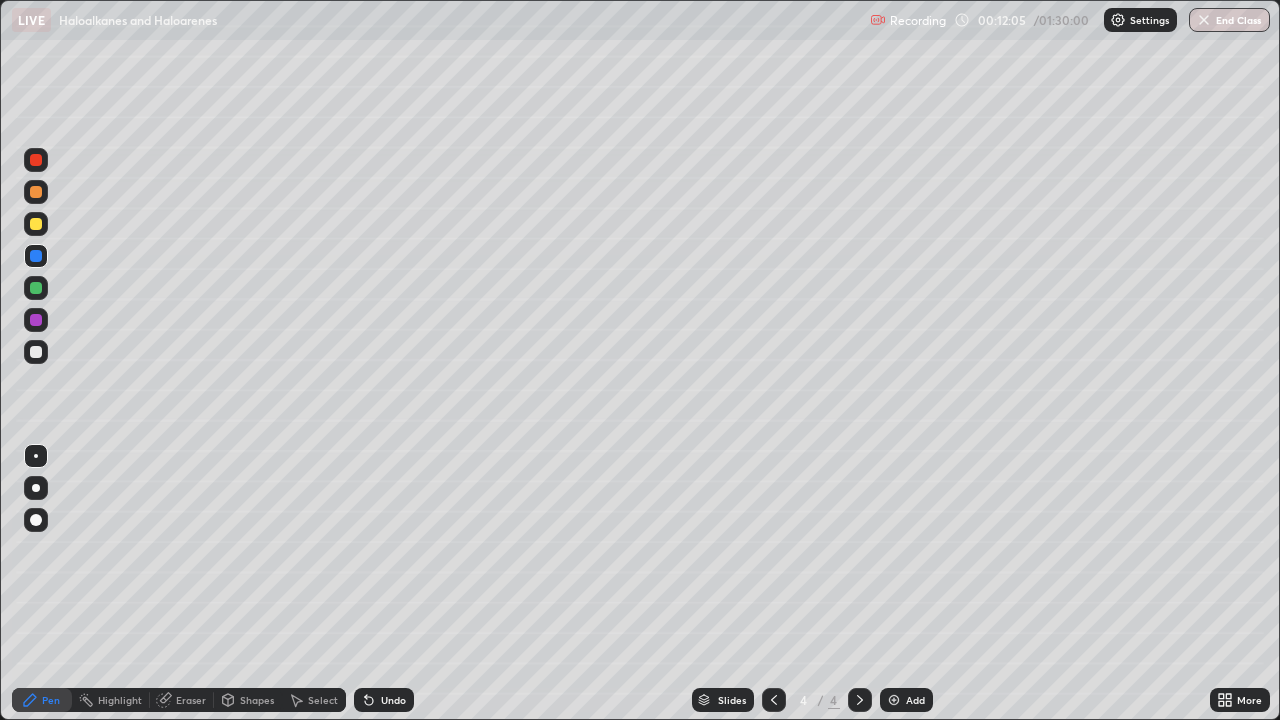 click on "Undo" at bounding box center (393, 700) 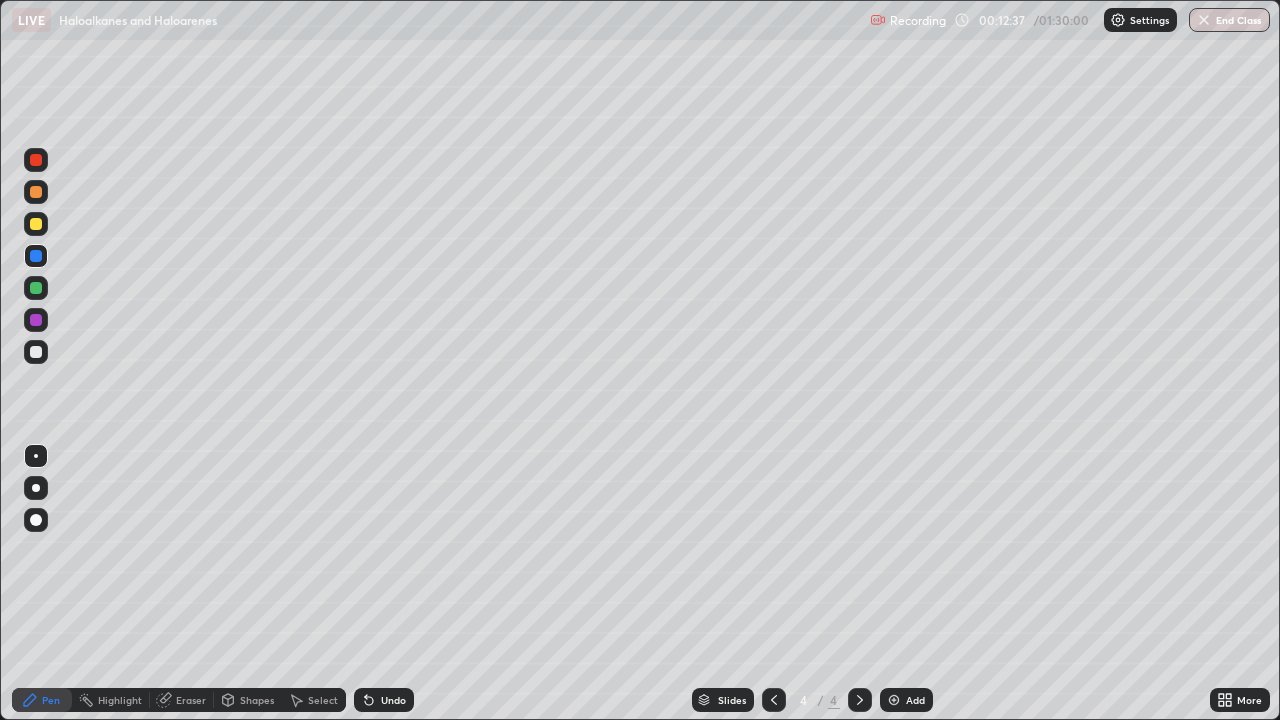 click 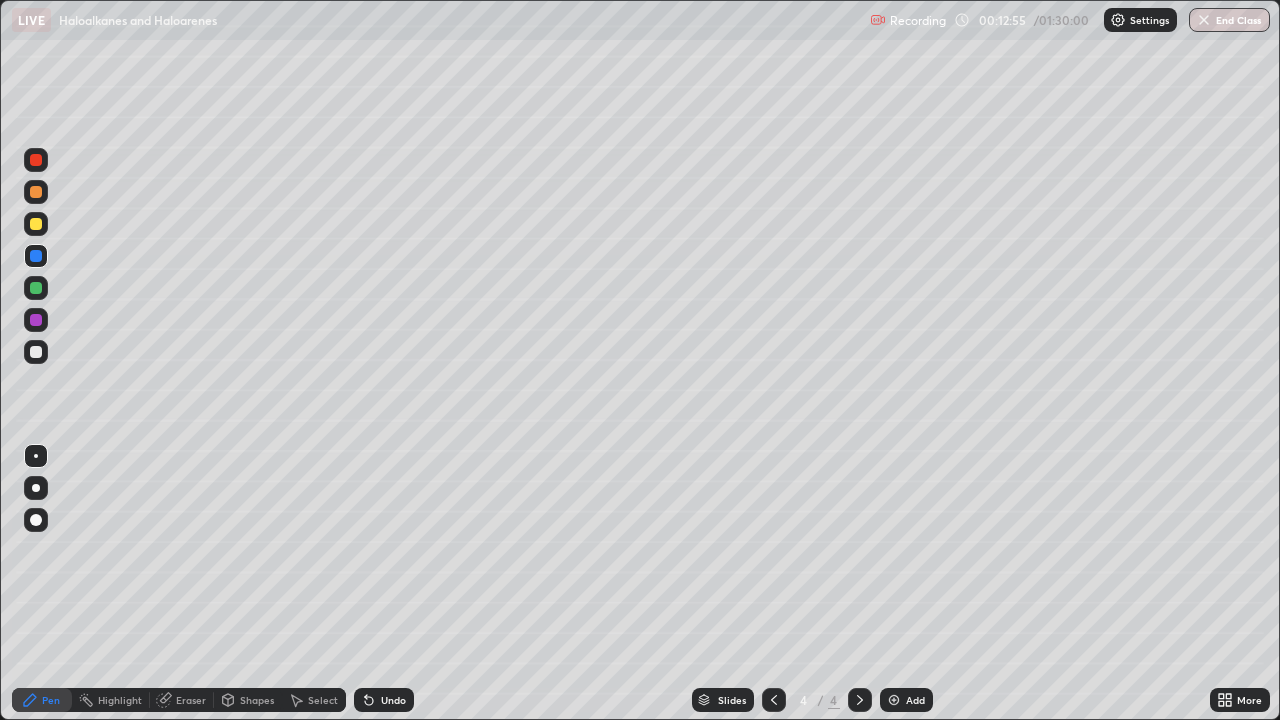 click at bounding box center (36, 352) 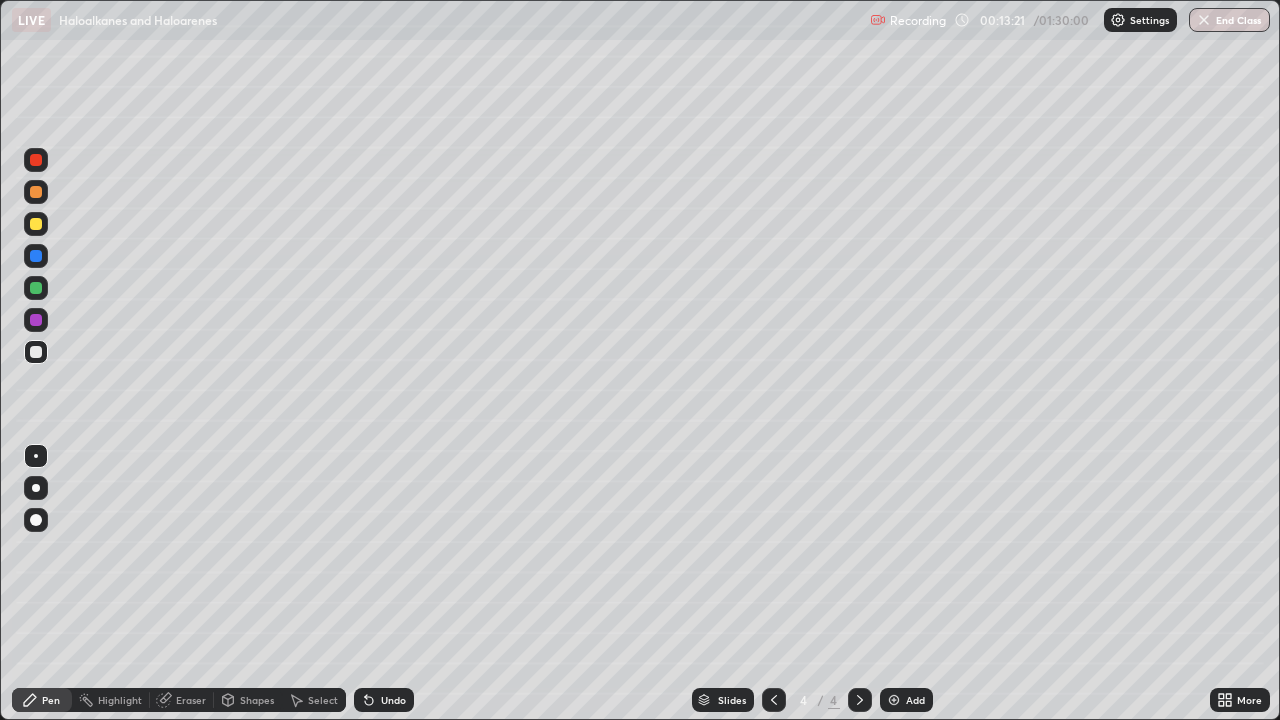 click at bounding box center [36, 352] 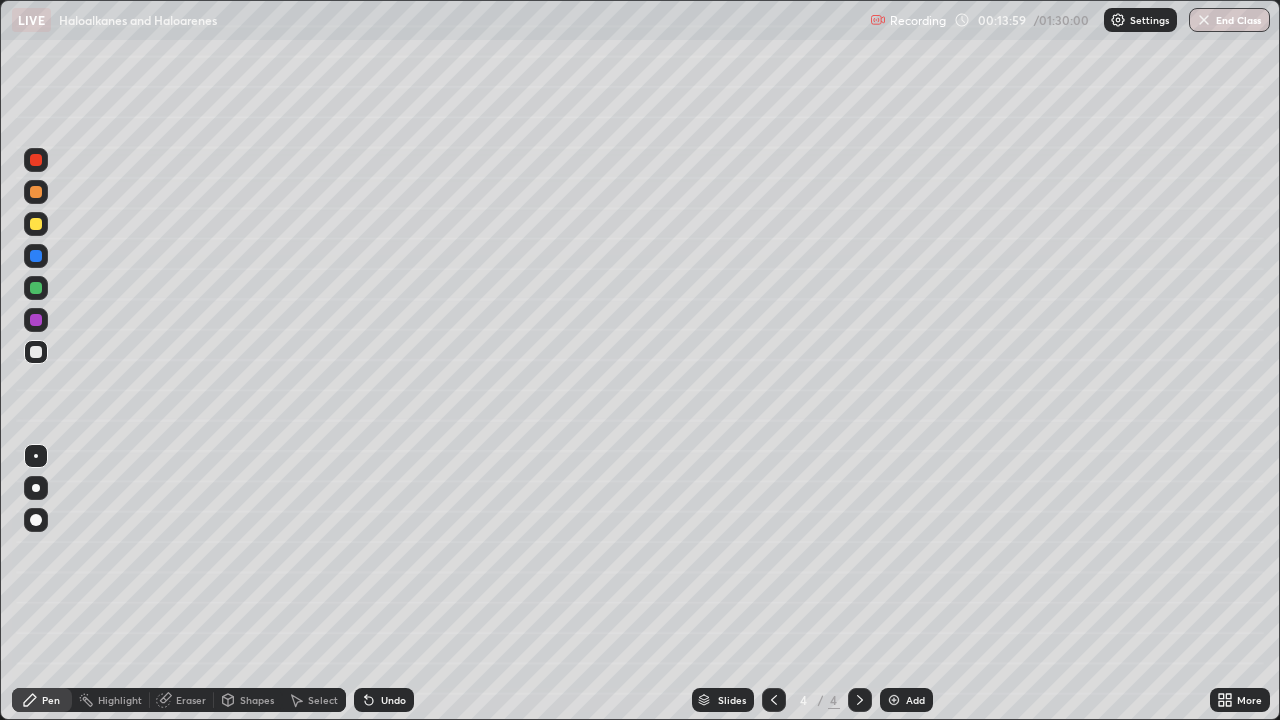 click at bounding box center [36, 352] 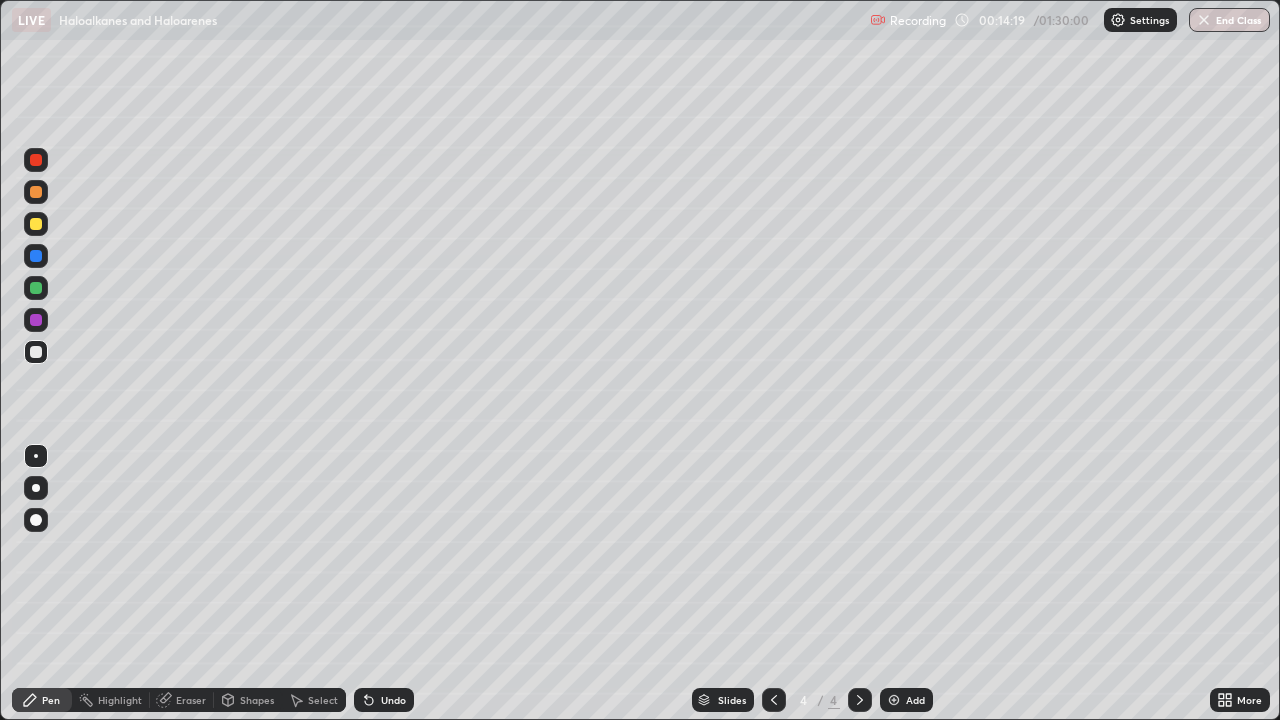 click on "Undo" at bounding box center (393, 700) 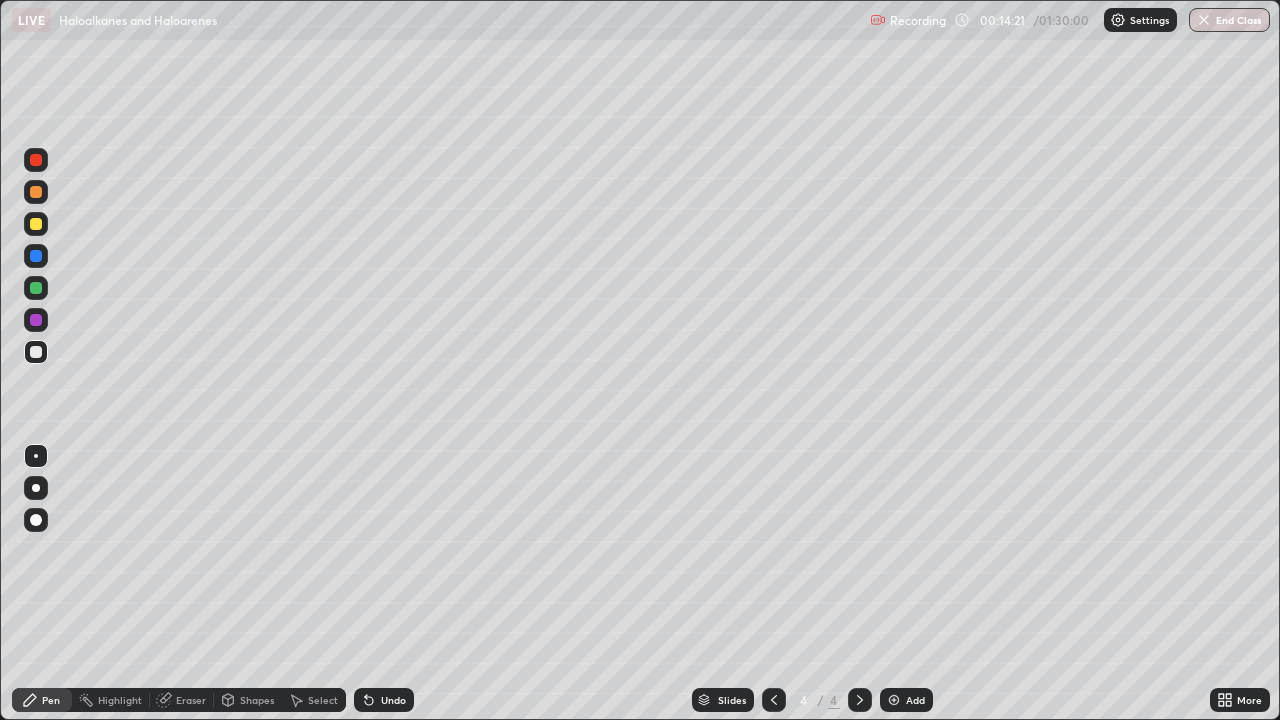 click at bounding box center (36, 256) 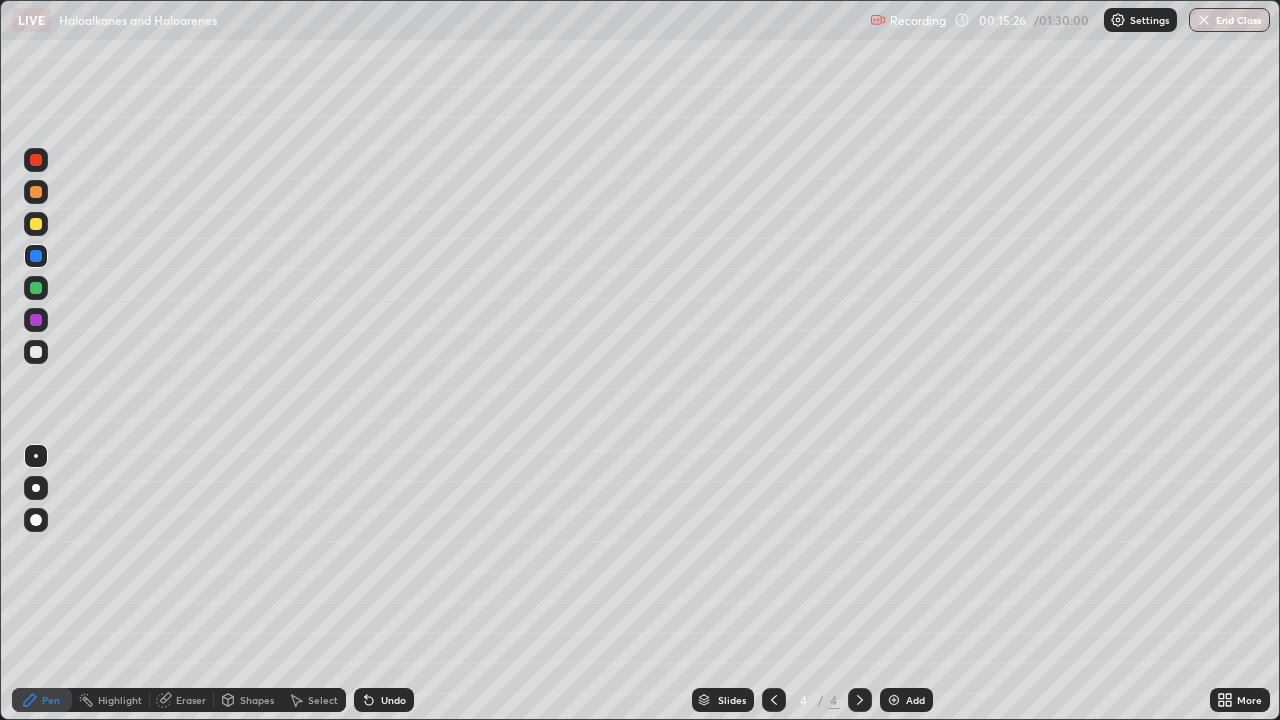 click on "Undo" at bounding box center [384, 700] 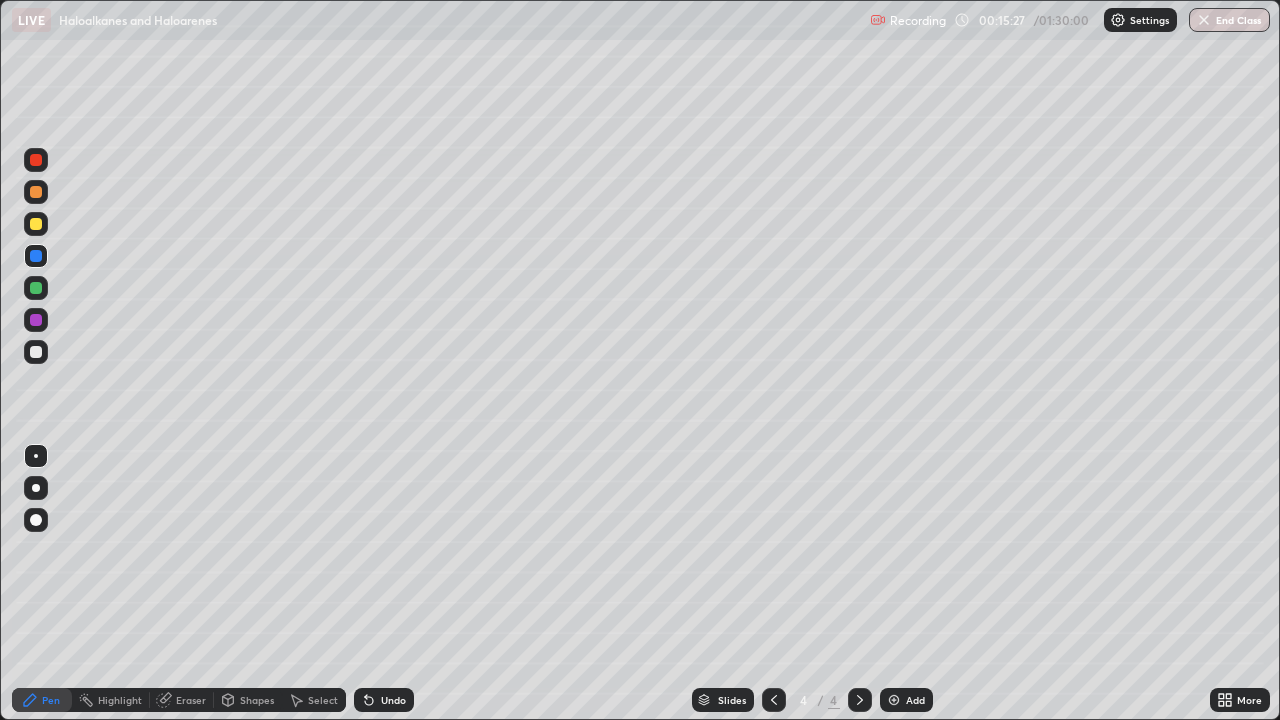click on "Slides 4 / 4 Add" at bounding box center (812, 700) 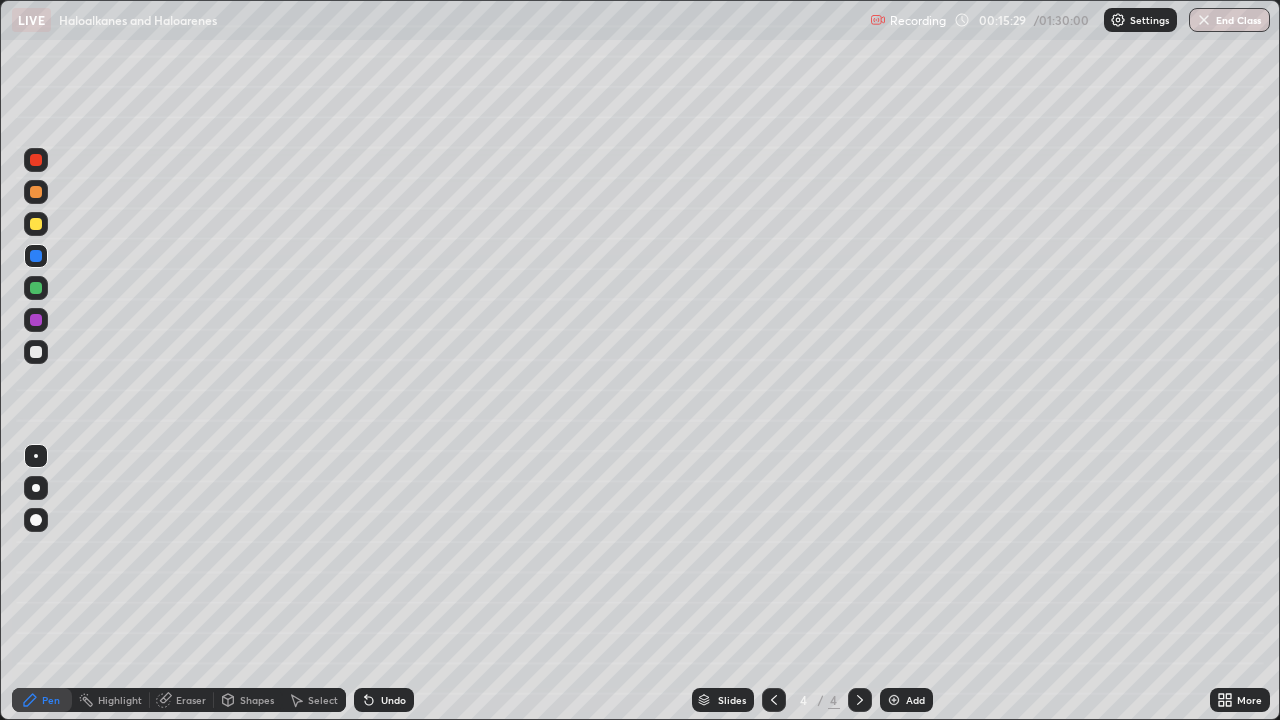 click on "Undo" at bounding box center (380, 700) 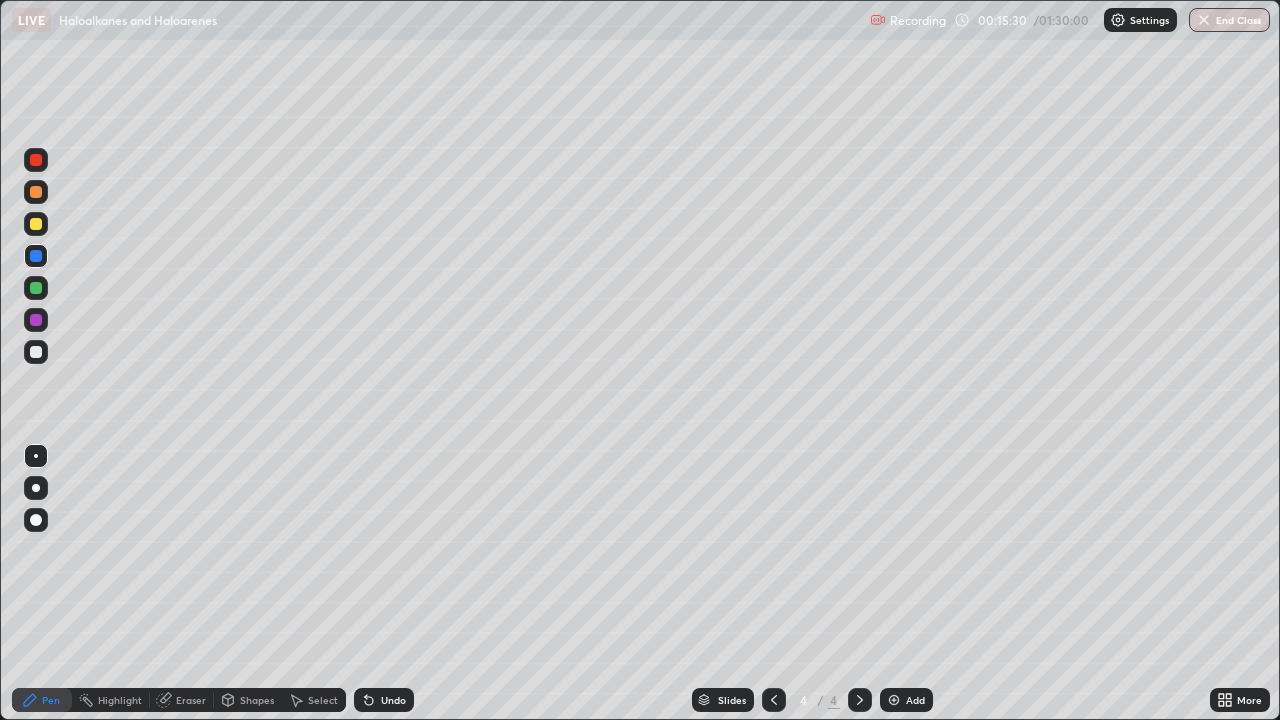 click 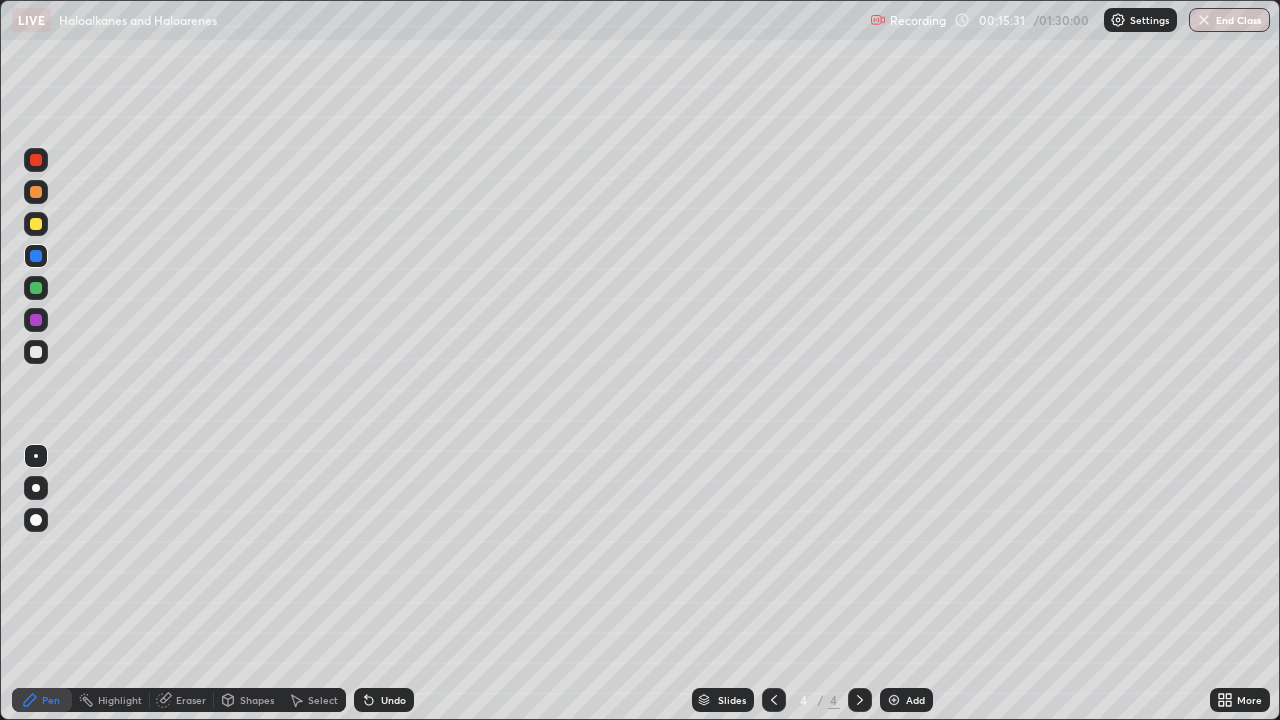 click on "Undo" at bounding box center (384, 700) 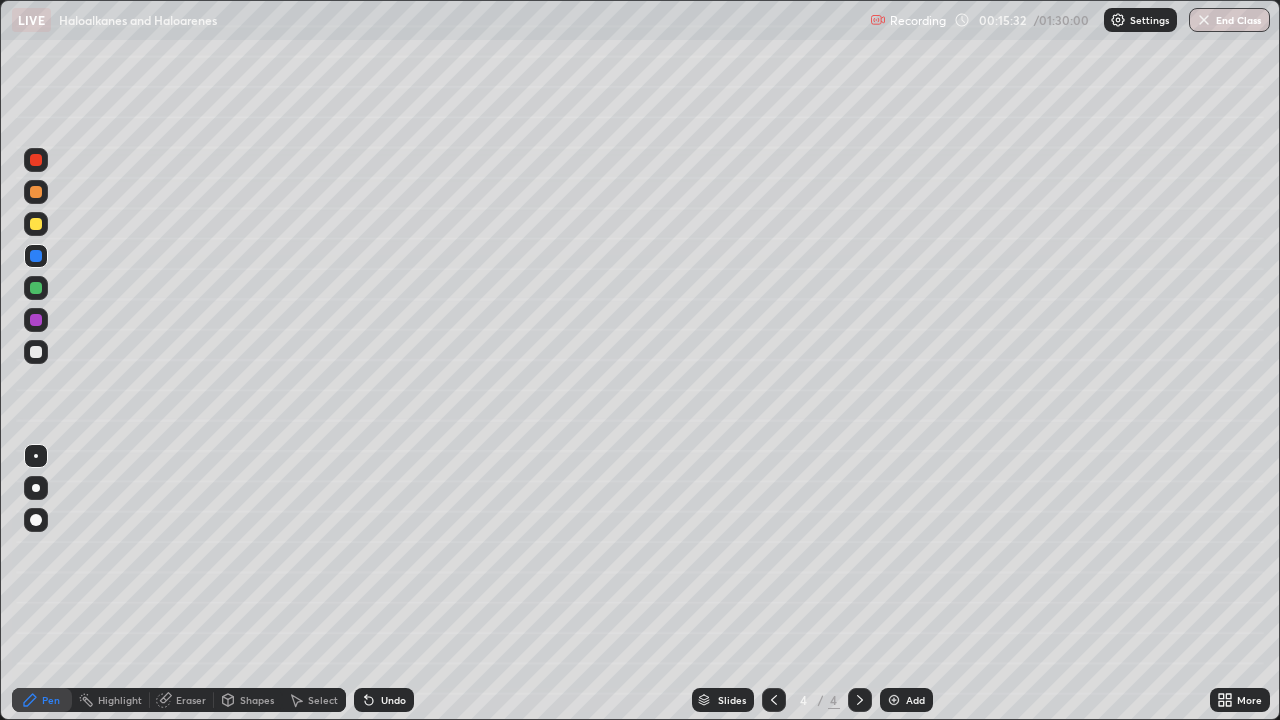 click on "Undo" at bounding box center [393, 700] 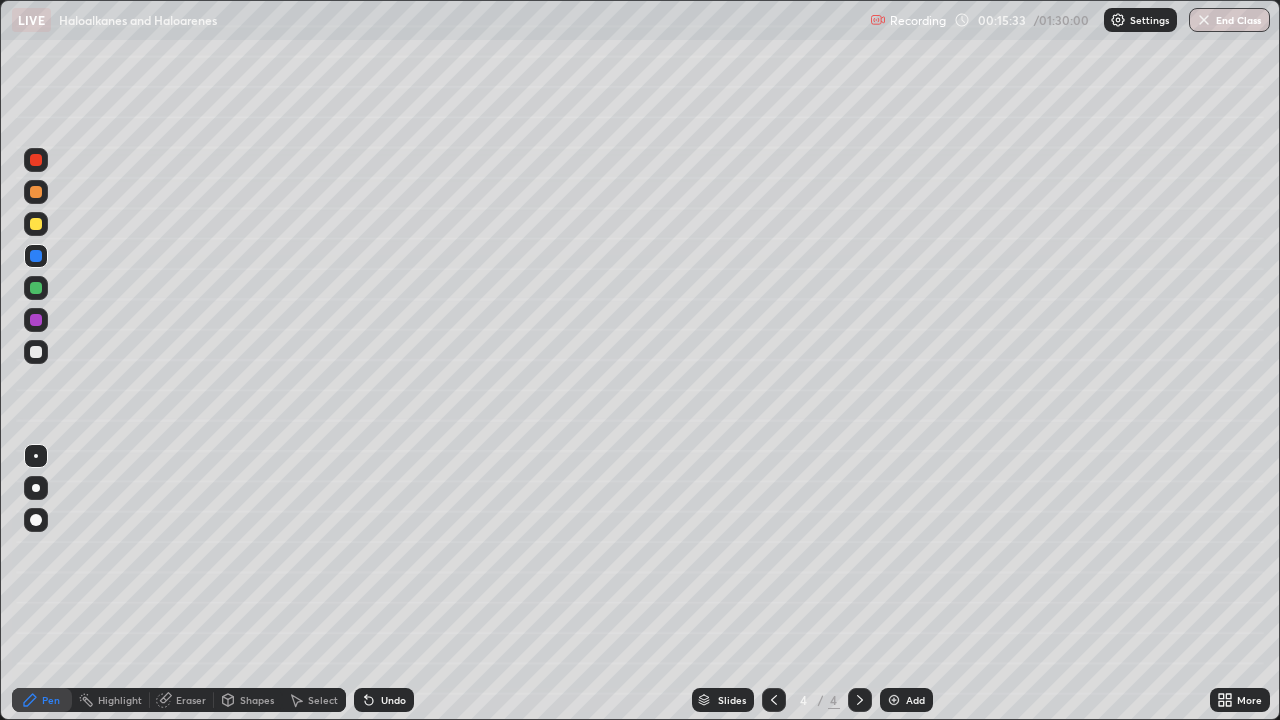 click 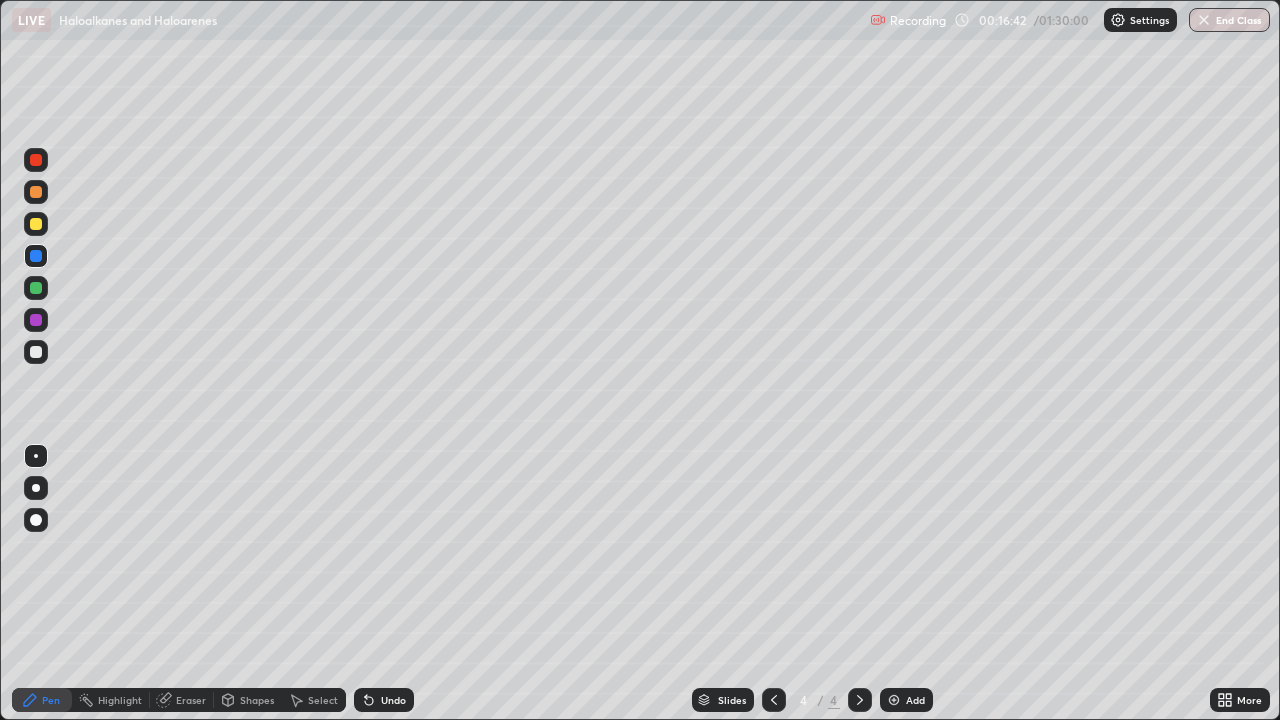 click on "Undo" at bounding box center (393, 700) 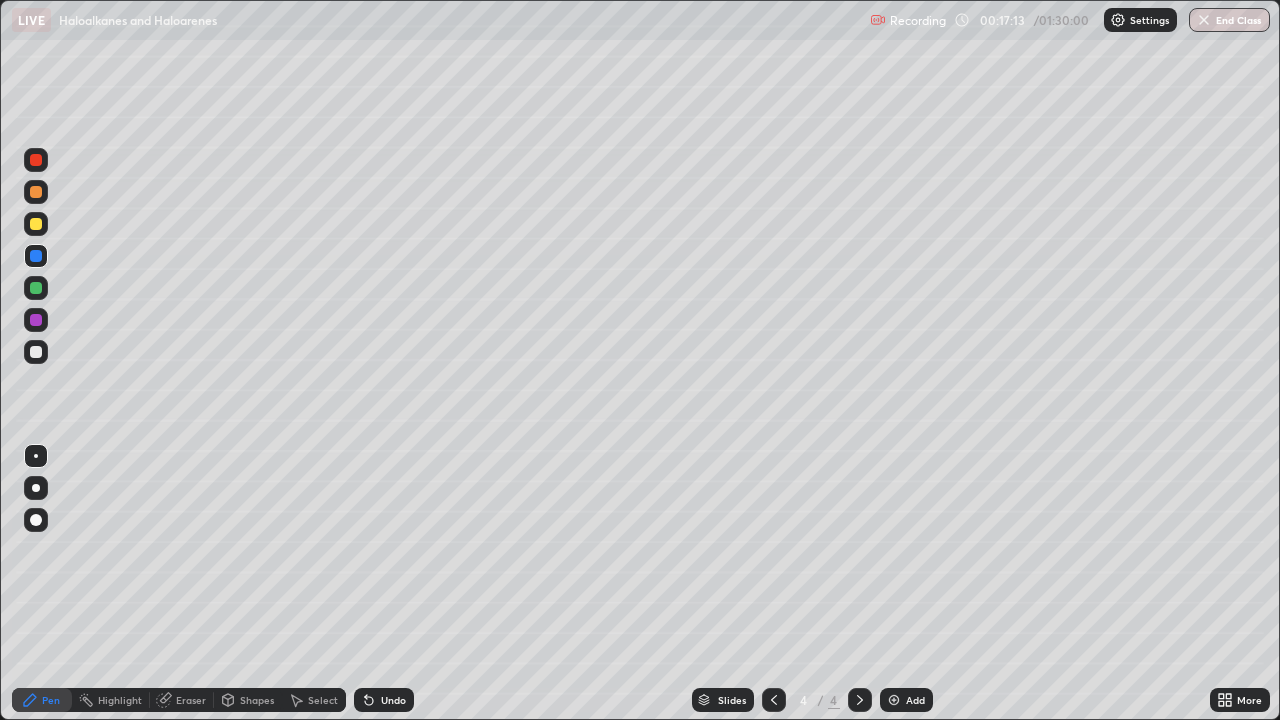 click on "Undo" at bounding box center [393, 700] 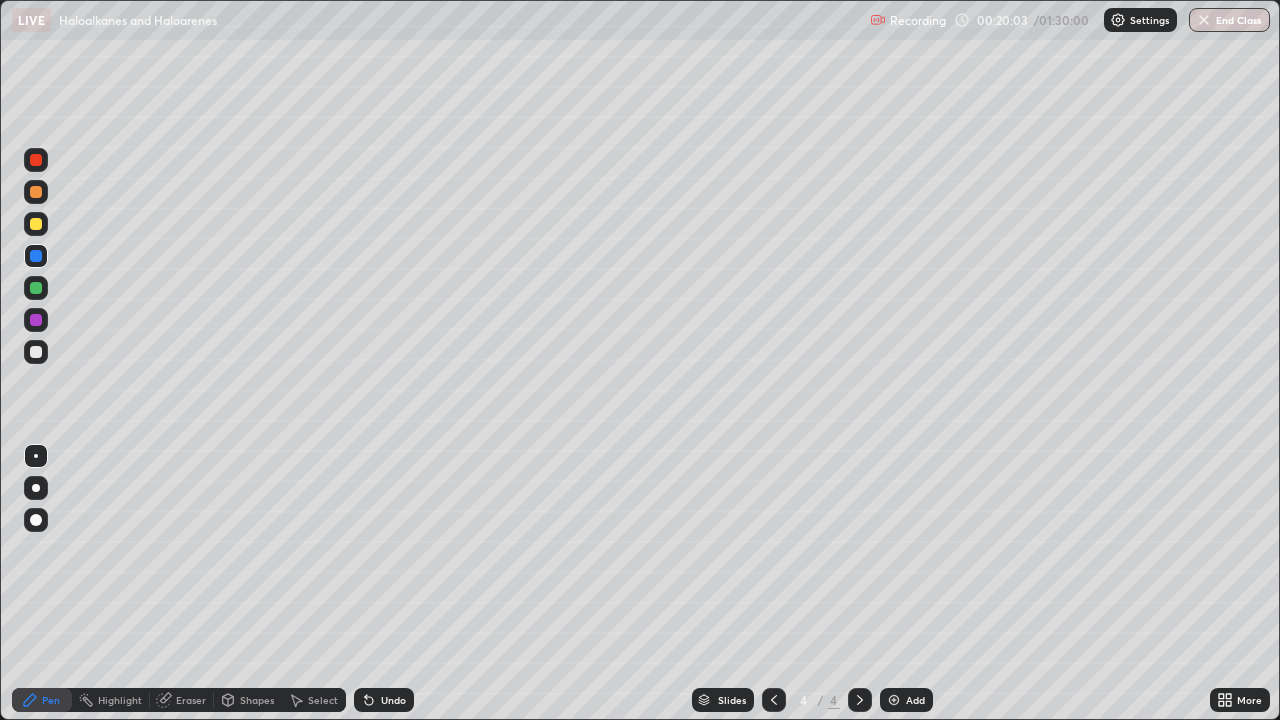 click on "Add" at bounding box center (906, 700) 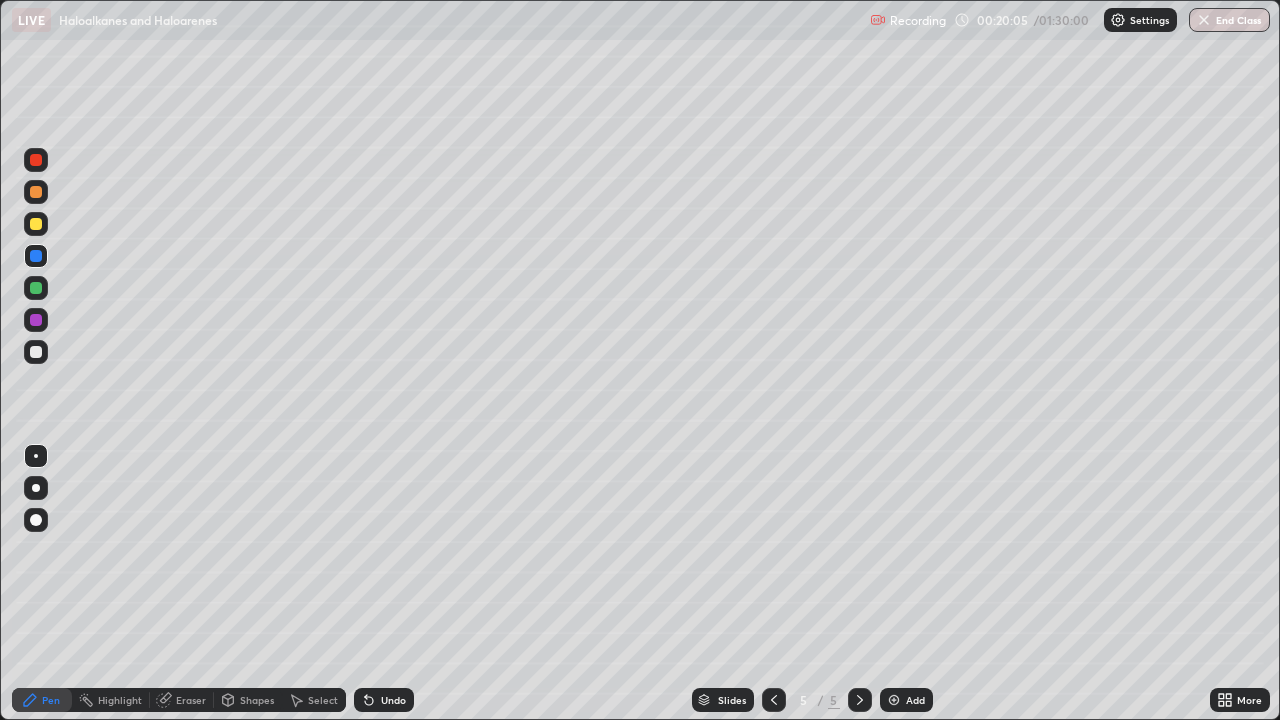 click at bounding box center [36, 352] 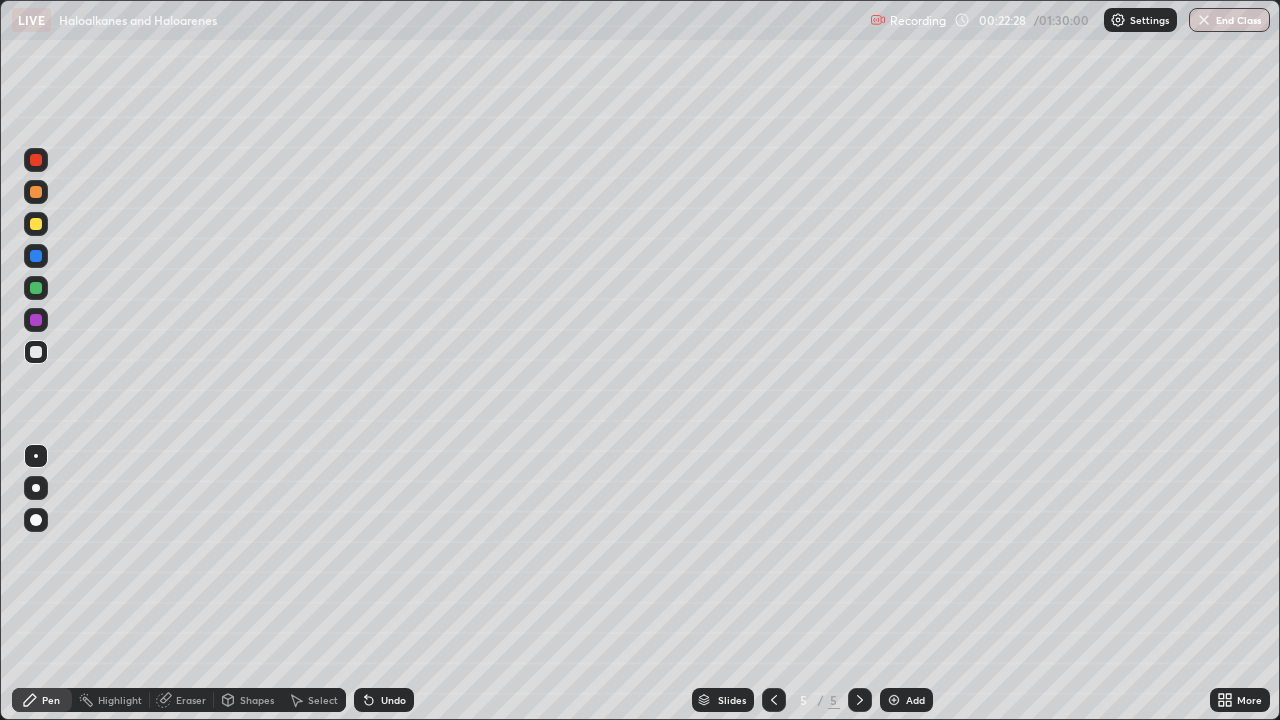 click on "Undo" at bounding box center (393, 700) 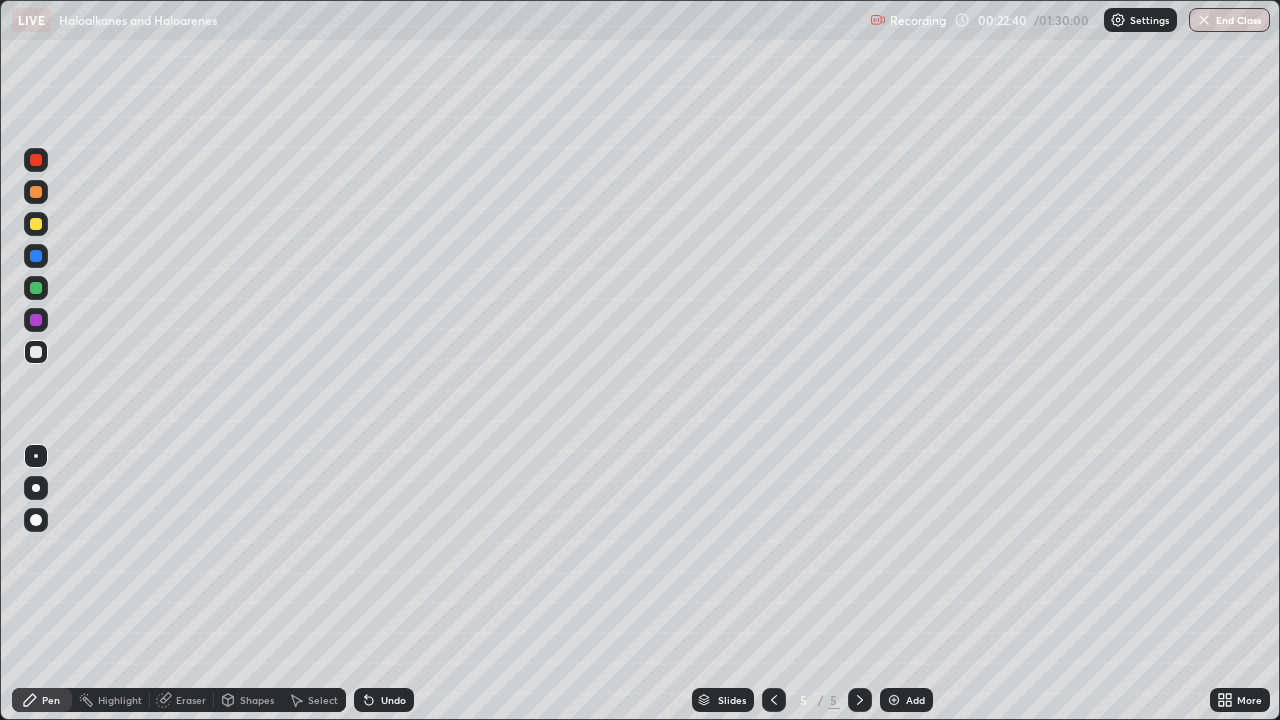 click at bounding box center (36, 256) 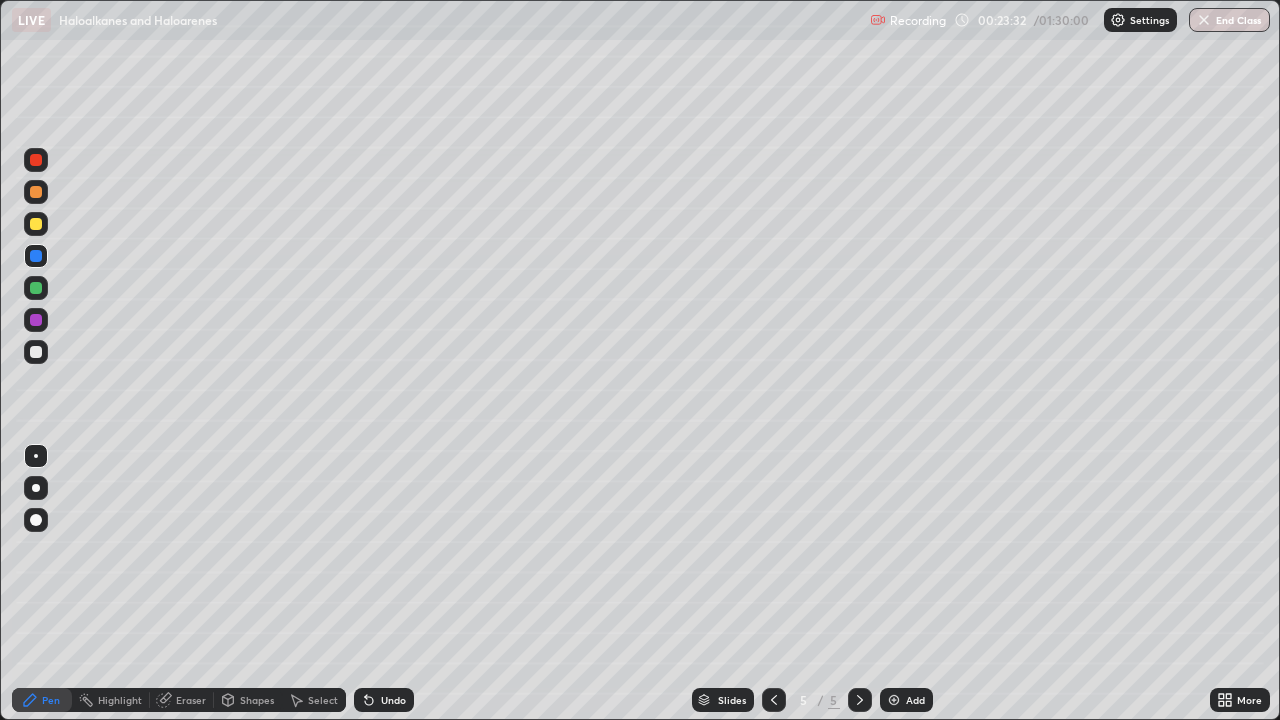 click on "Undo" at bounding box center (384, 700) 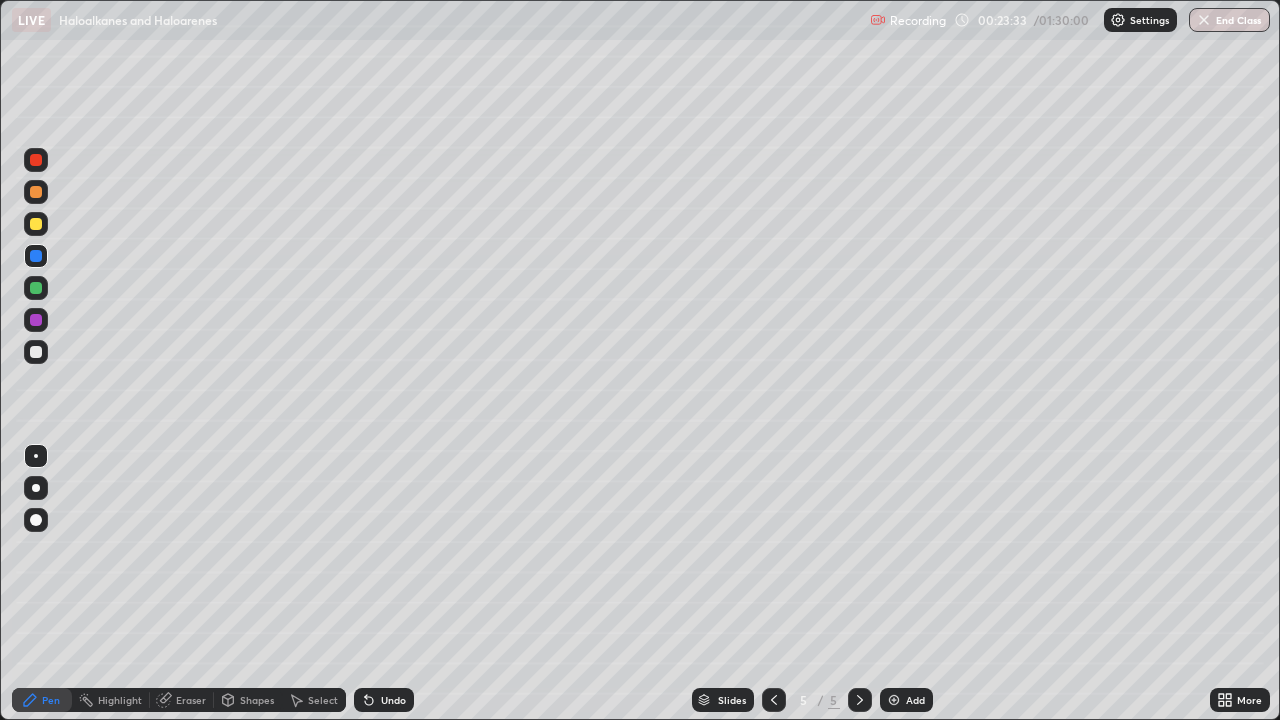 click on "Undo" at bounding box center (393, 700) 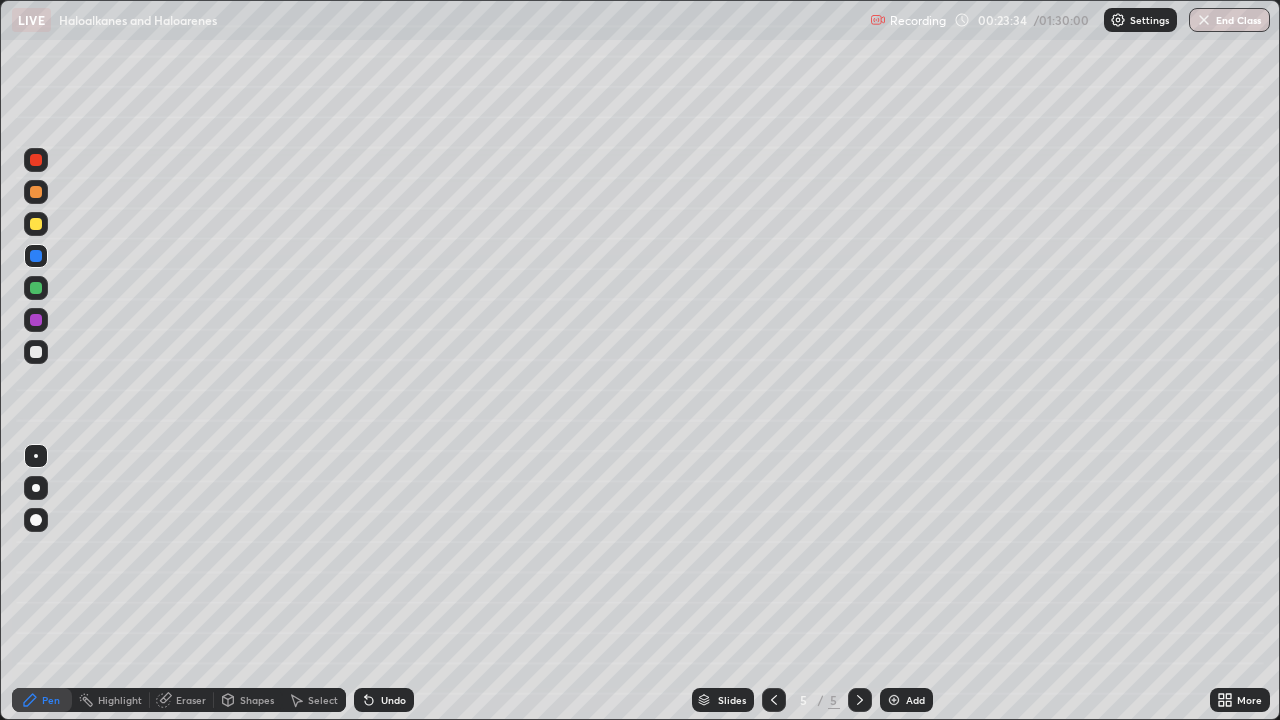 click on "Undo" at bounding box center (393, 700) 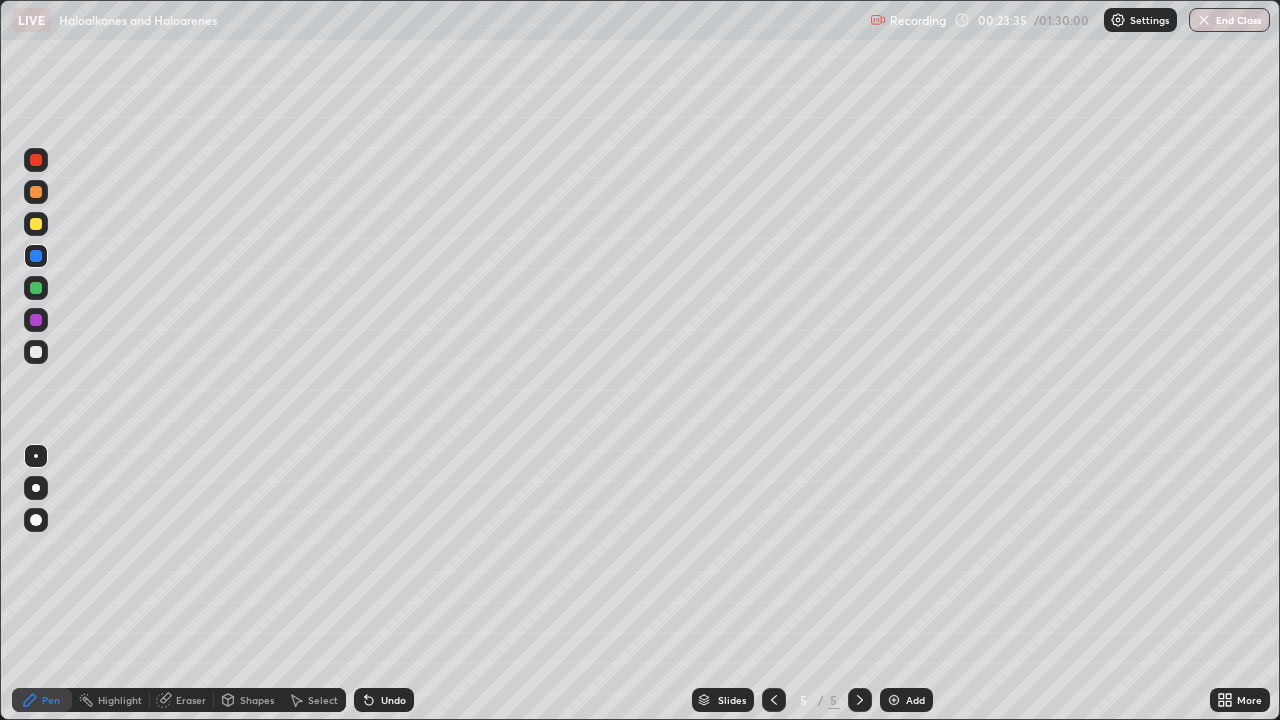 click on "Undo" at bounding box center [393, 700] 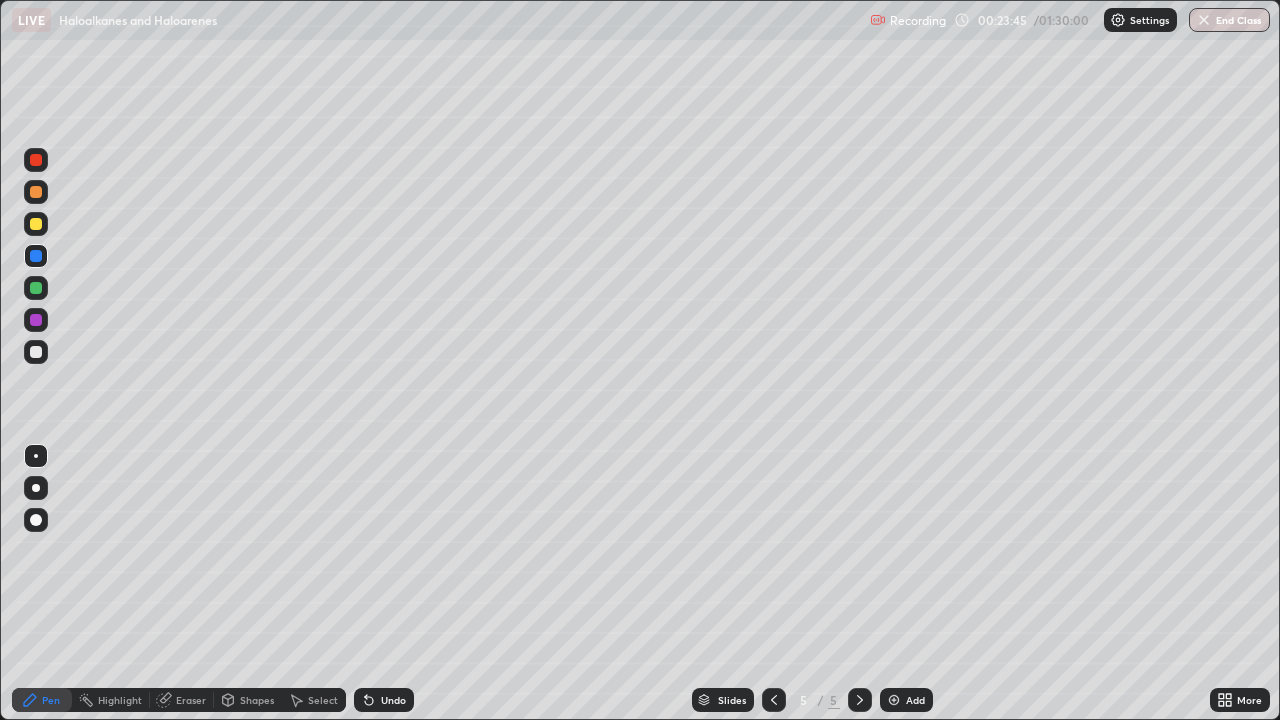 click on "Undo" at bounding box center (393, 700) 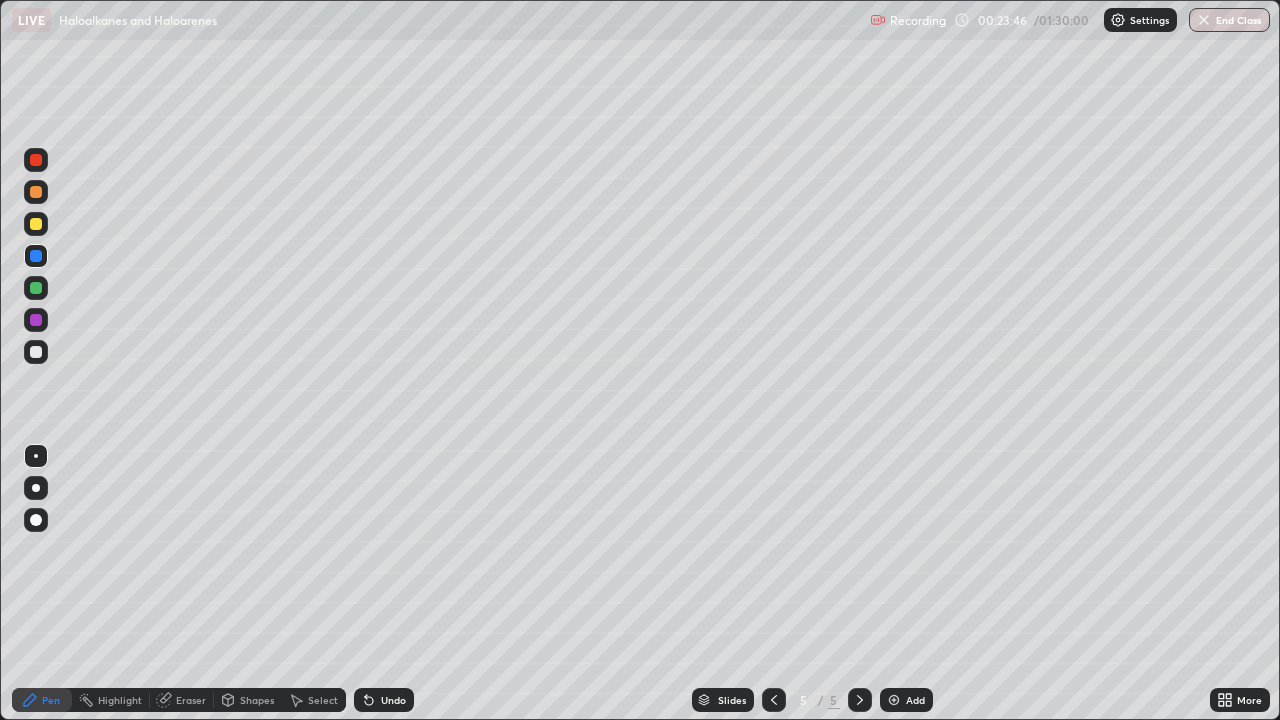 click on "Undo" at bounding box center (393, 700) 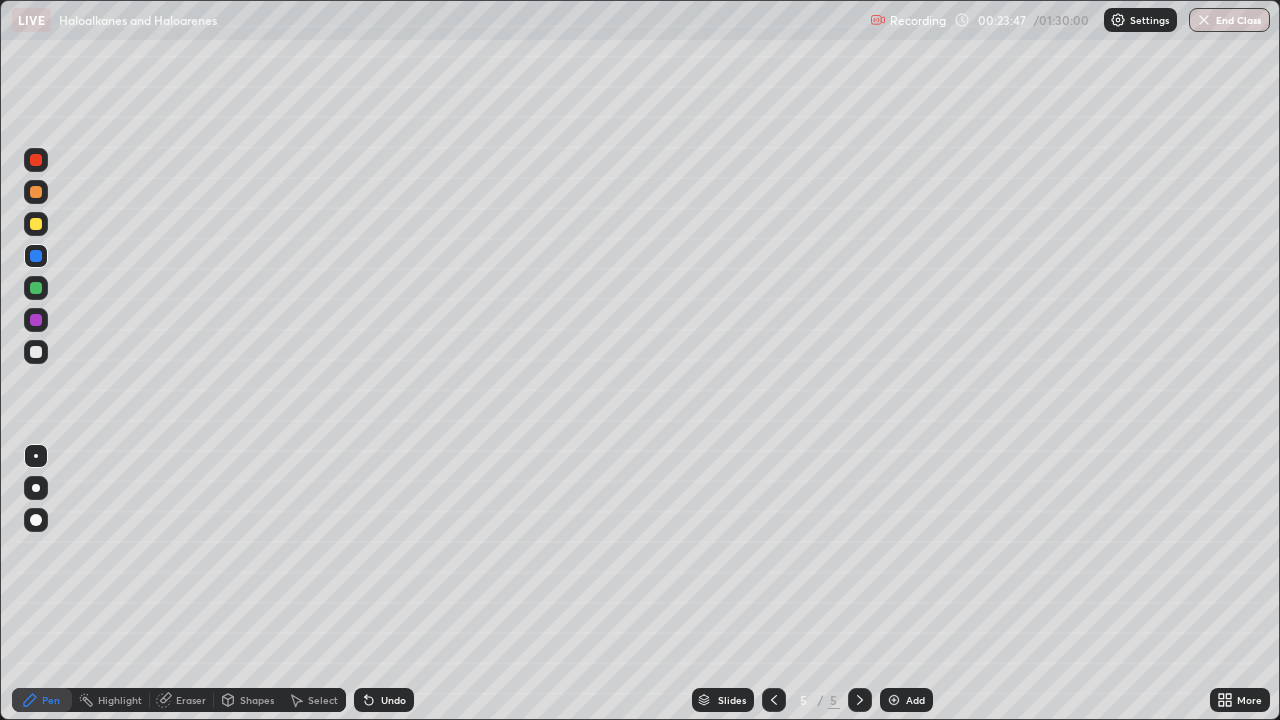 click on "Undo" at bounding box center (393, 700) 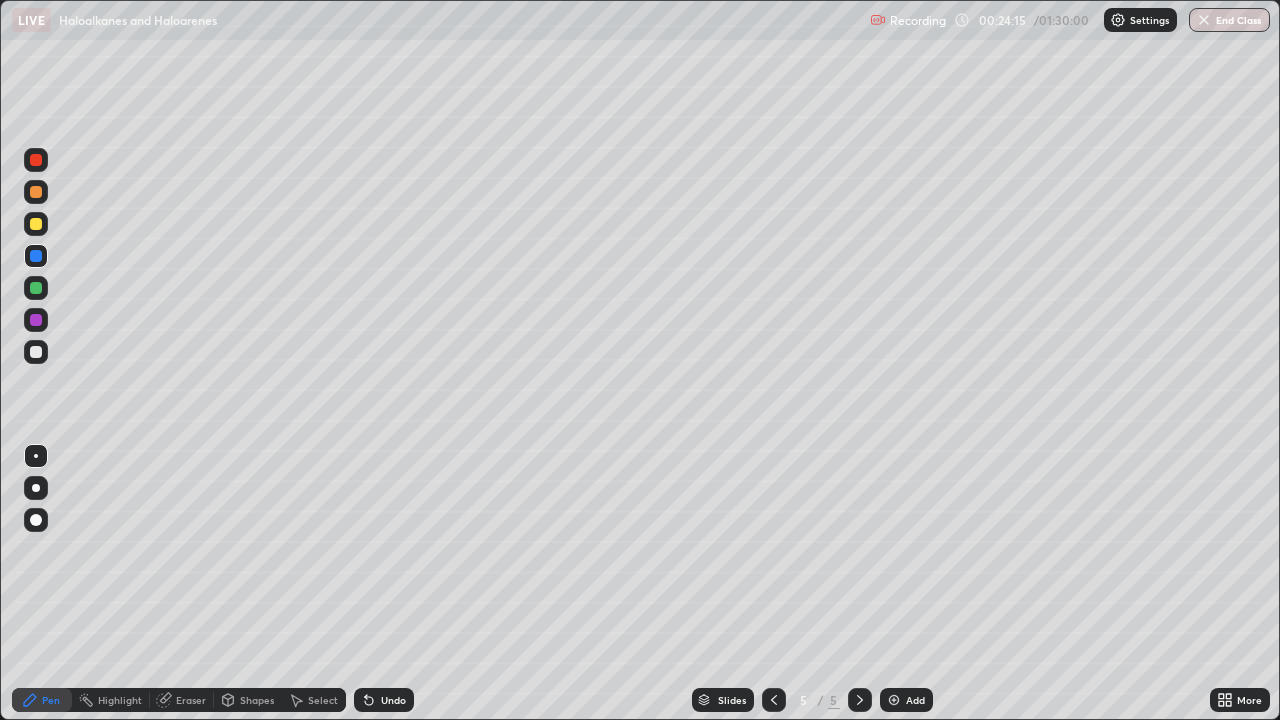 click on "Undo" at bounding box center [384, 700] 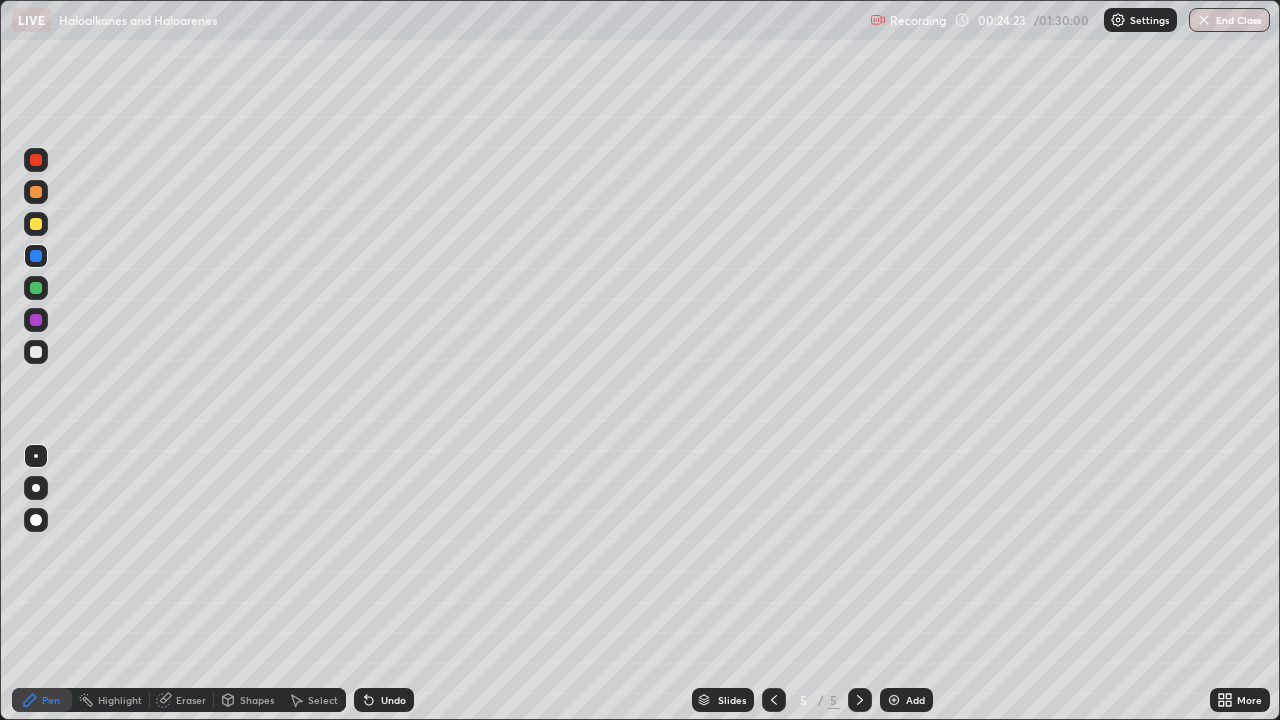 click on "Undo" at bounding box center [384, 700] 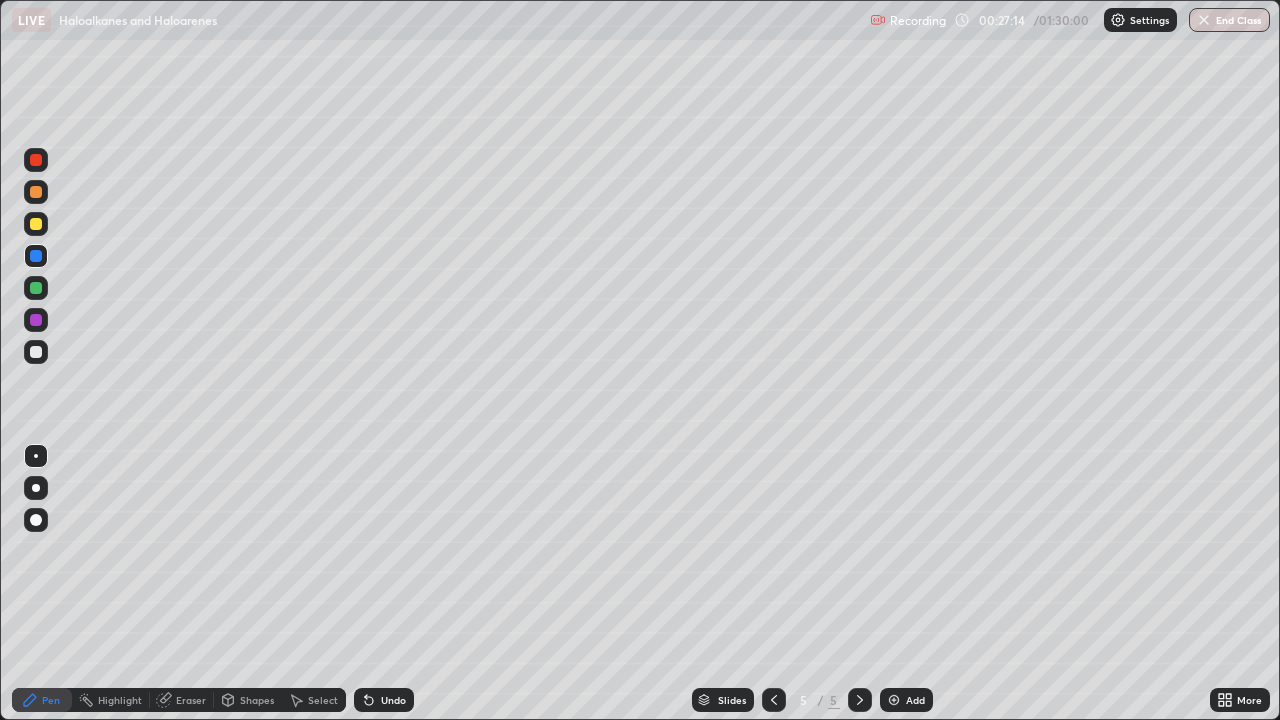 click at bounding box center (894, 700) 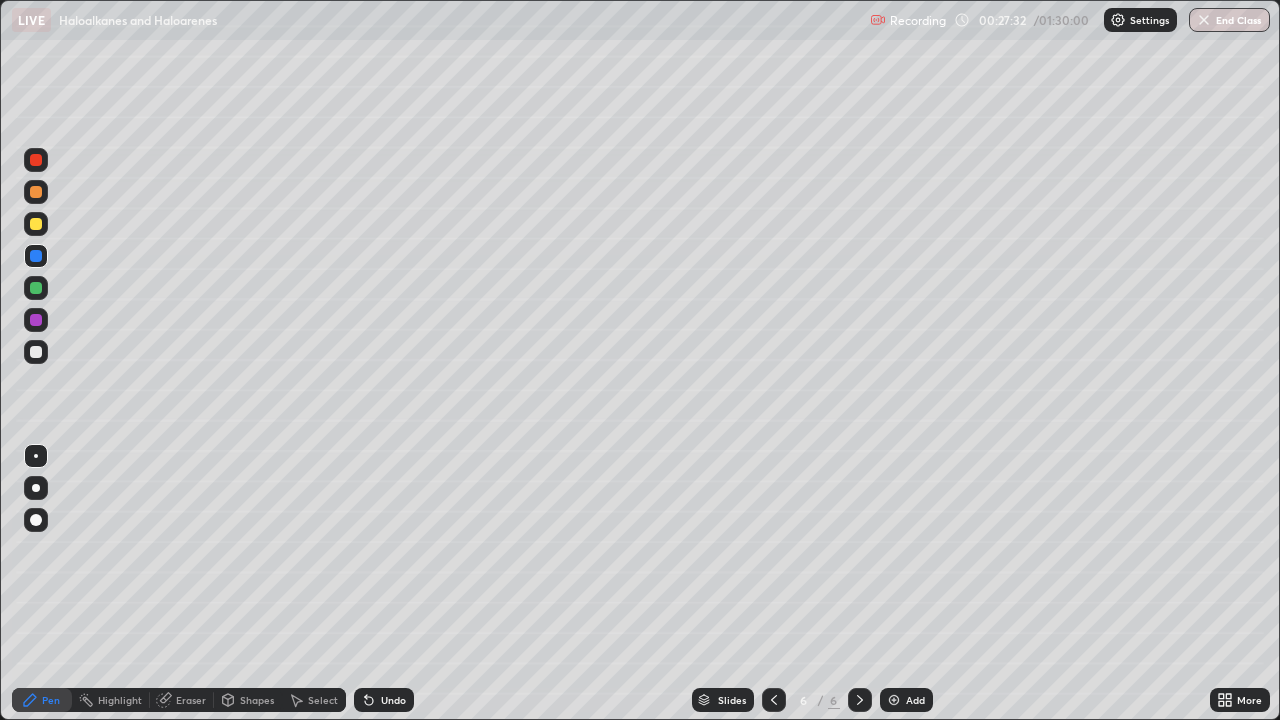click 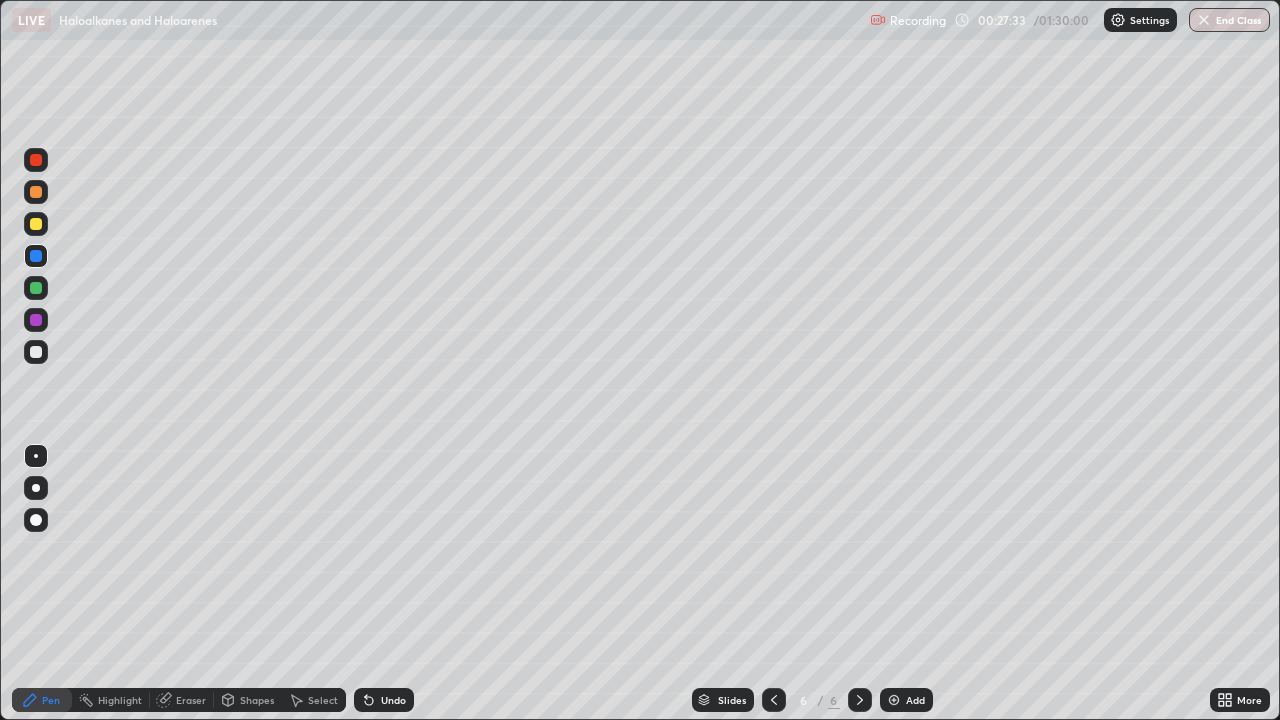 click 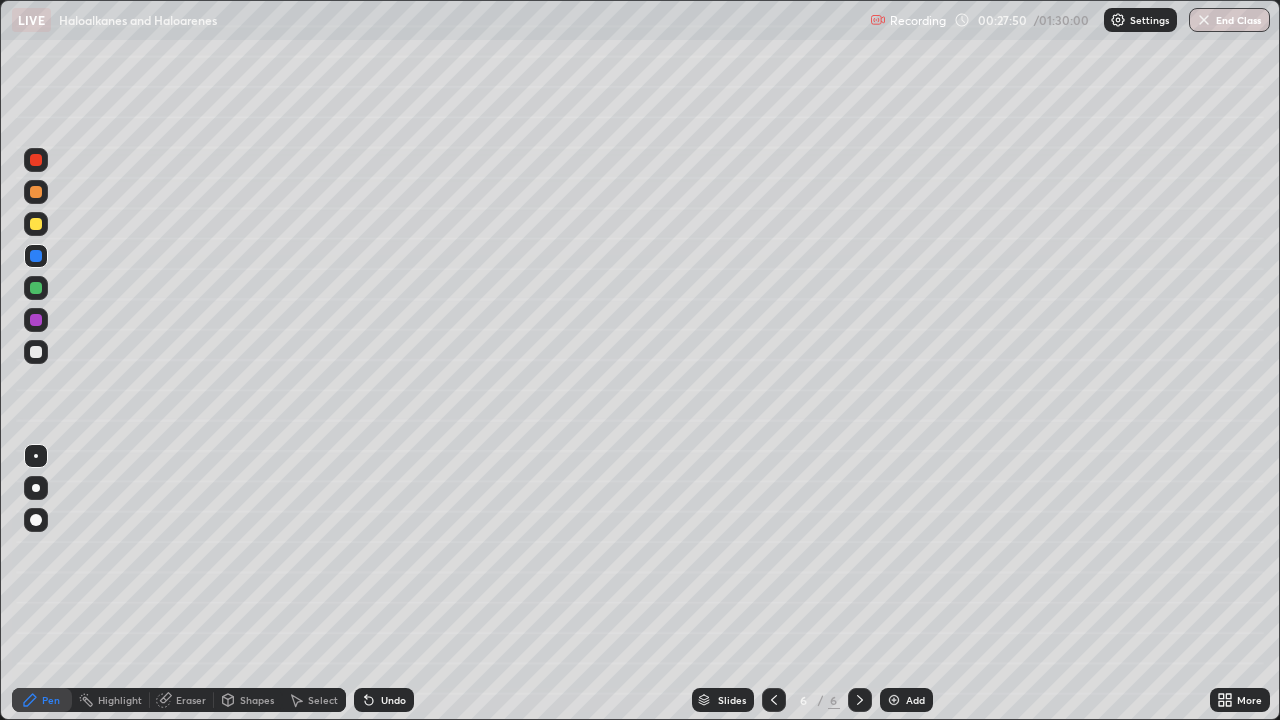 click 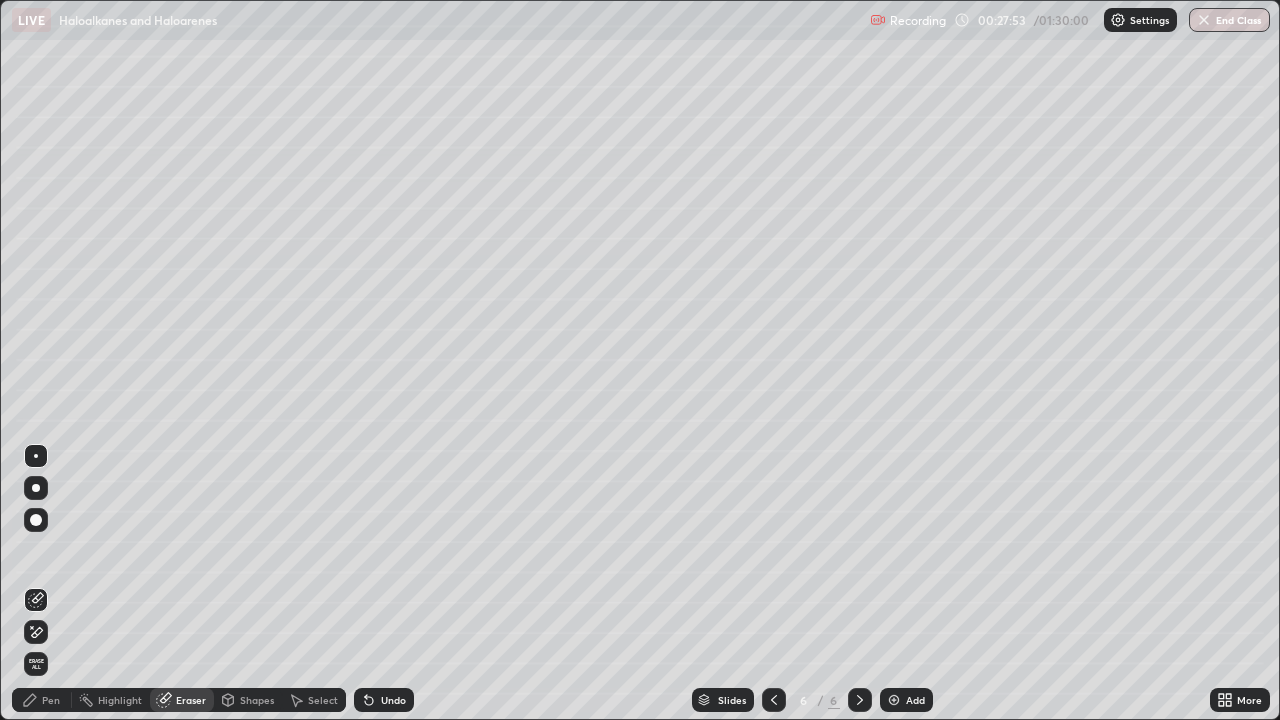 click on "Pen" at bounding box center [42, 700] 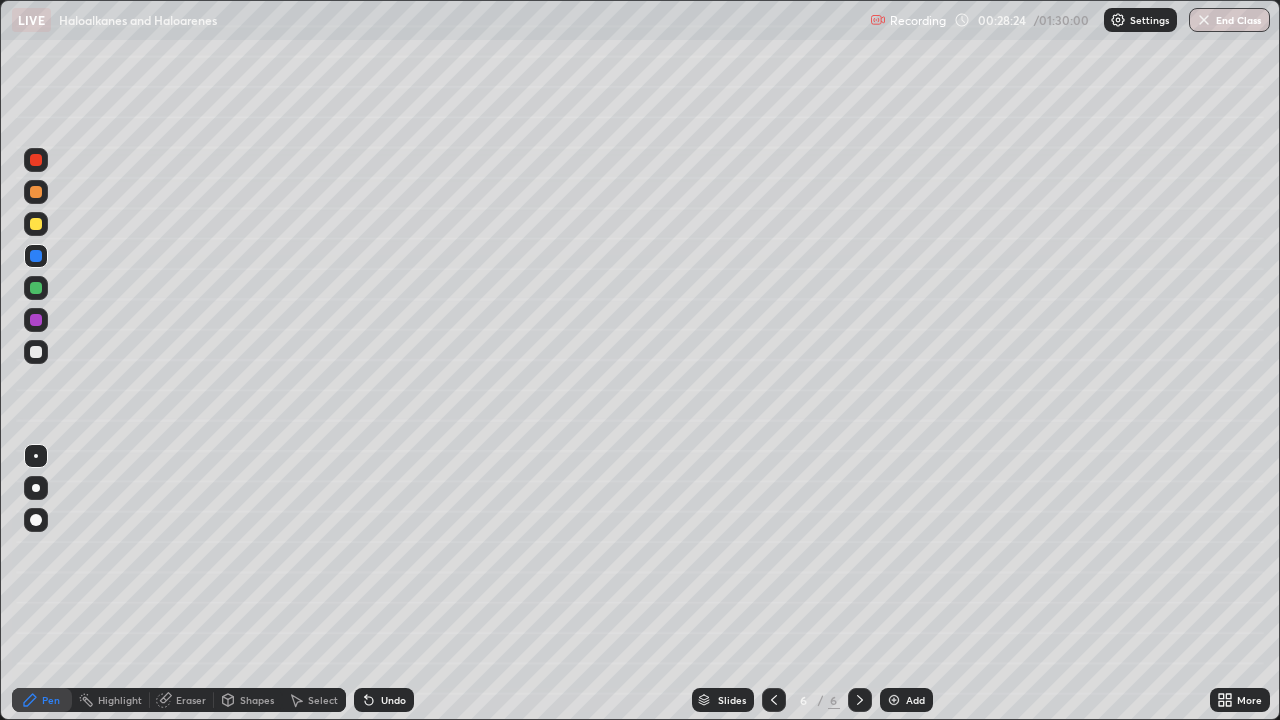 click on "Eraser" at bounding box center (191, 700) 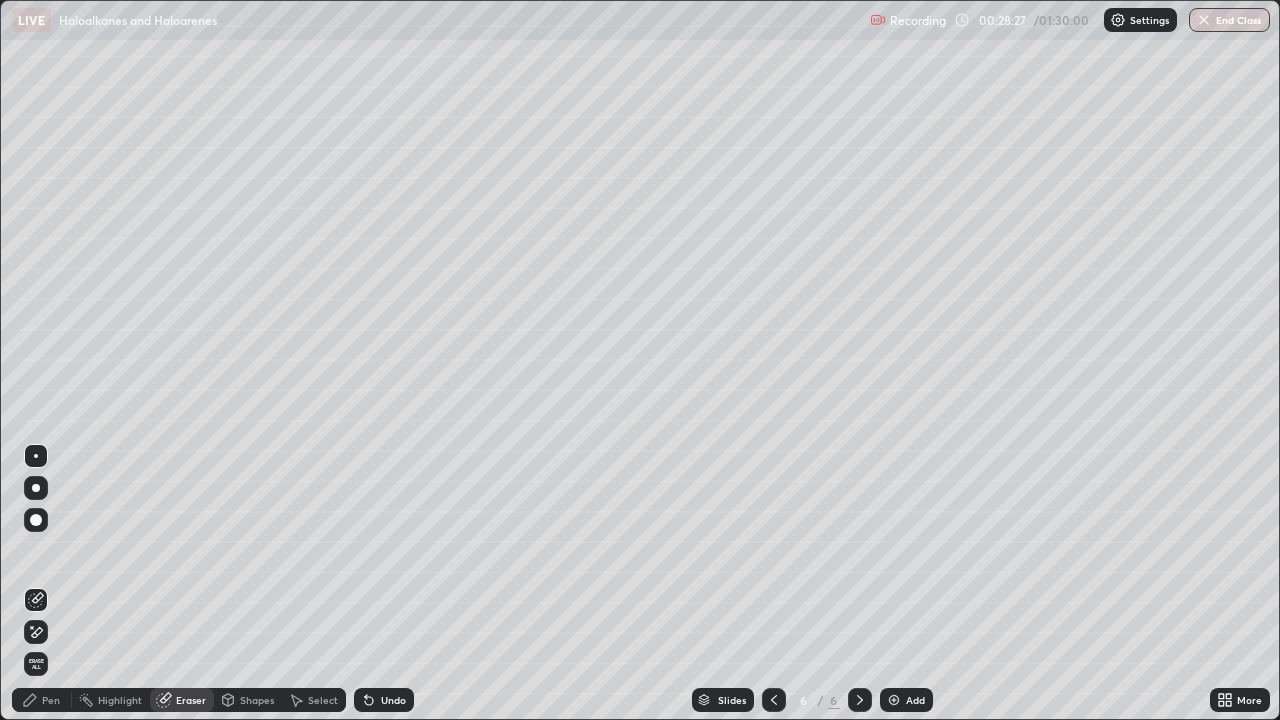 click on "Pen" at bounding box center (51, 700) 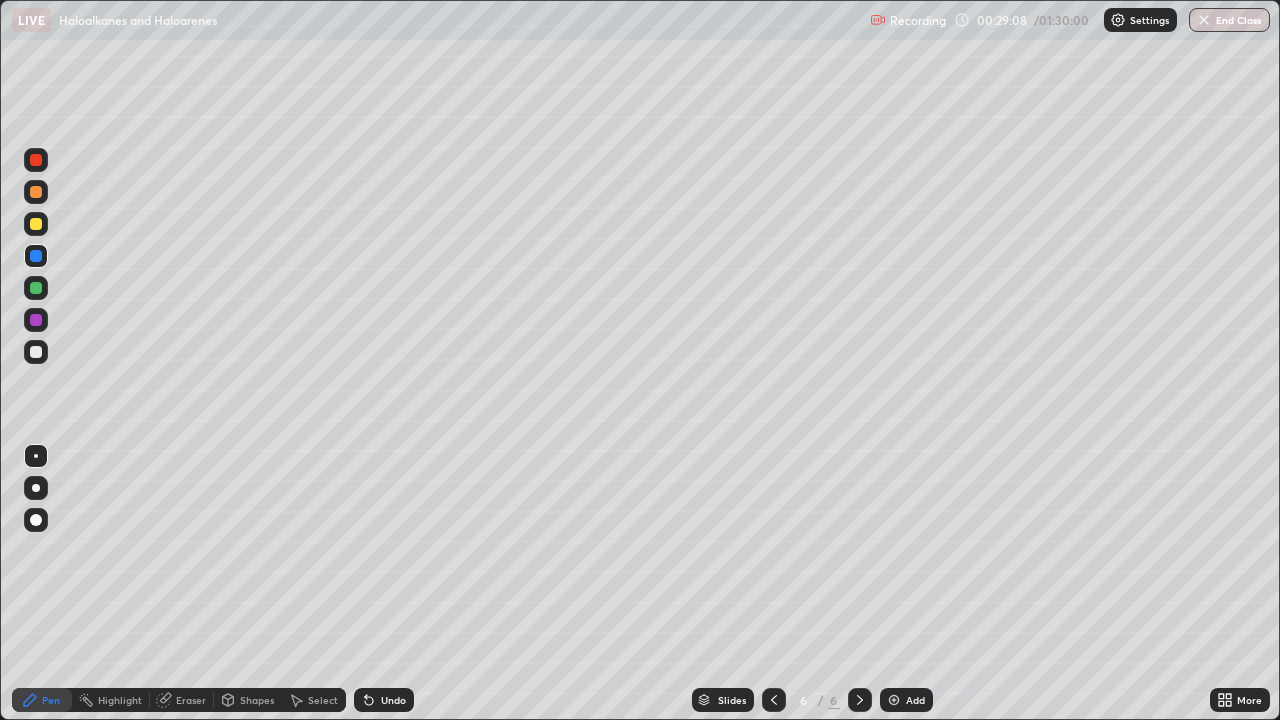 click at bounding box center [36, 256] 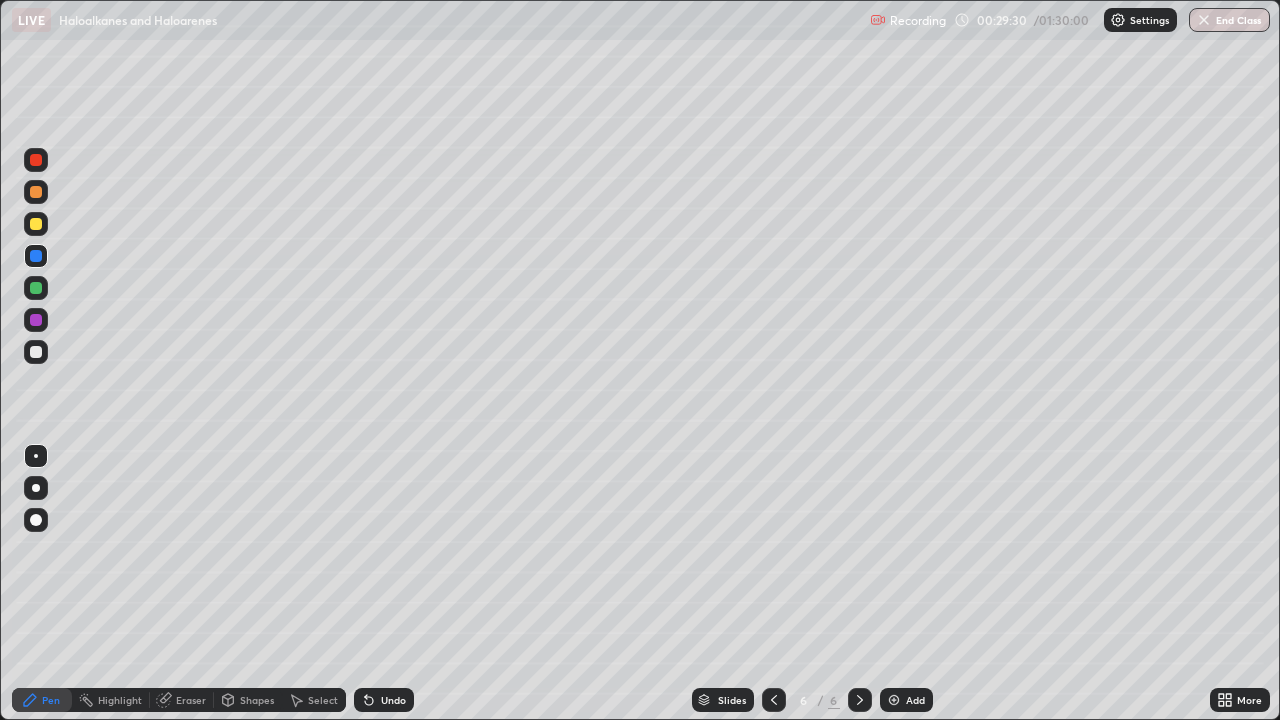 click at bounding box center (36, 352) 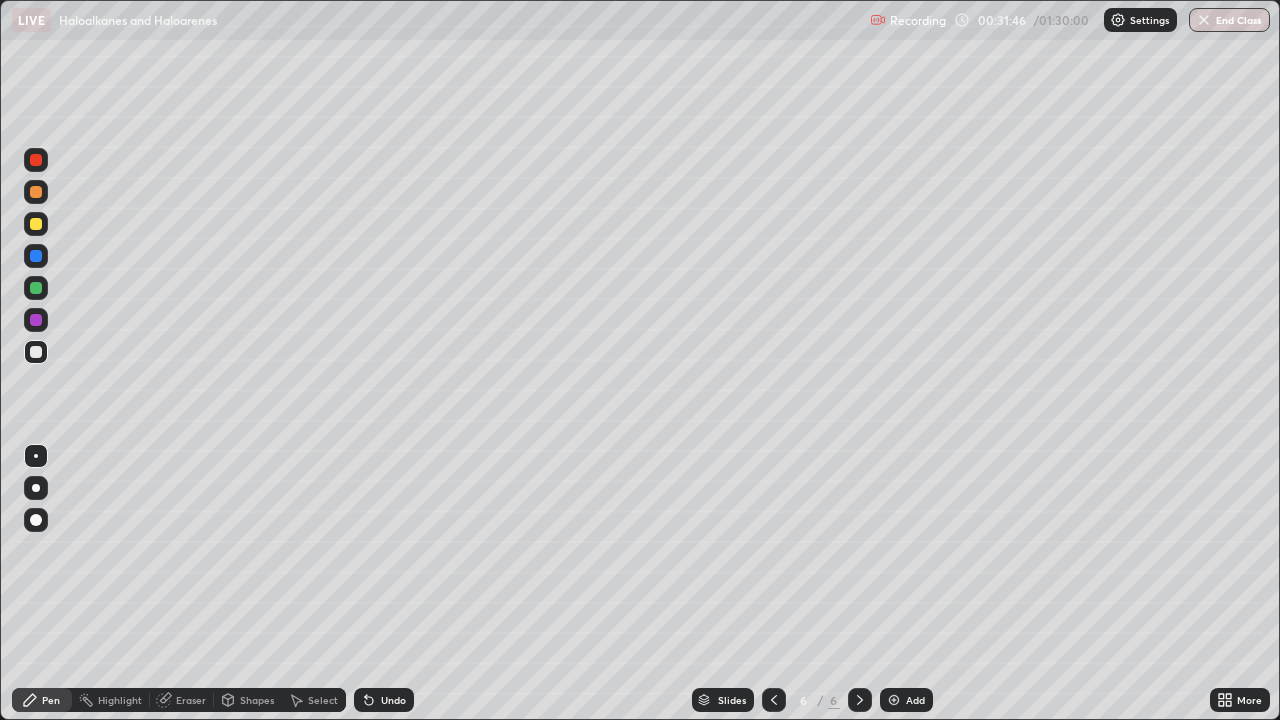 click 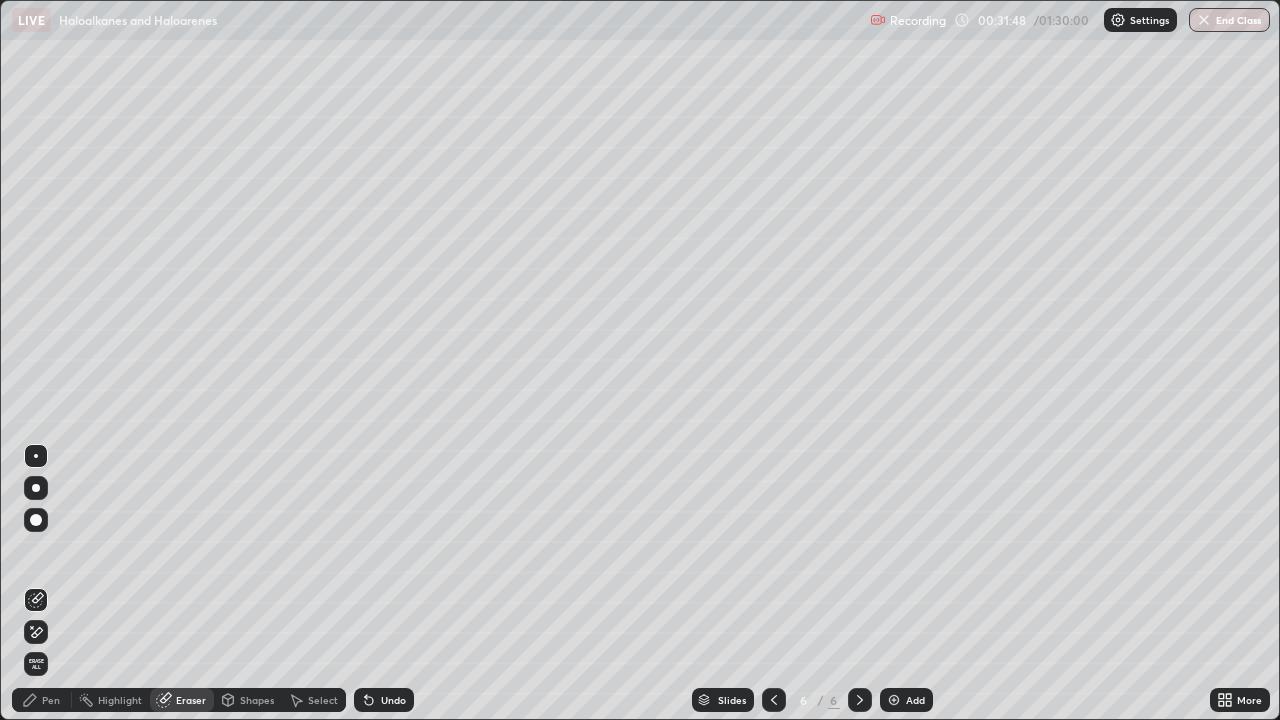 click on "Pen" at bounding box center (42, 700) 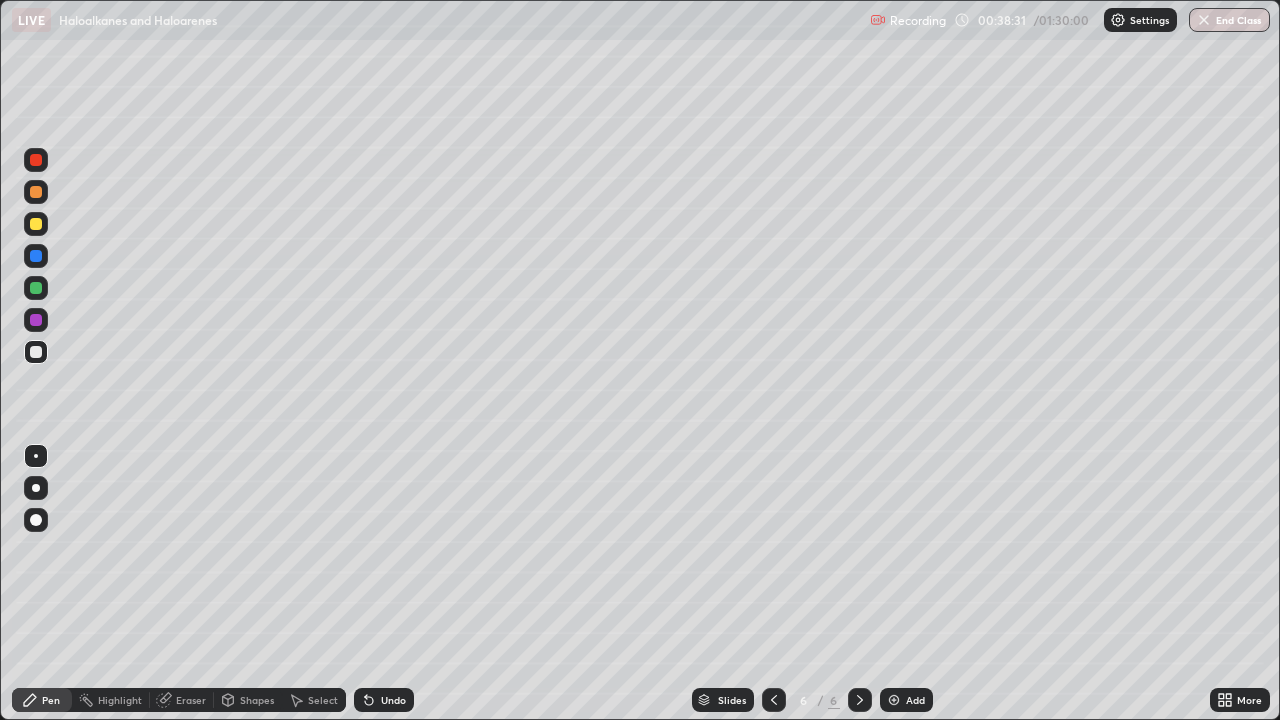 click on "Add" at bounding box center (906, 700) 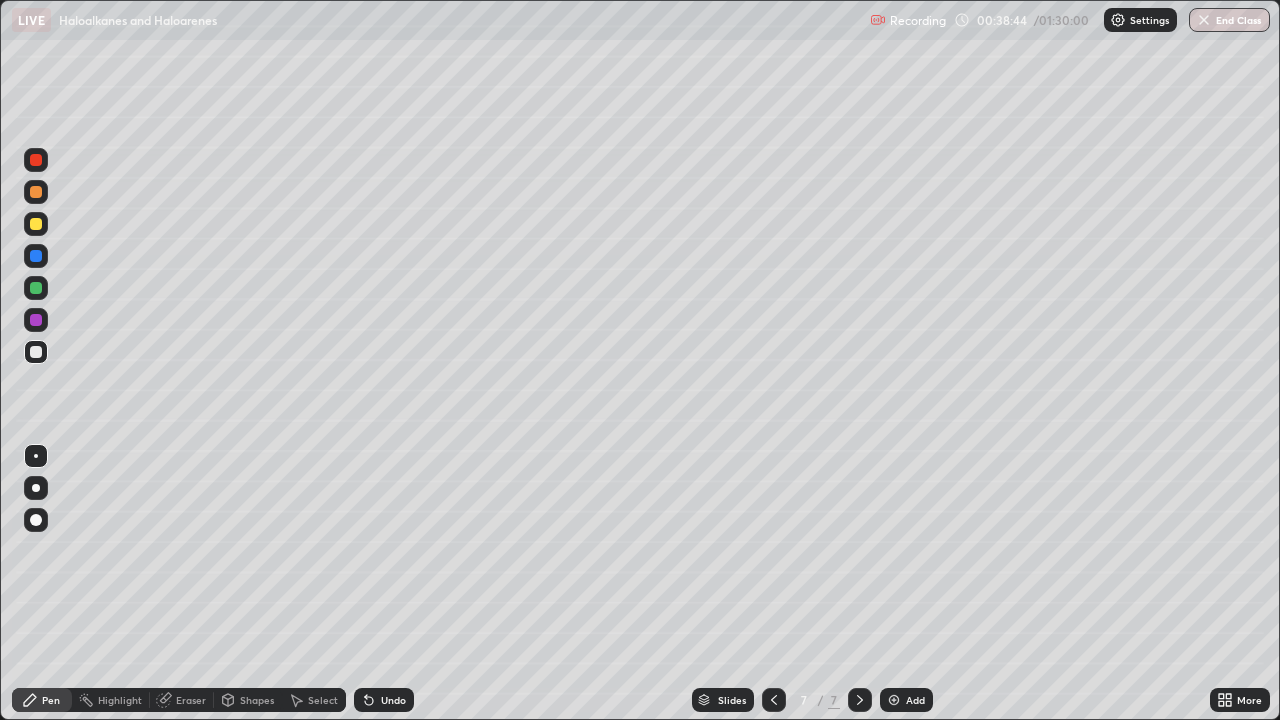 click on "Undo" at bounding box center (393, 700) 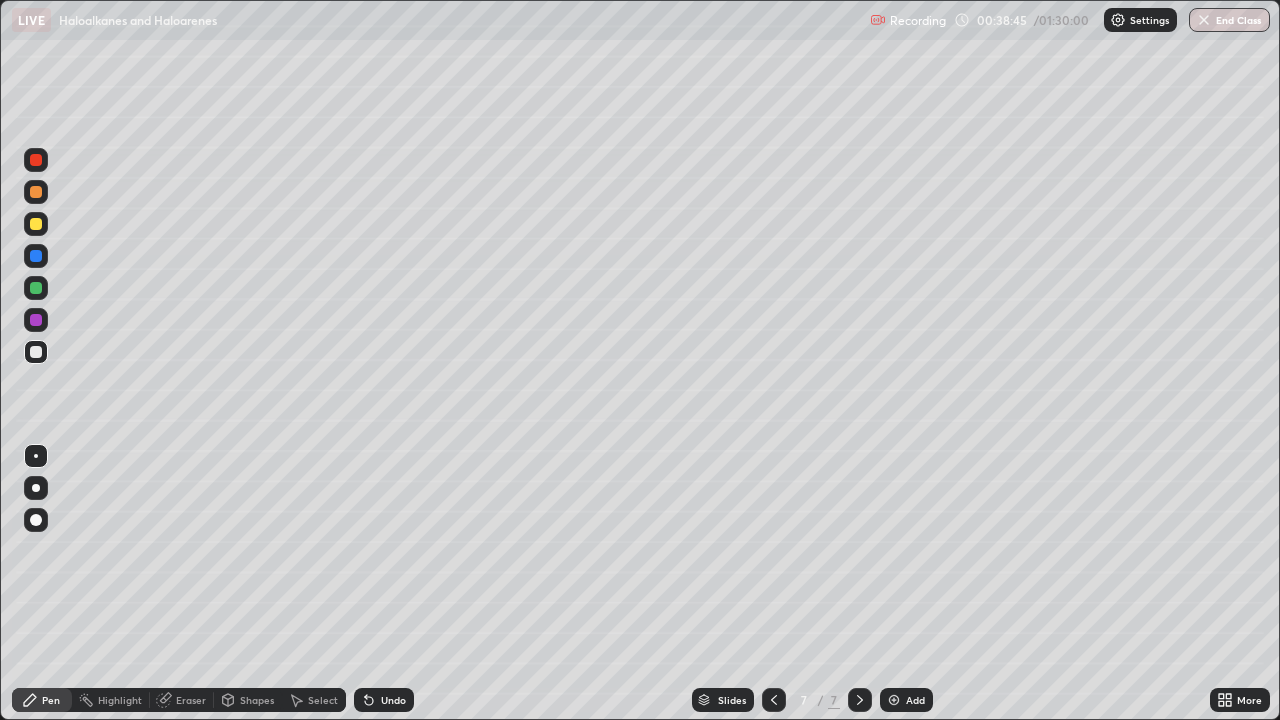 click on "Undo" at bounding box center [384, 700] 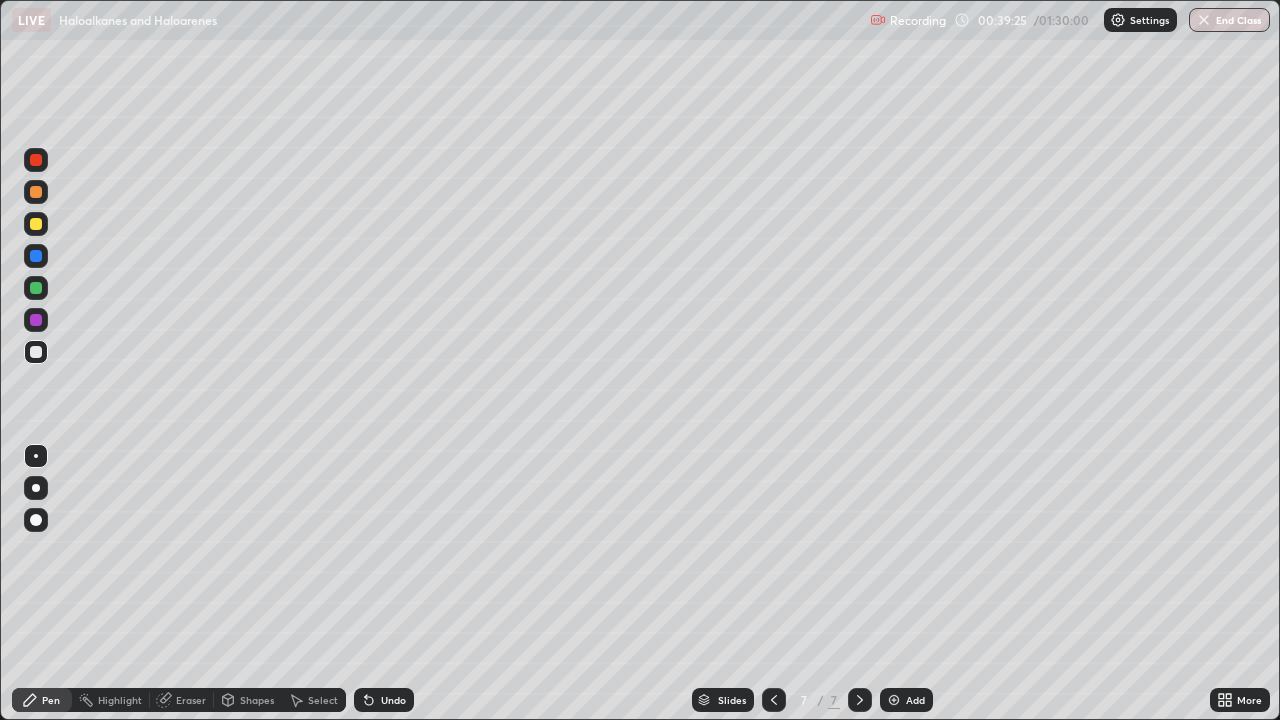 click on "Undo" at bounding box center (393, 700) 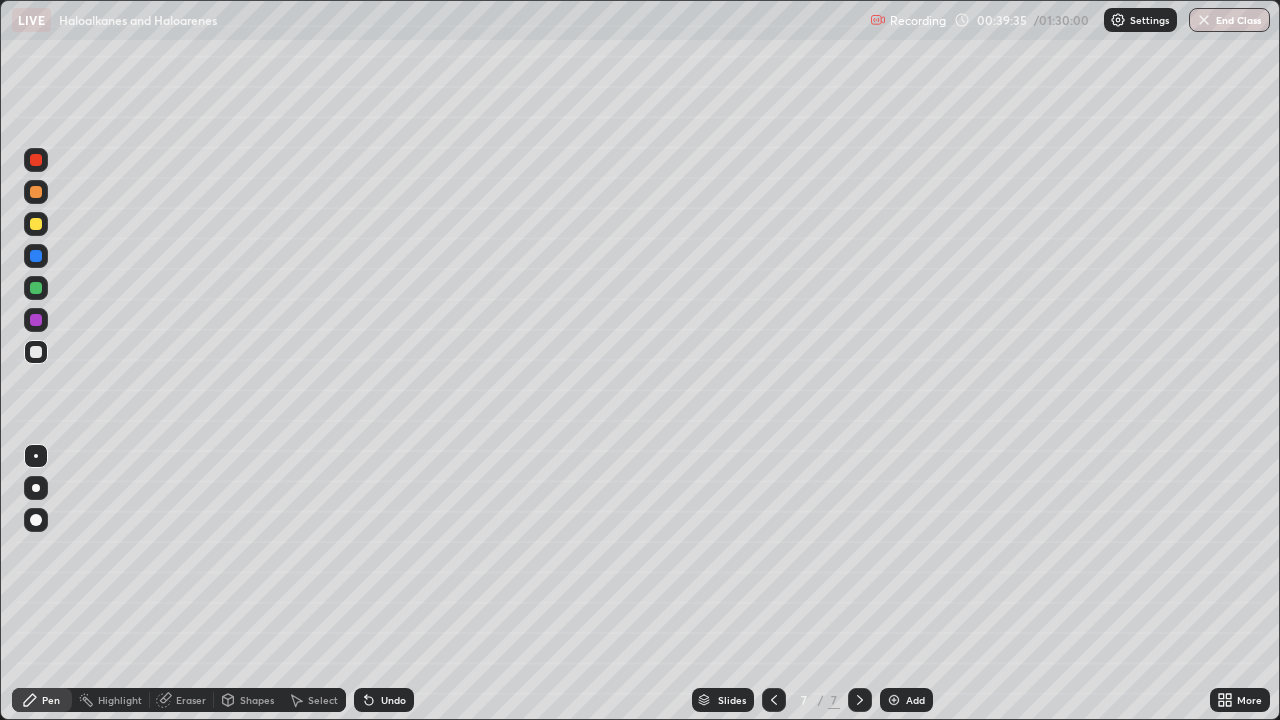 click on "Eraser" at bounding box center (182, 700) 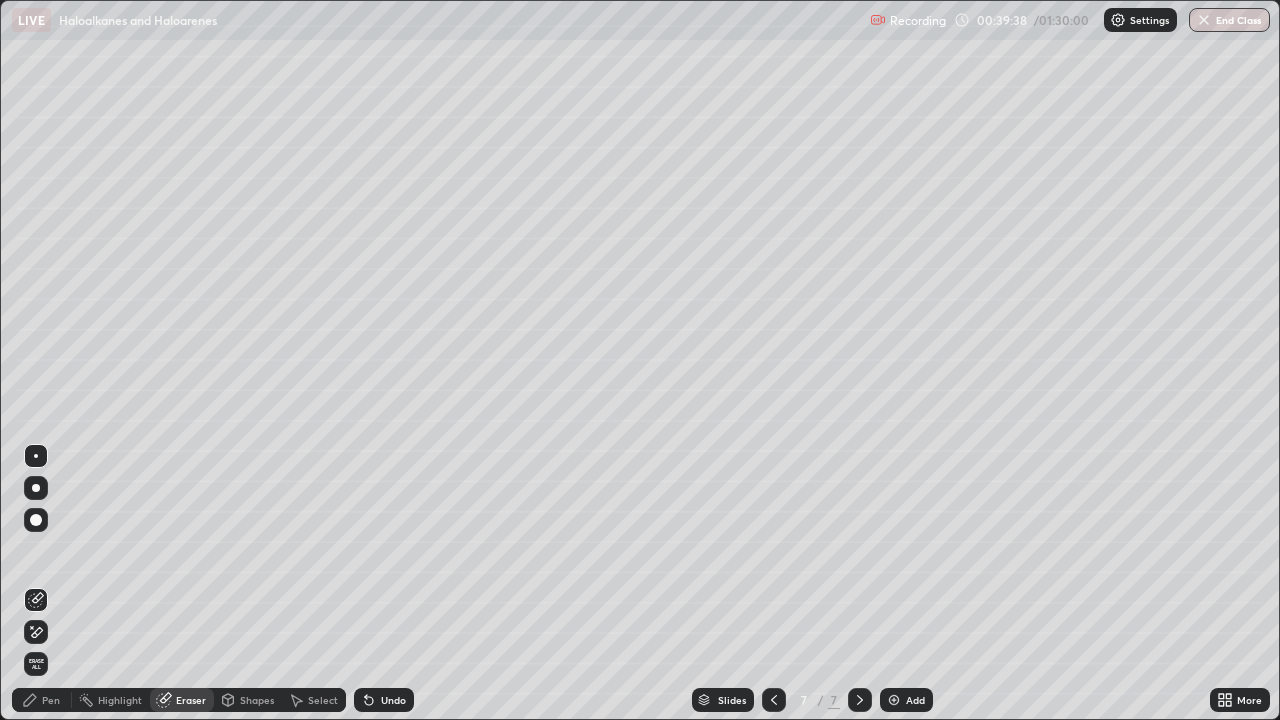 click 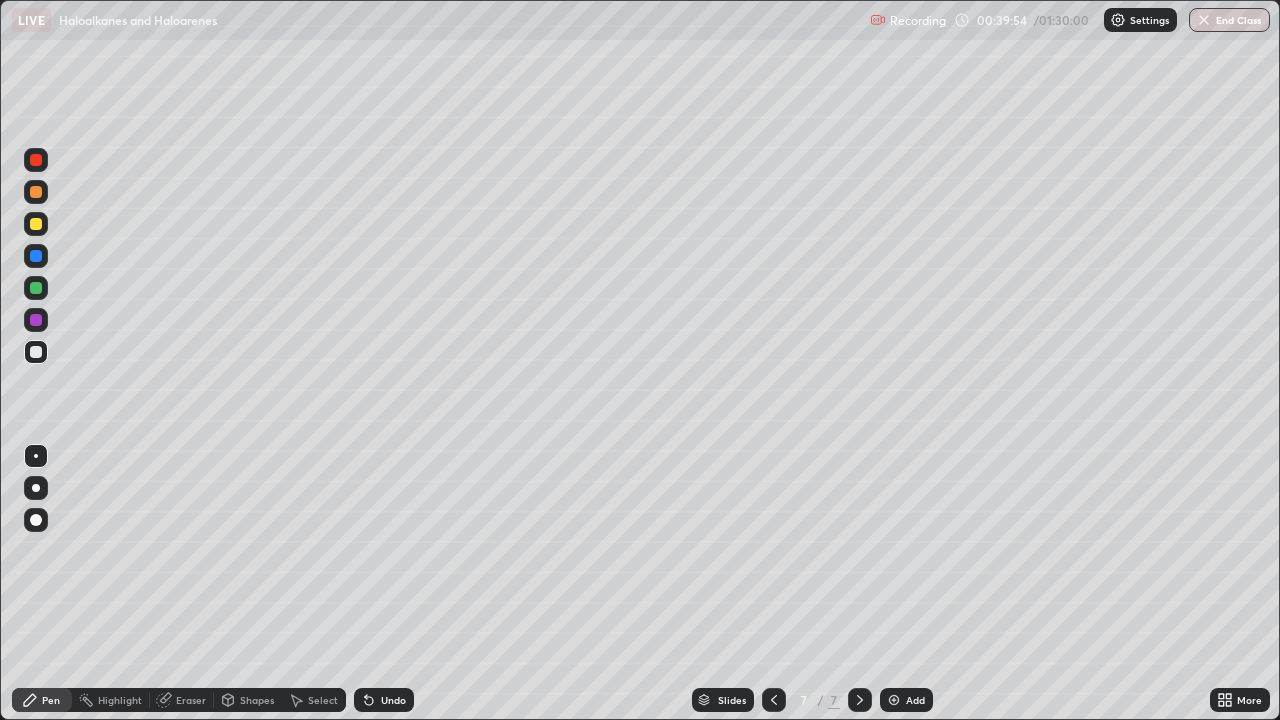click on "Undo" at bounding box center [384, 700] 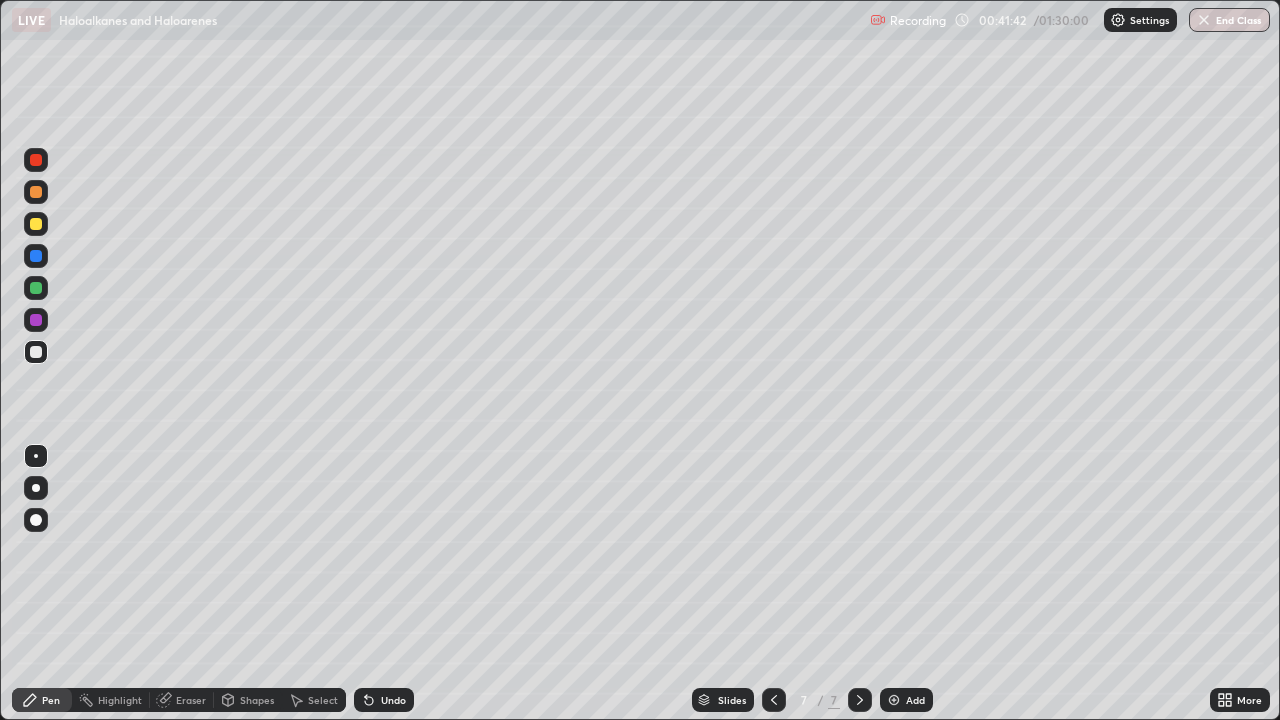 click on "Undo" at bounding box center (393, 700) 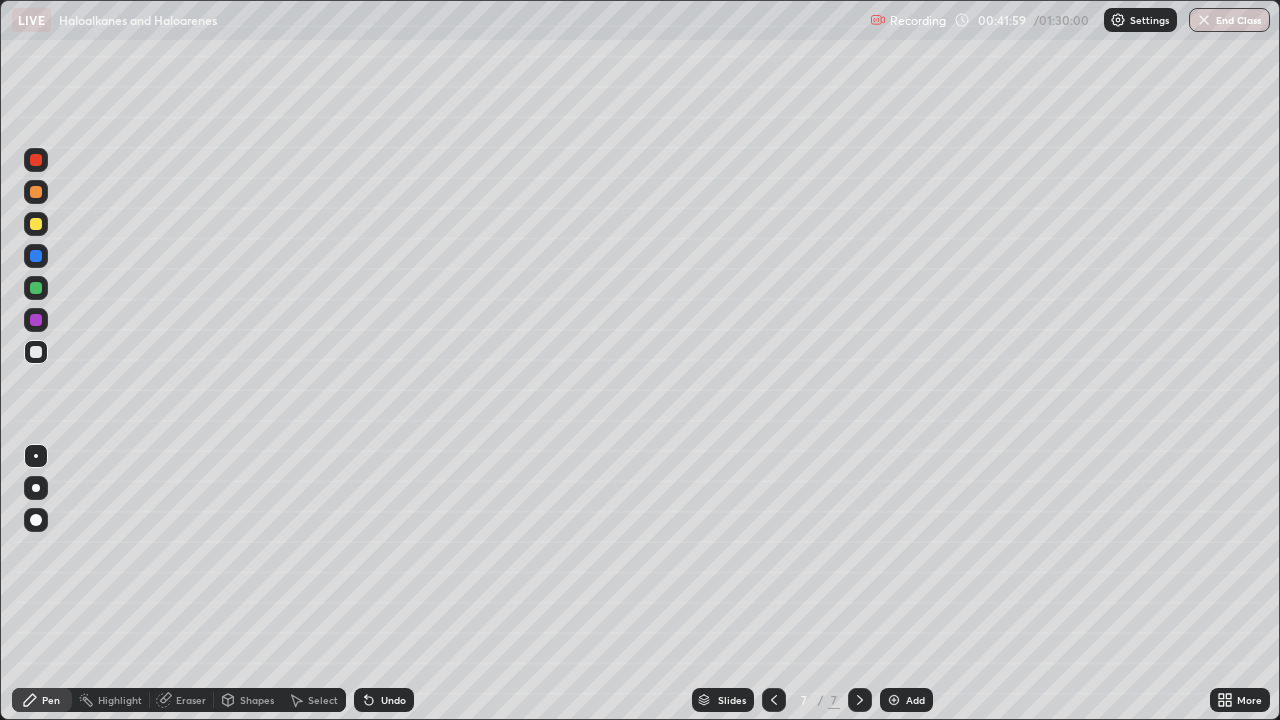 click at bounding box center (894, 700) 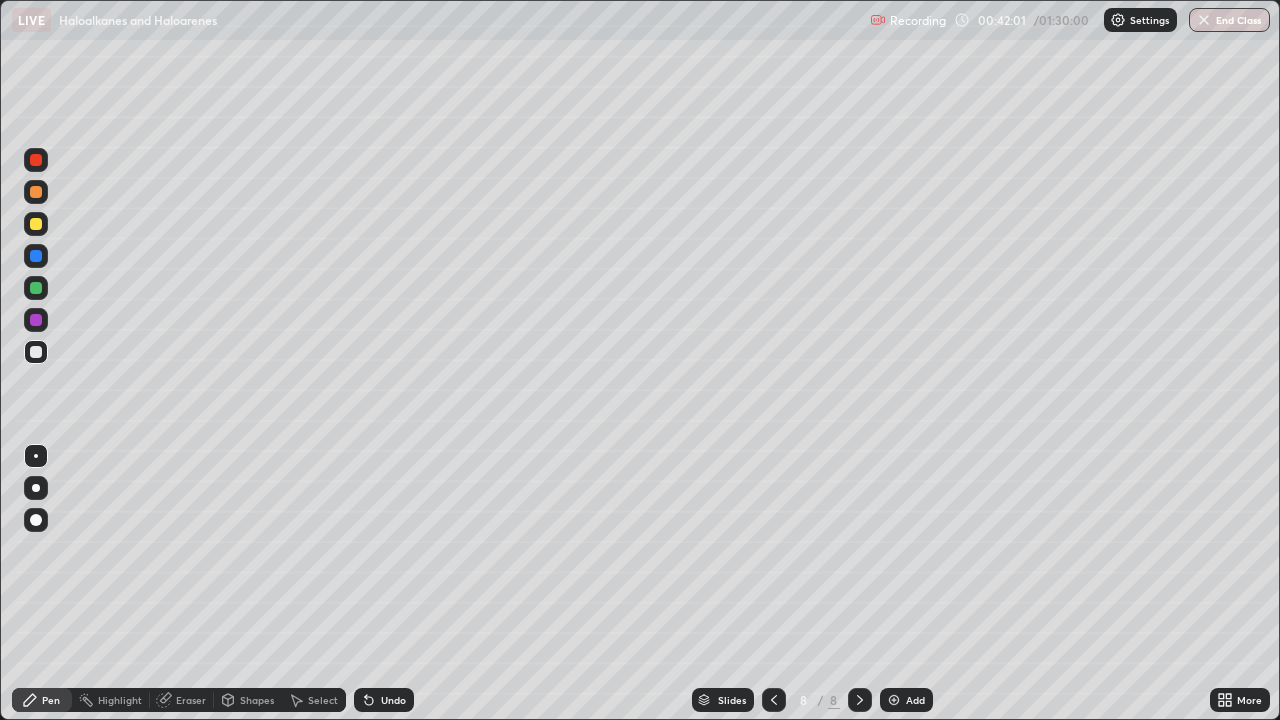 click 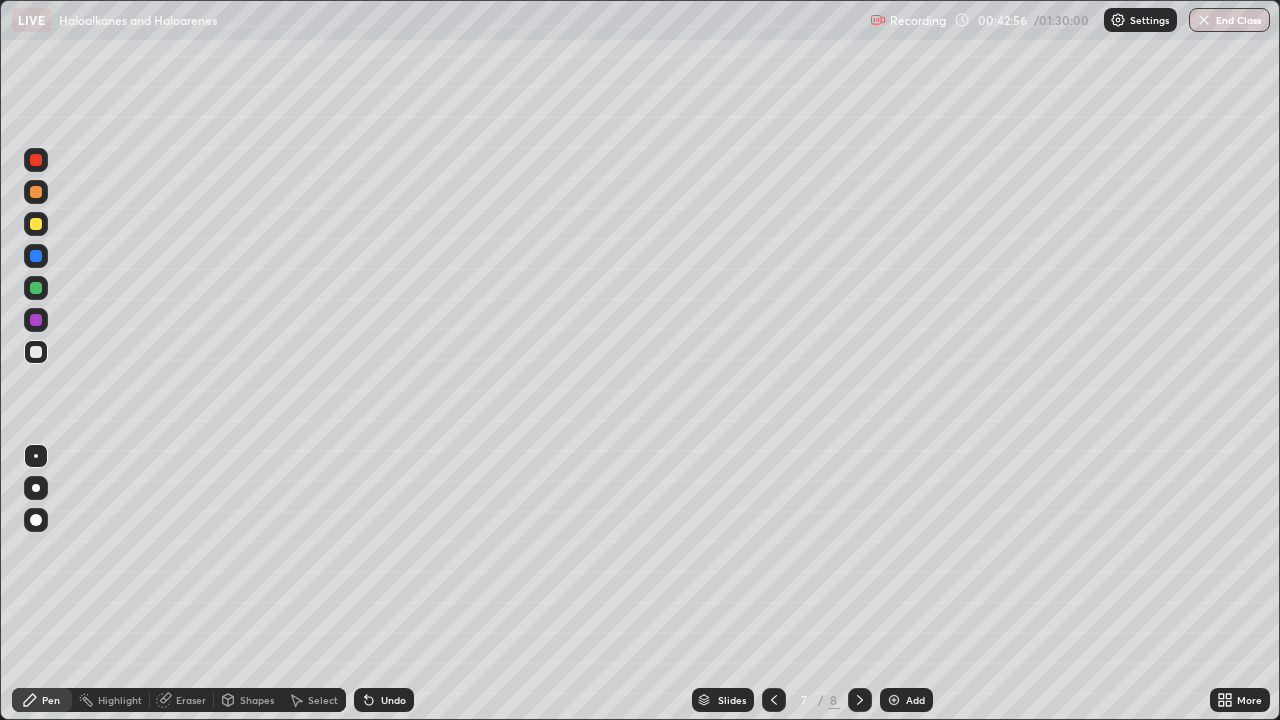 click on "Add" at bounding box center (906, 700) 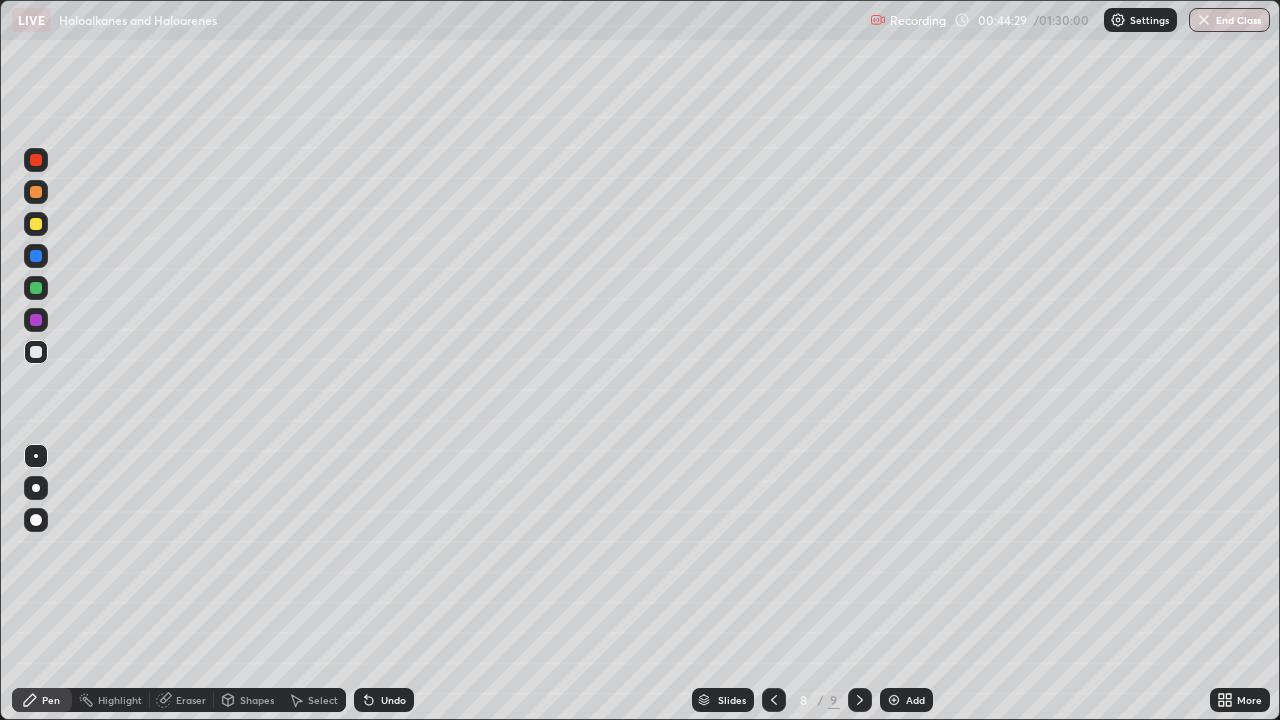 click on "Undo" at bounding box center (384, 700) 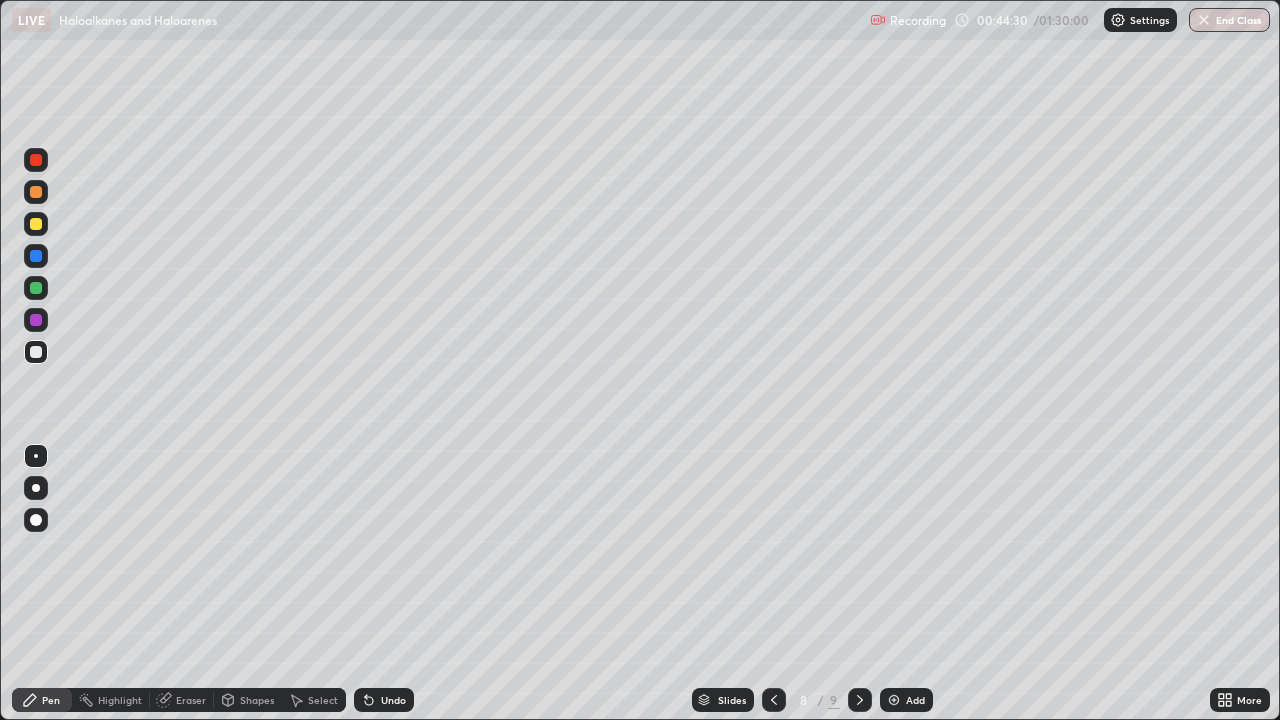 click on "Undo" at bounding box center [384, 700] 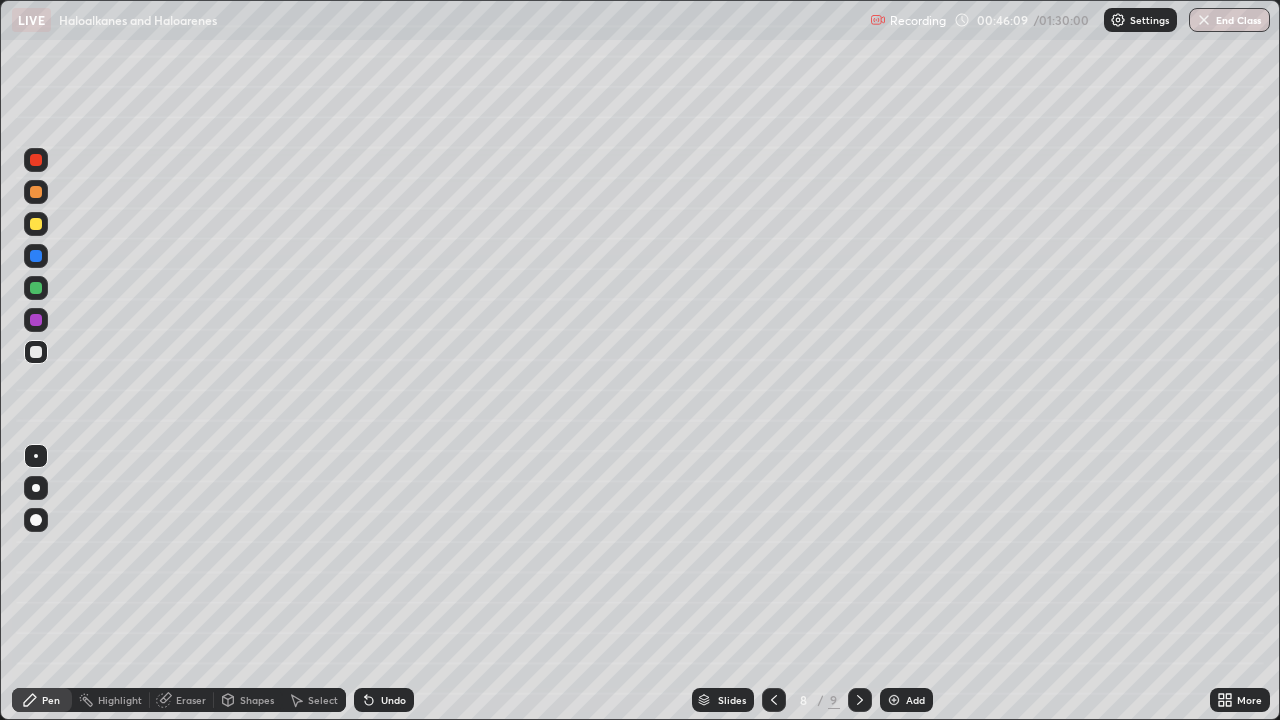 click on "Add" at bounding box center (915, 700) 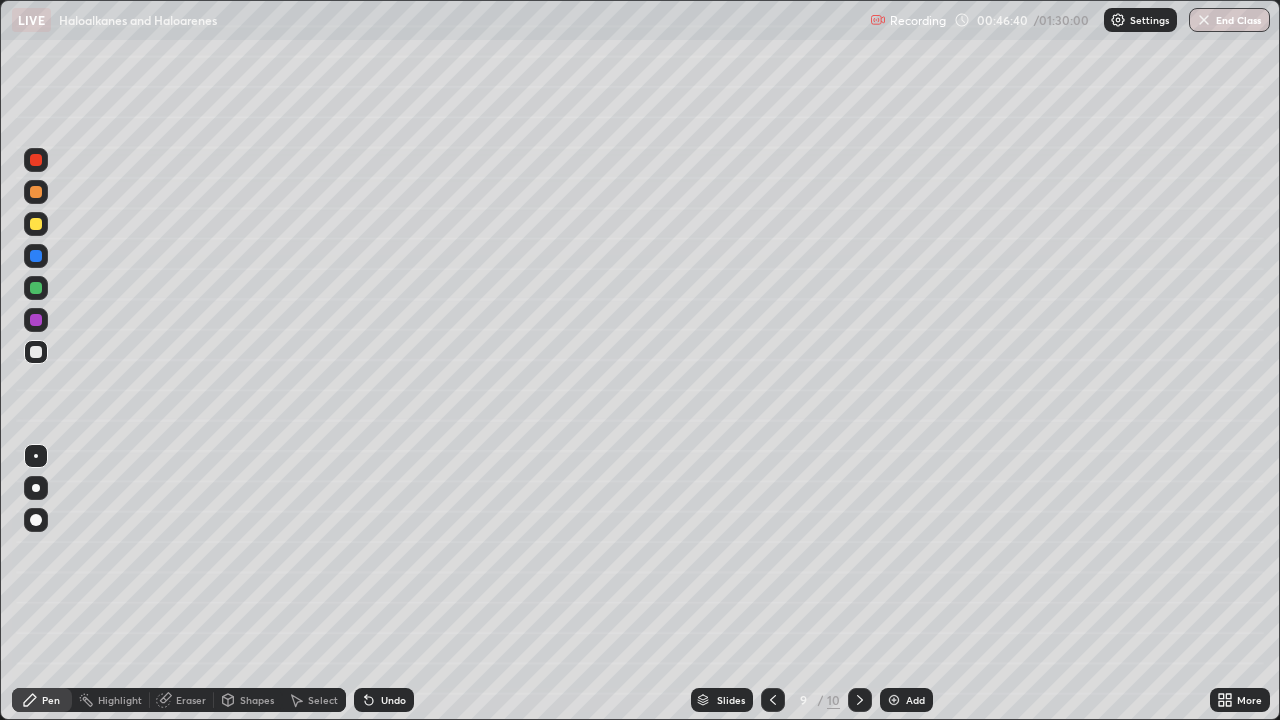 click 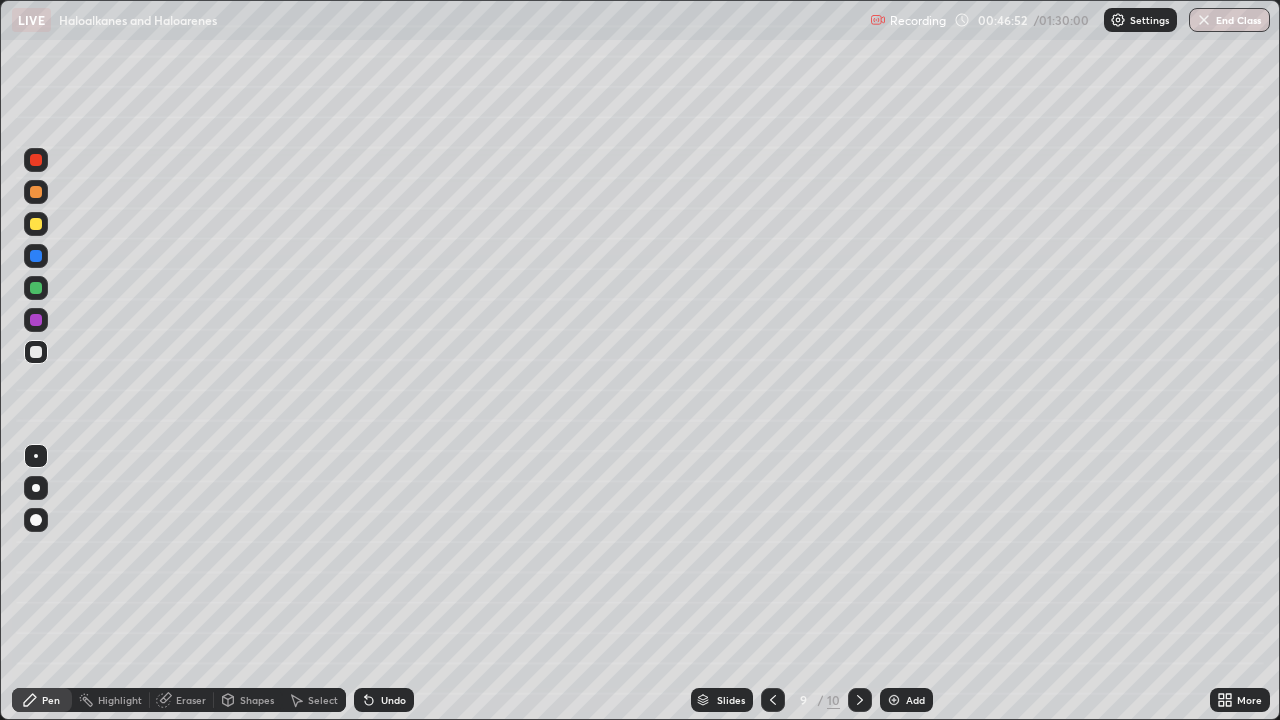 click at bounding box center [36, 224] 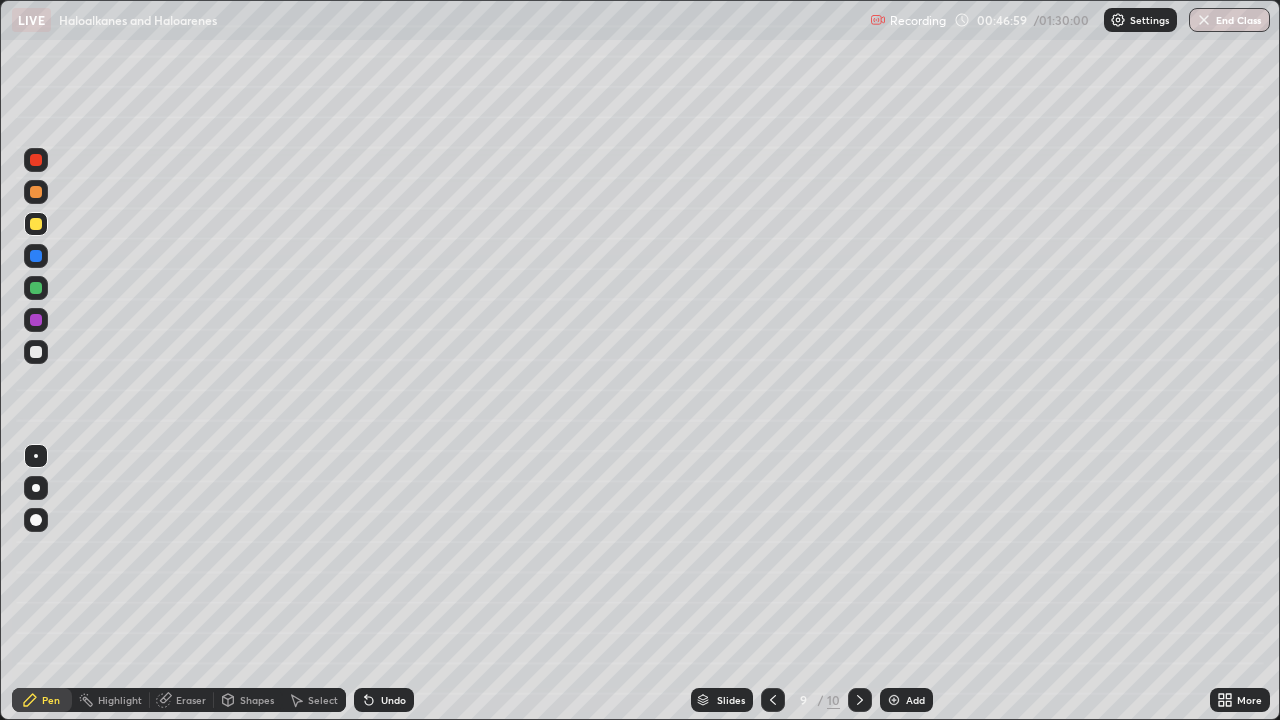 click at bounding box center [36, 352] 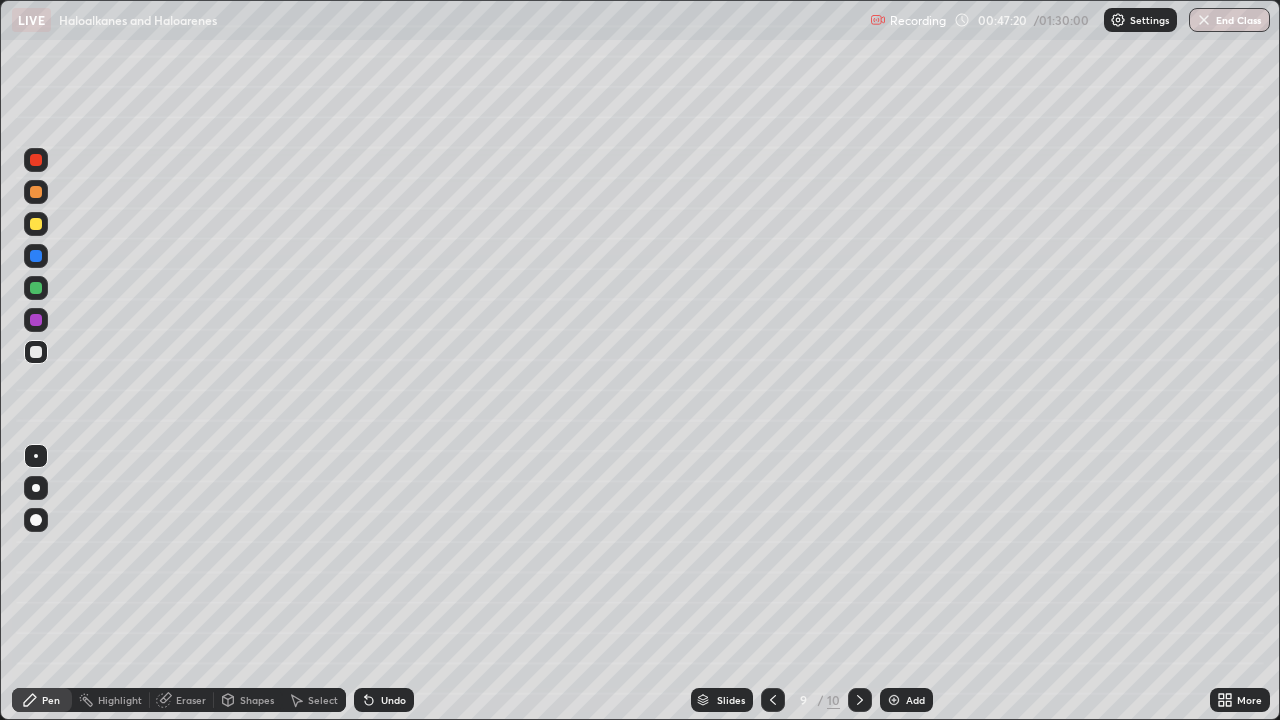 click on "Undo" at bounding box center [384, 700] 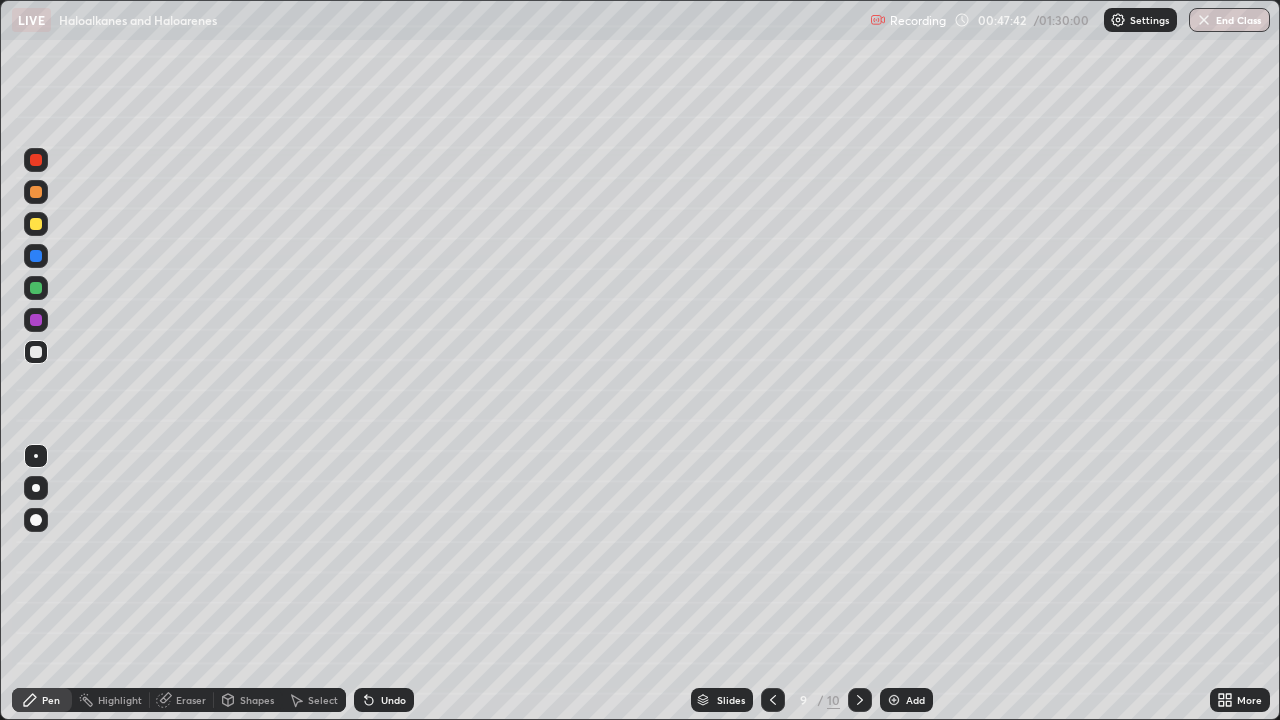 click on "Undo" at bounding box center [384, 700] 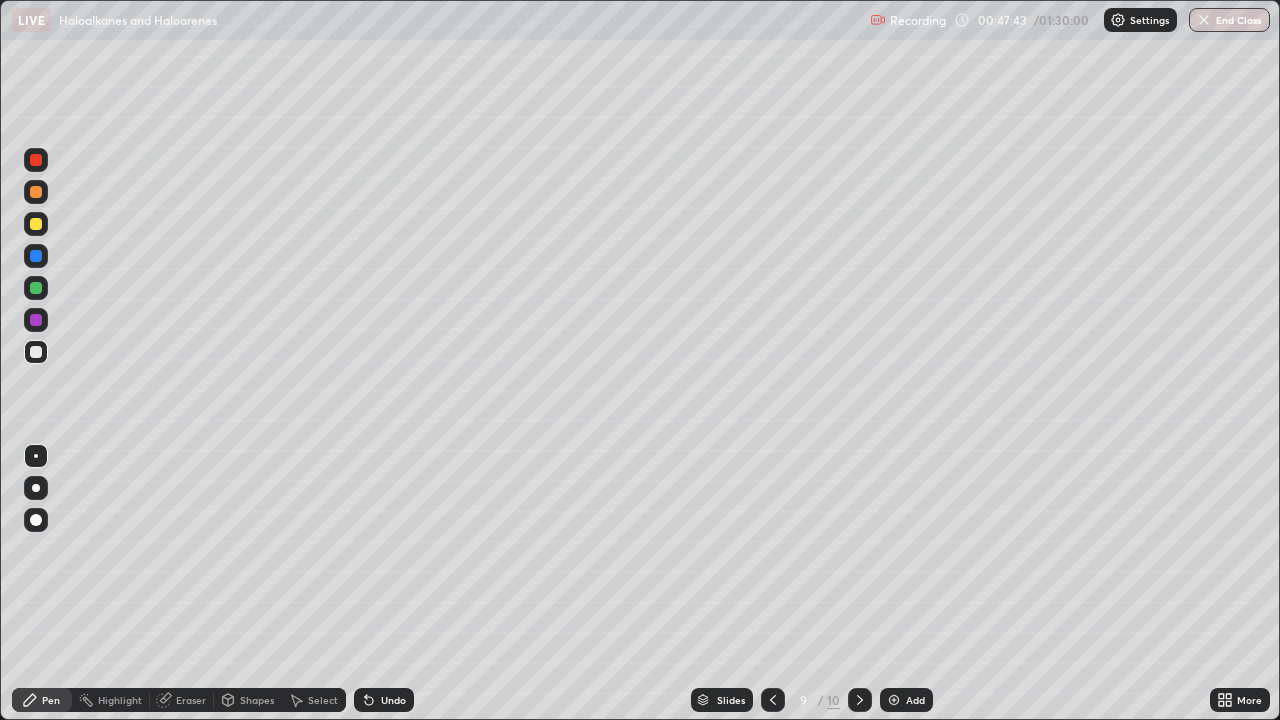 click on "Undo" at bounding box center [393, 700] 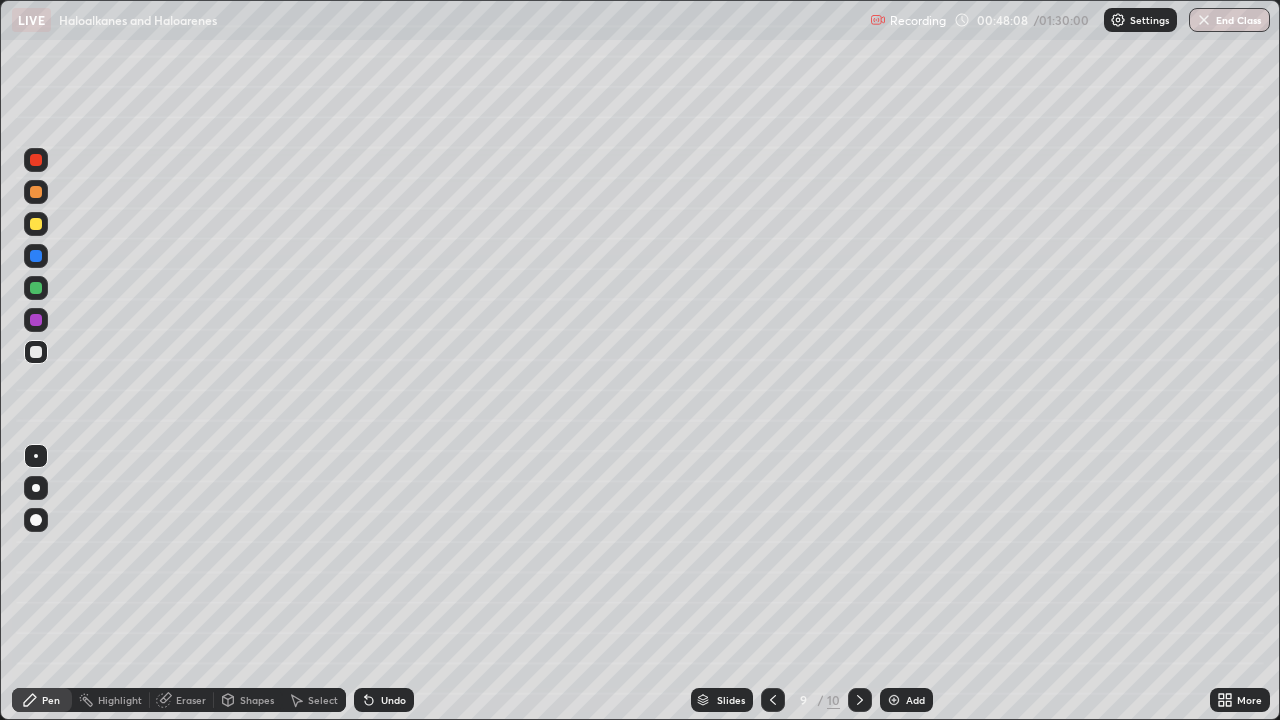 click 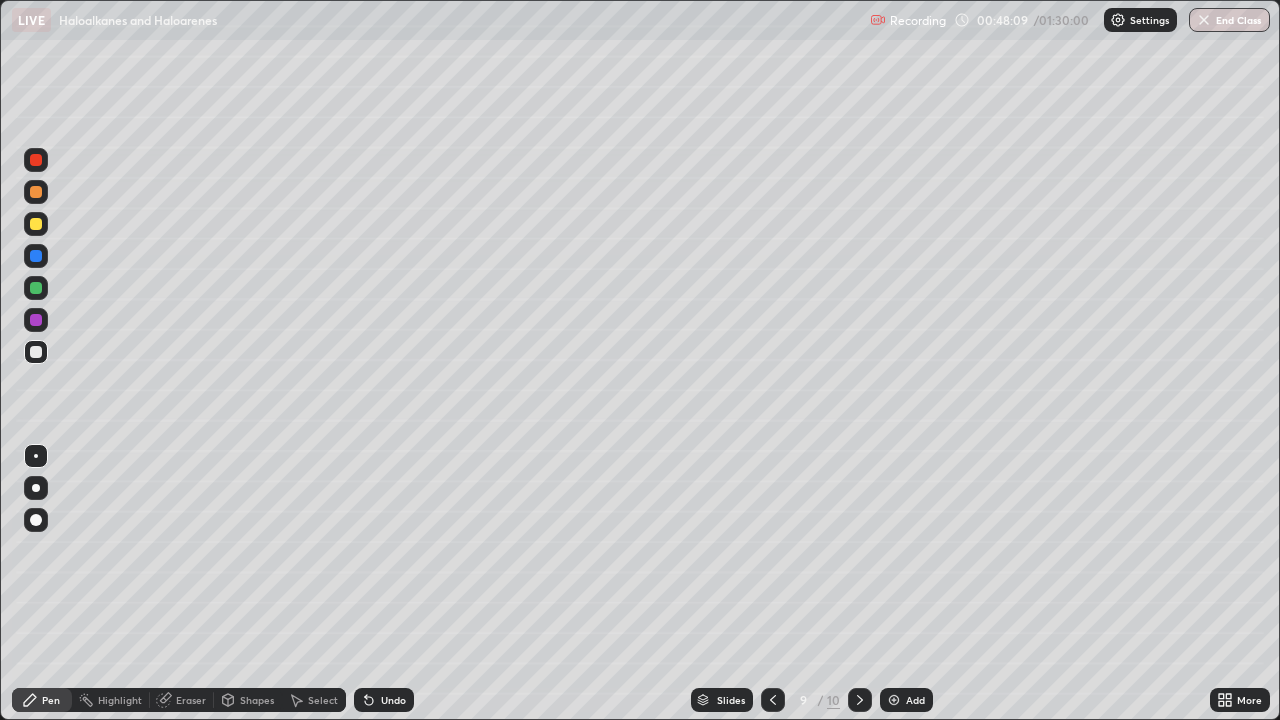 click on "Undo" at bounding box center [384, 700] 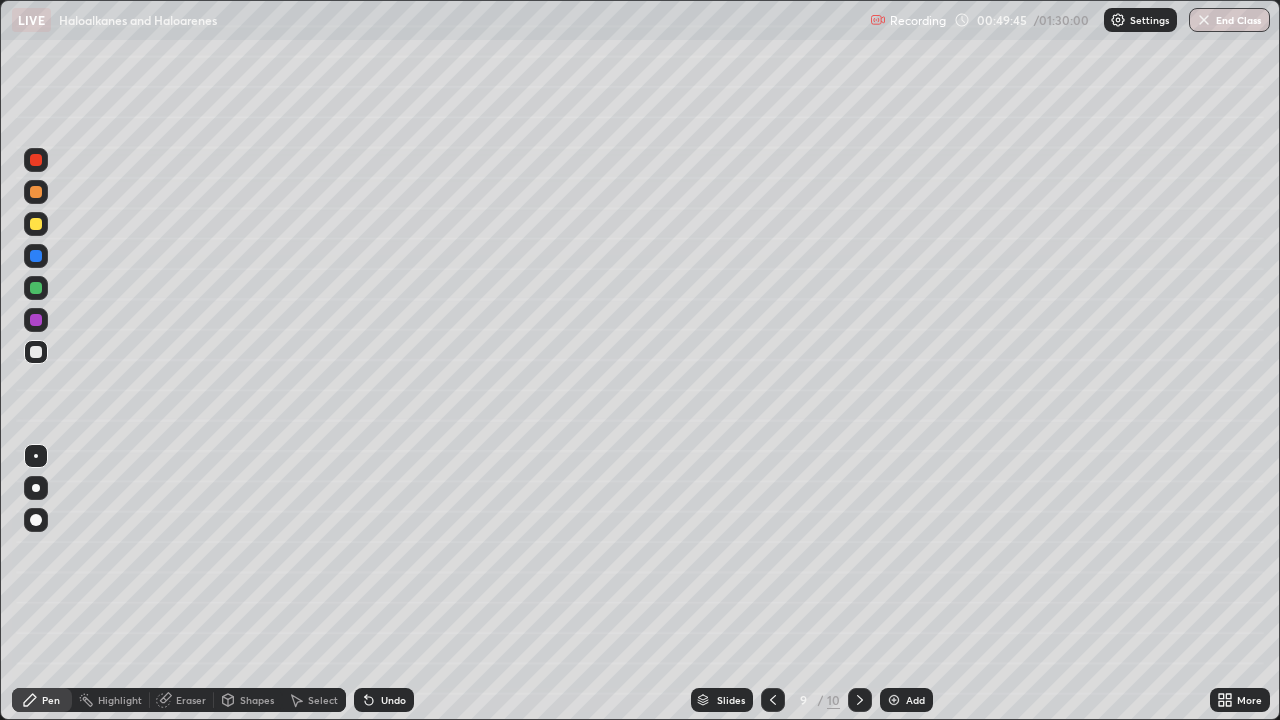 click at bounding box center (36, 224) 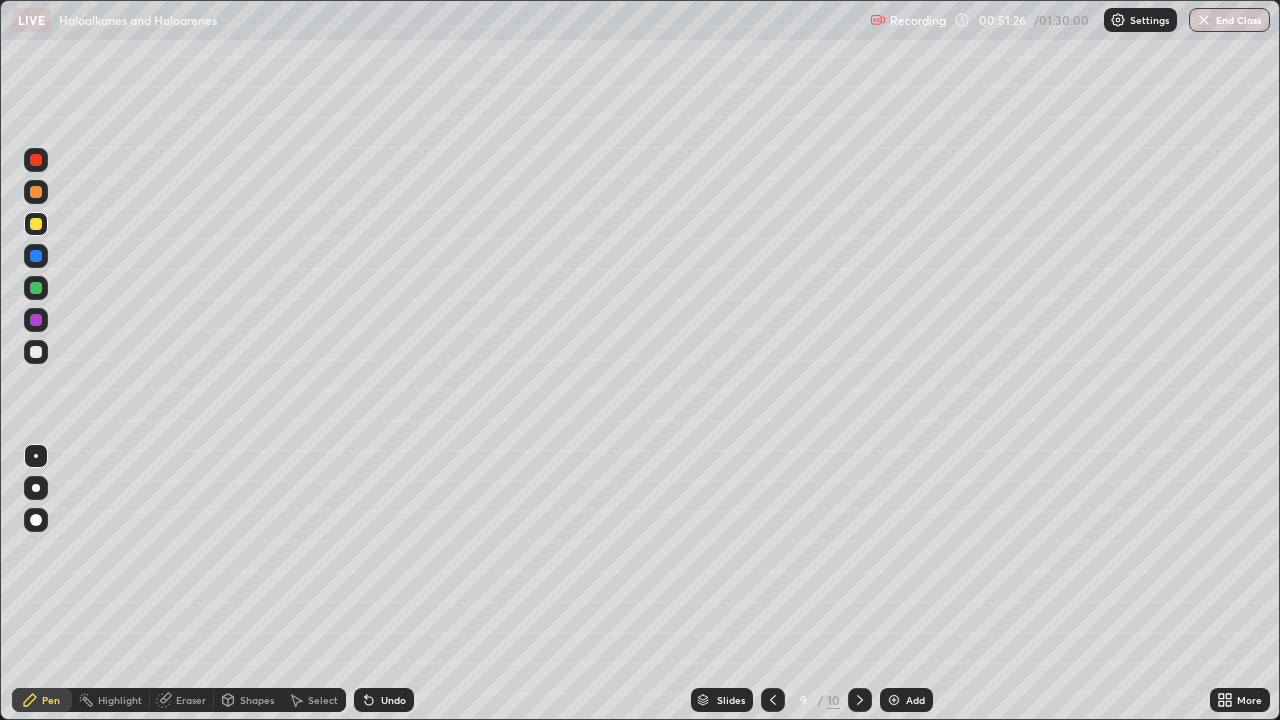 click on "Add" at bounding box center (915, 700) 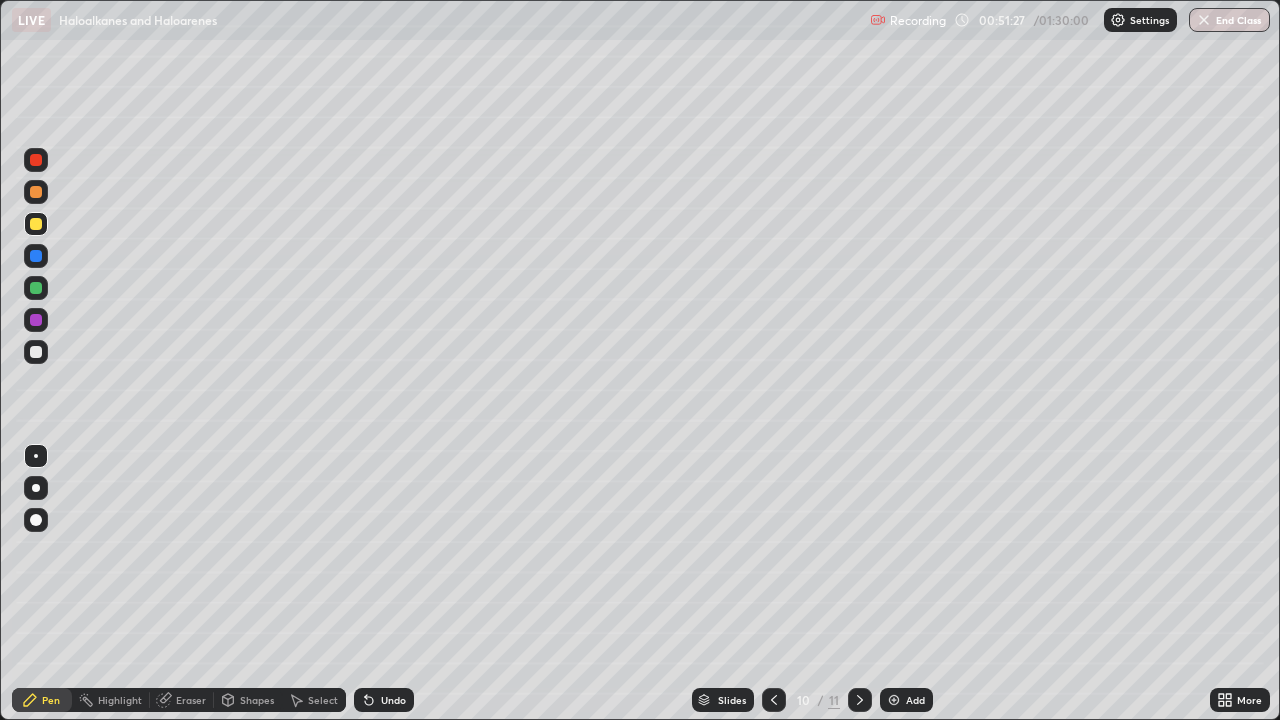 click 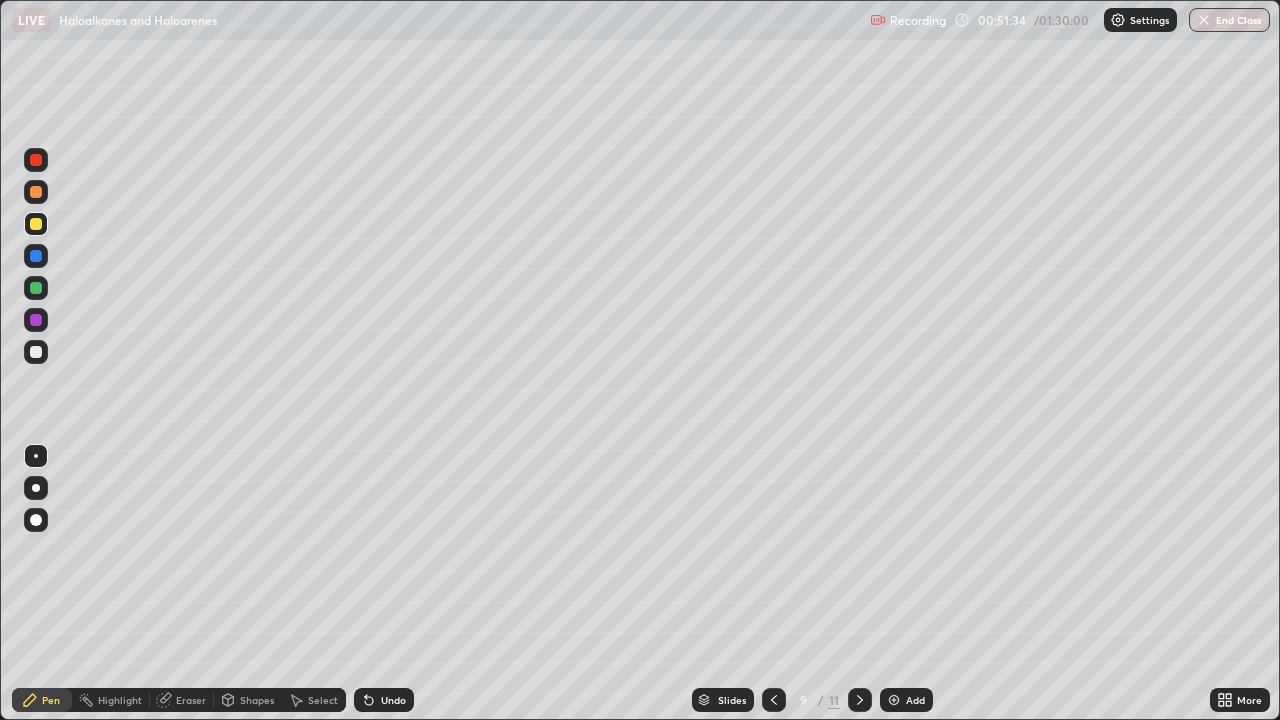 click 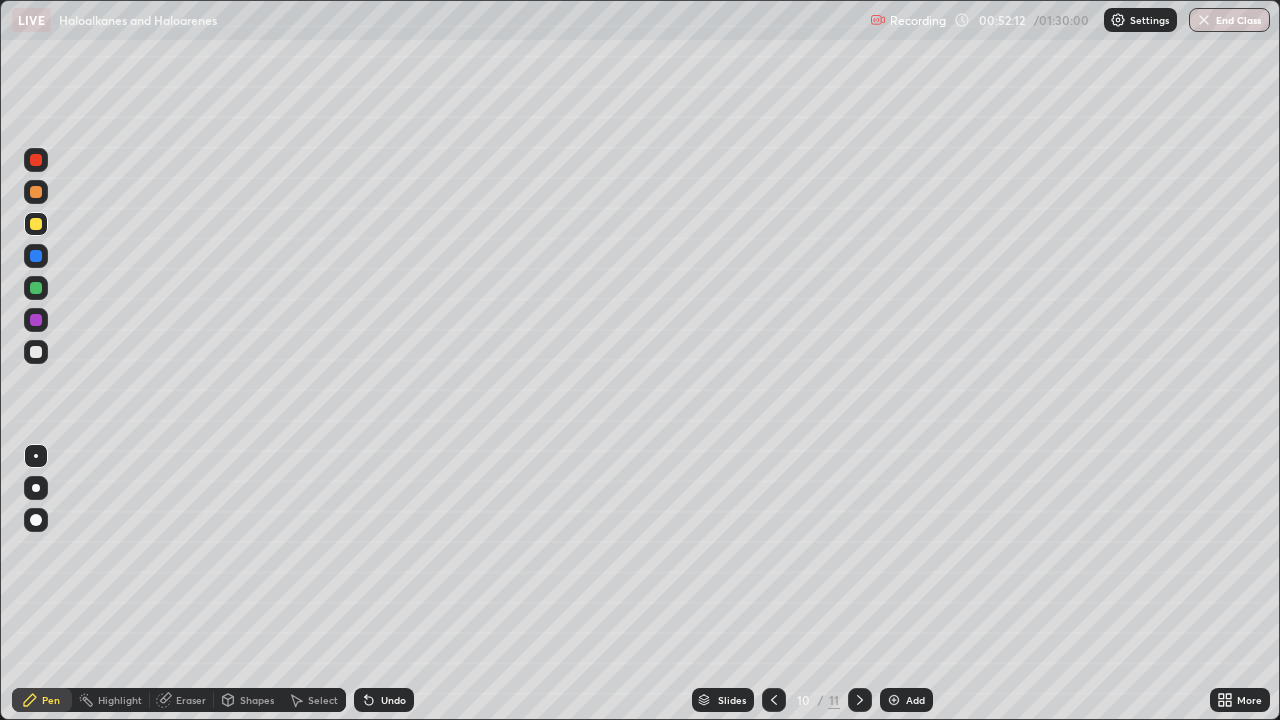 click 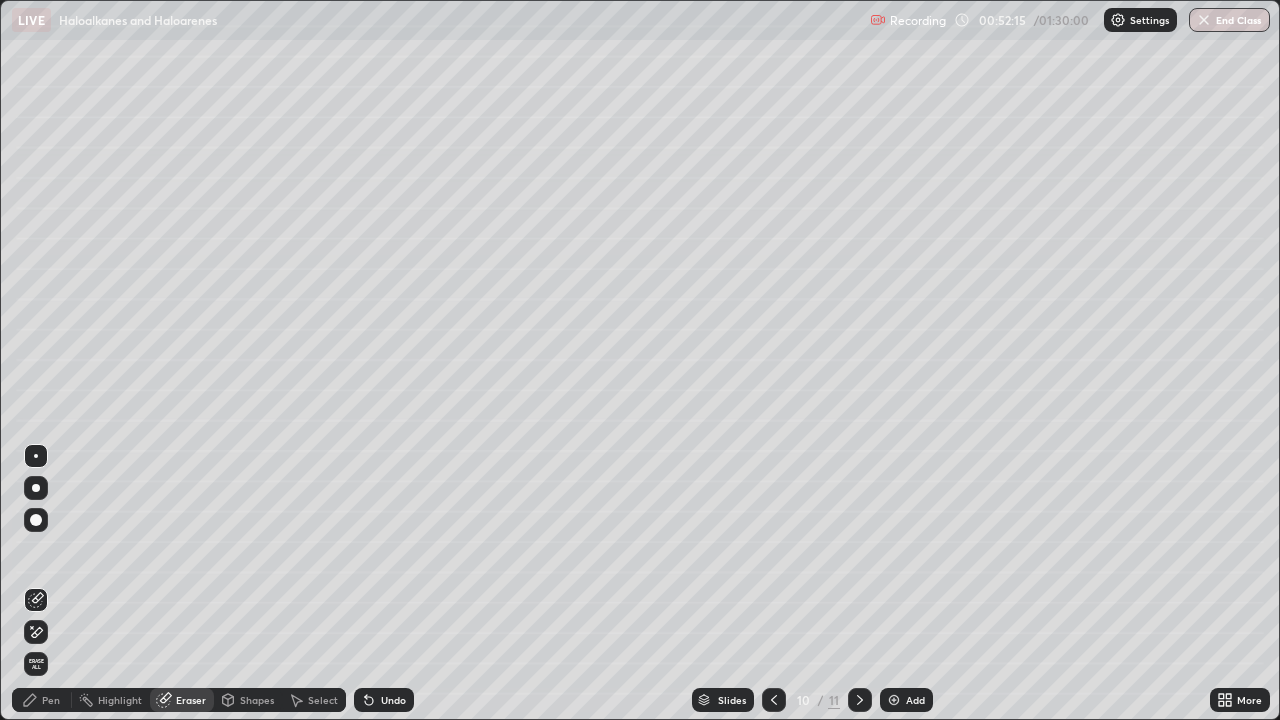 click on "Undo" at bounding box center (384, 700) 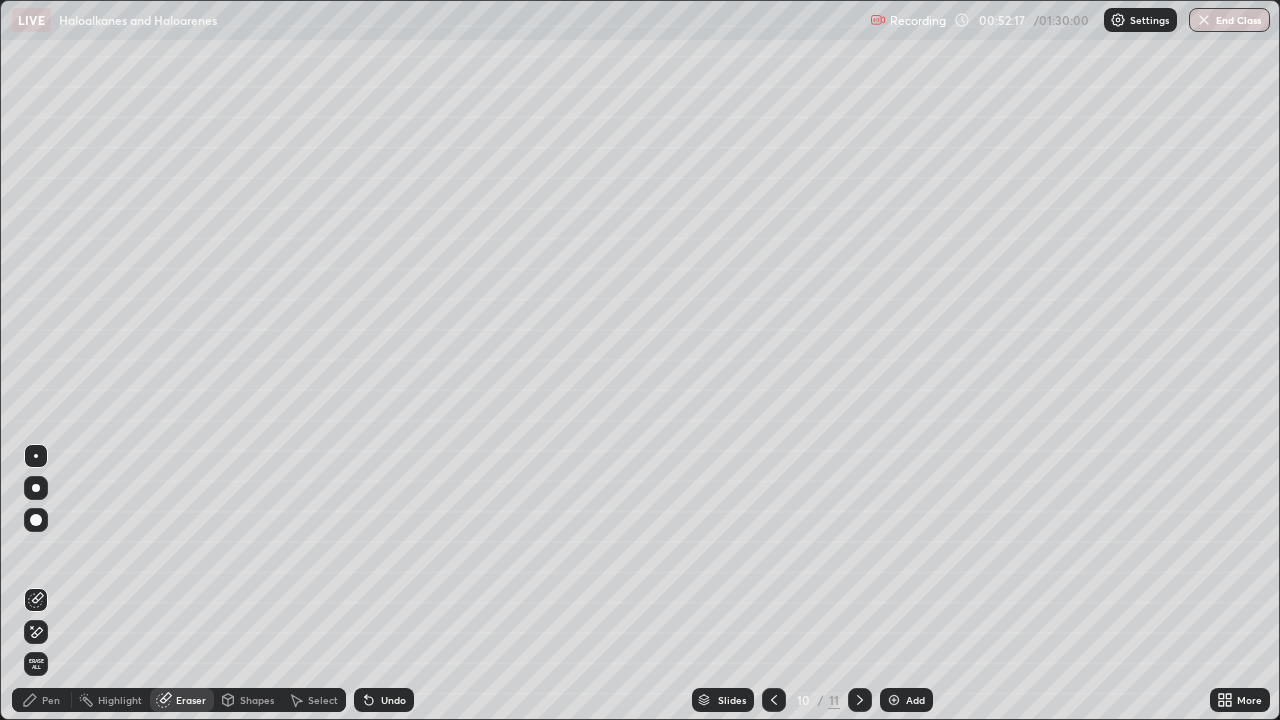 click on "Pen" at bounding box center (42, 700) 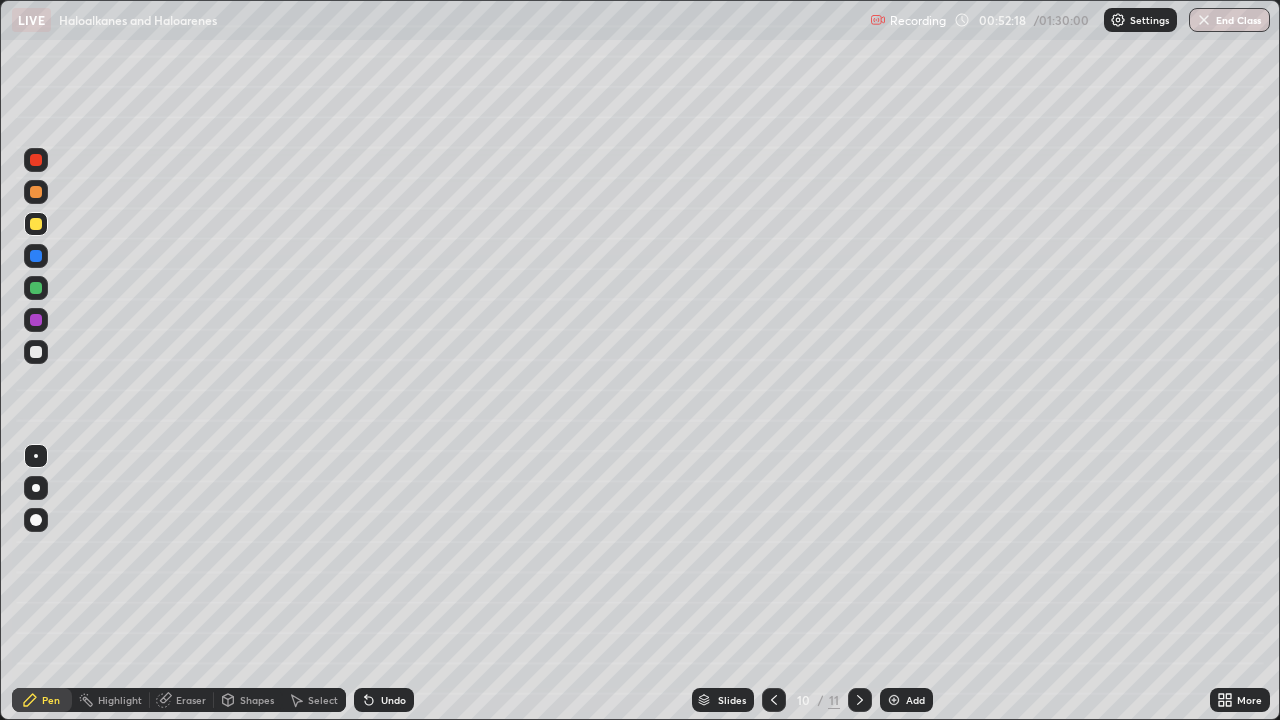 click at bounding box center [36, 352] 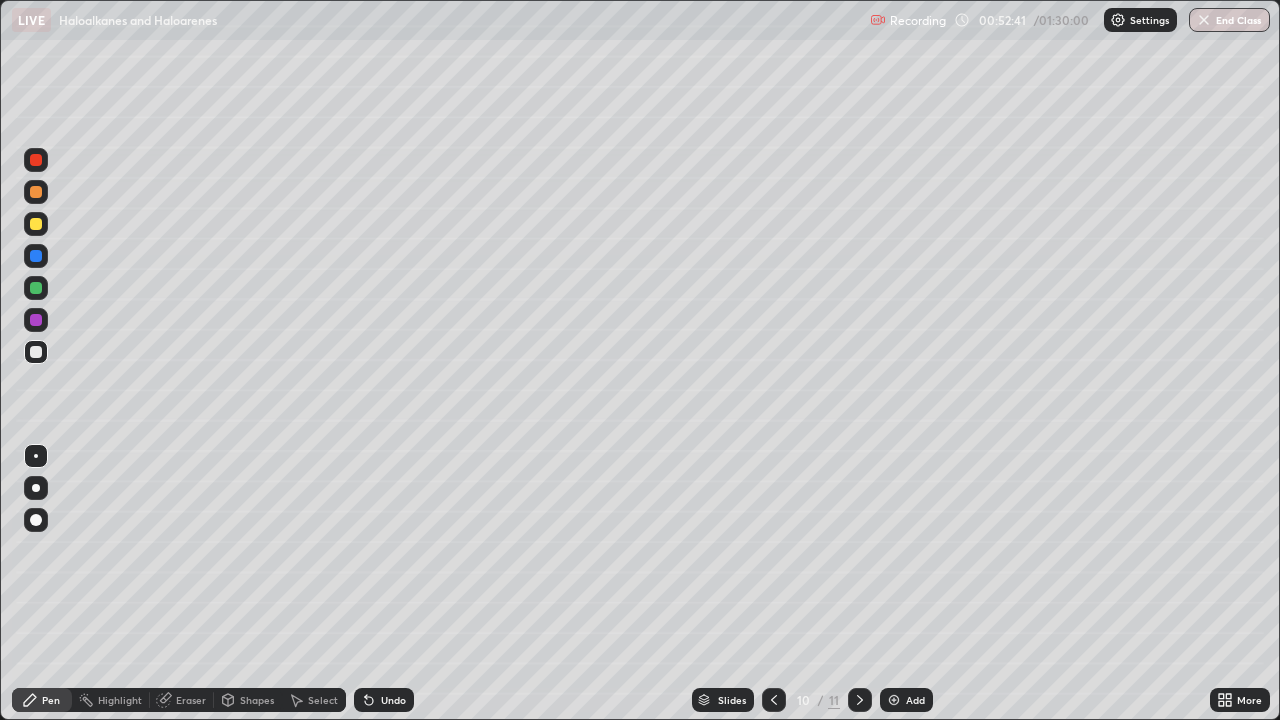click on "Undo" at bounding box center [393, 700] 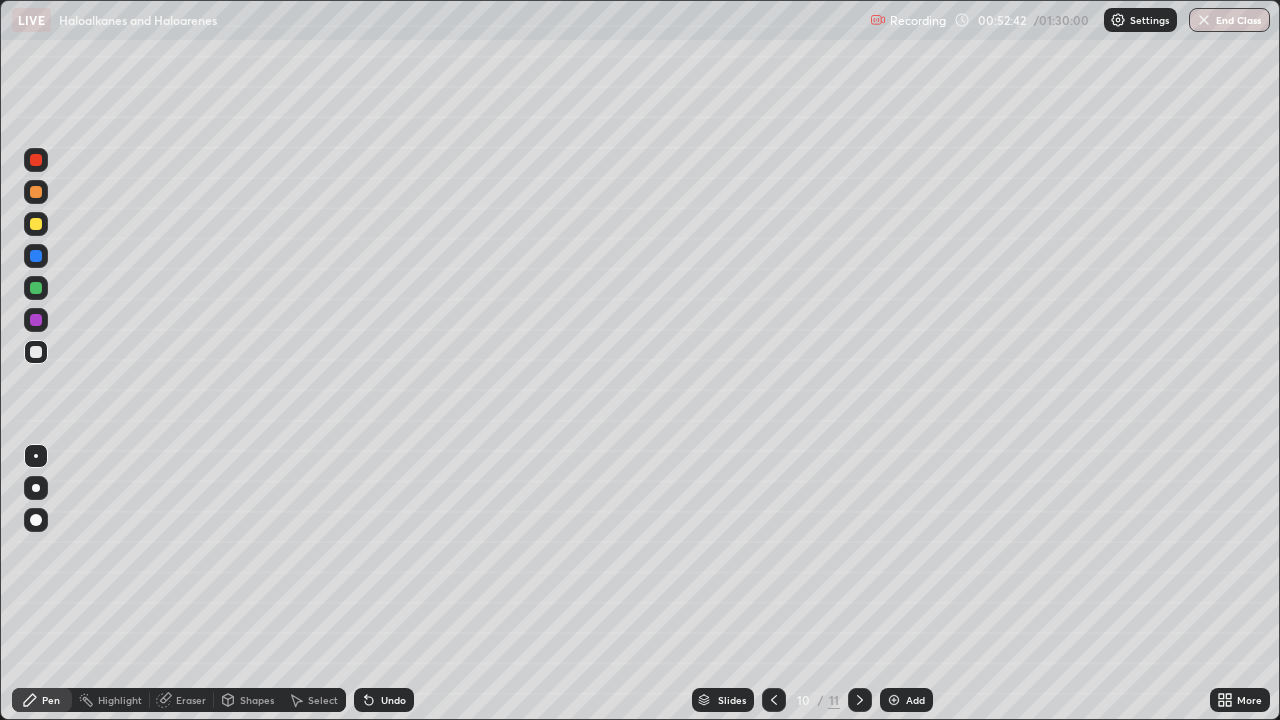 click on "Undo" at bounding box center [393, 700] 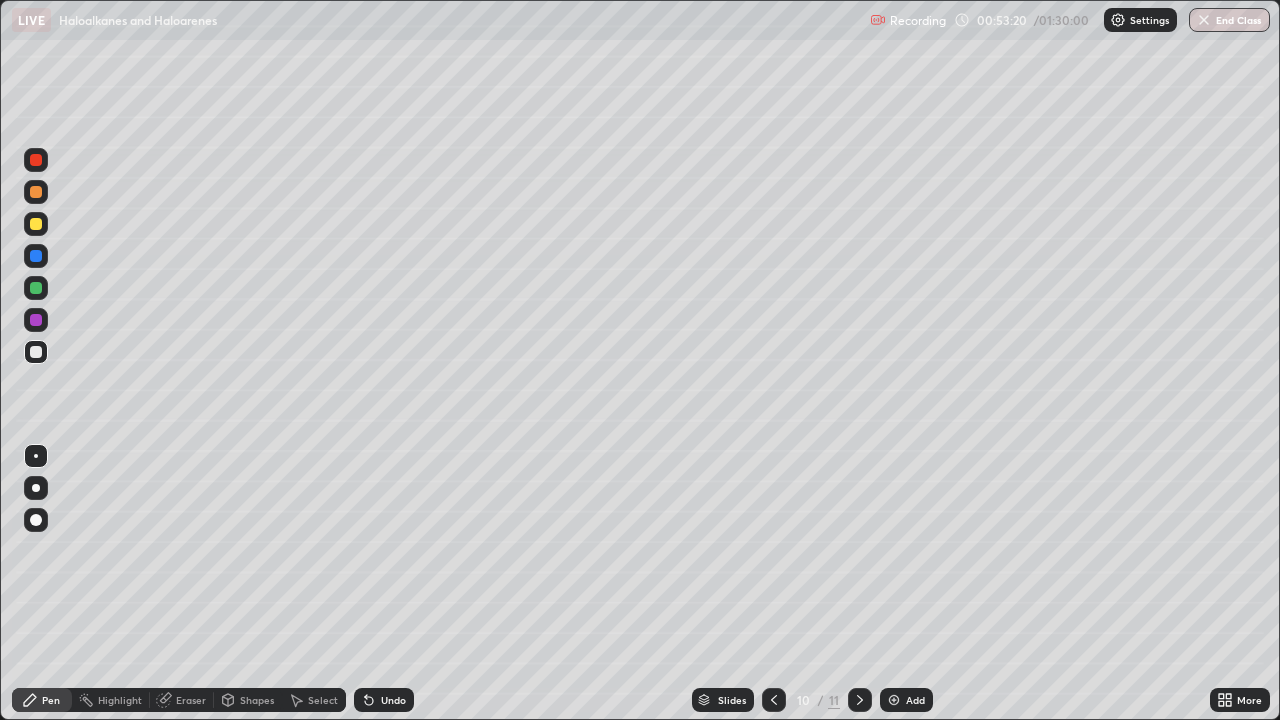 click at bounding box center (36, 288) 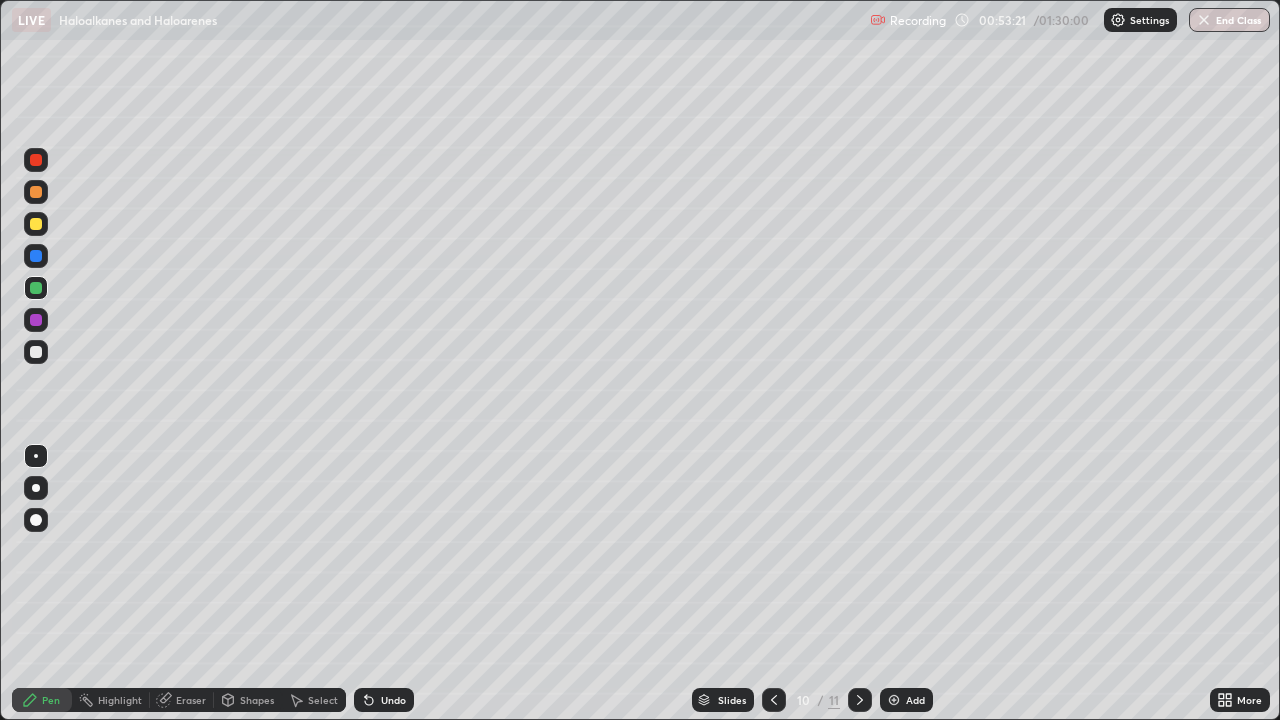 click at bounding box center (36, 224) 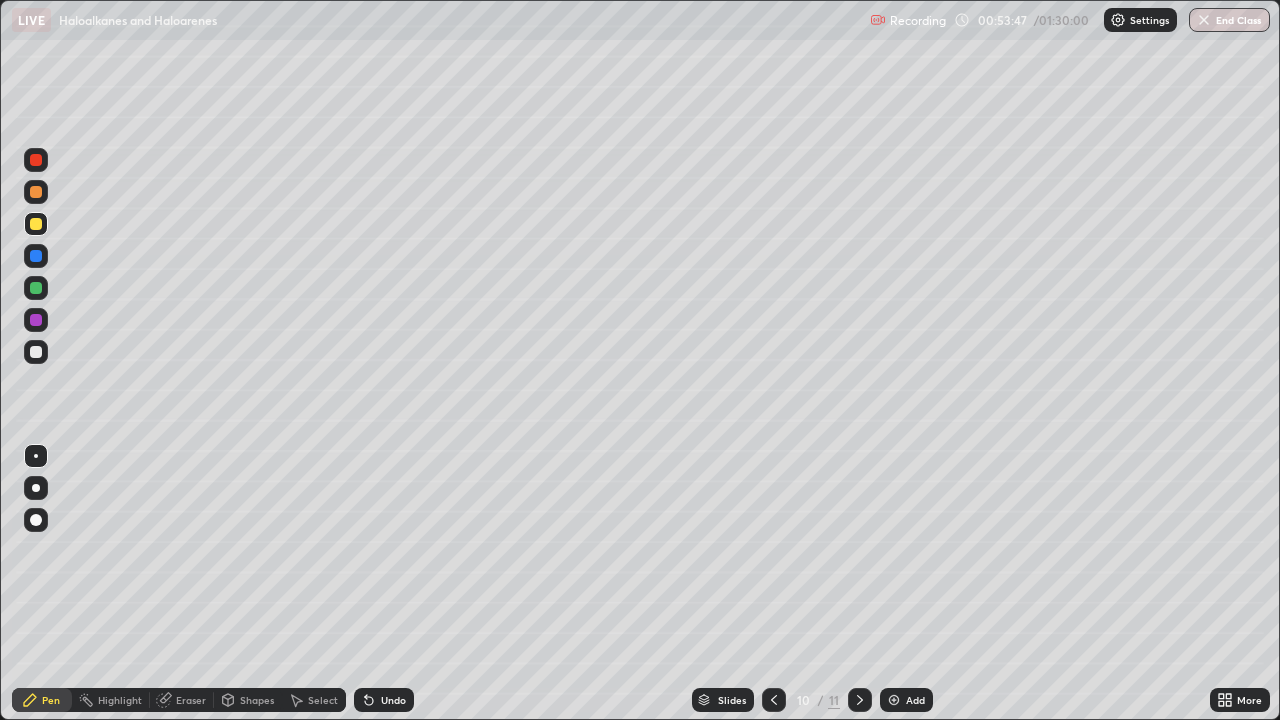 click on "Undo" at bounding box center (393, 700) 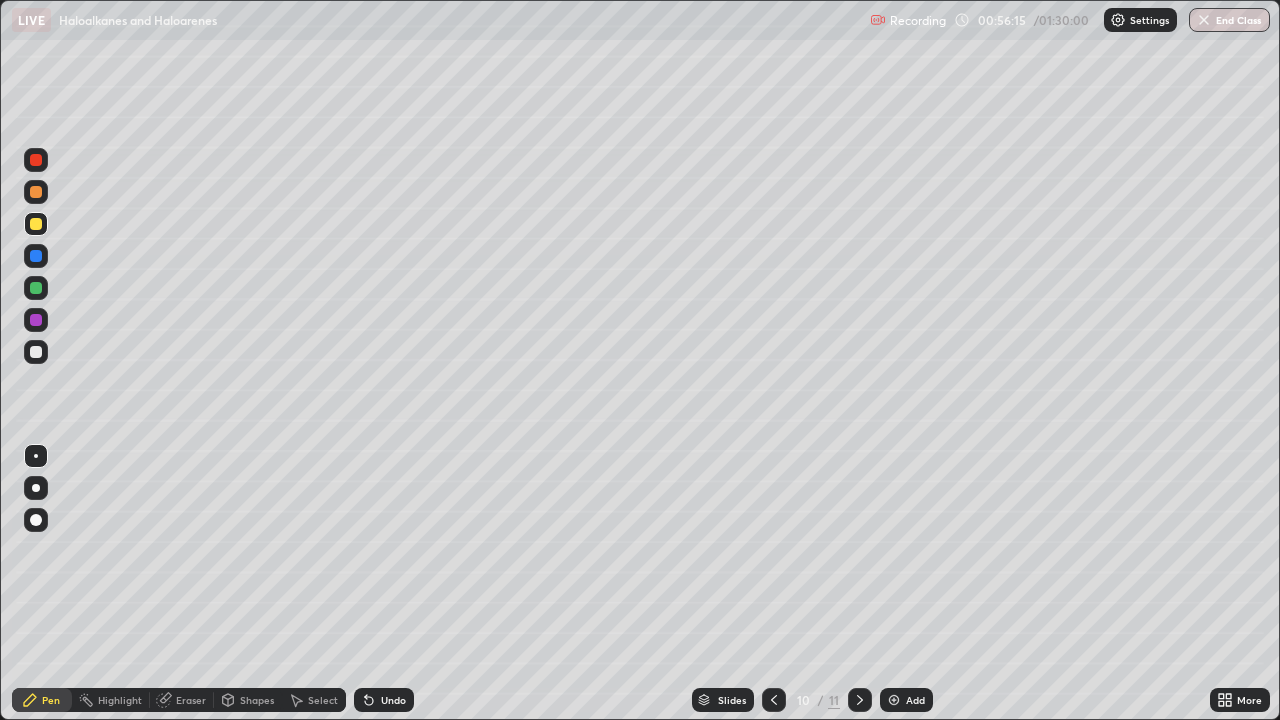 click on "Add" at bounding box center (915, 700) 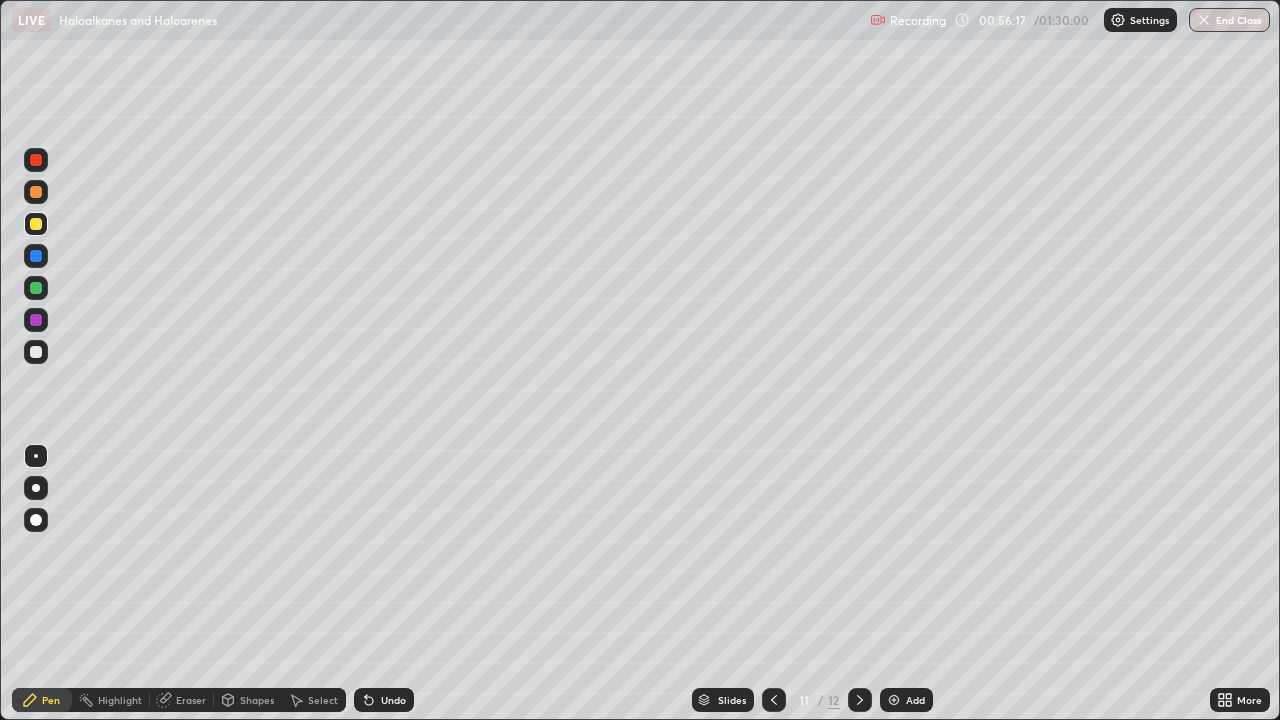 click 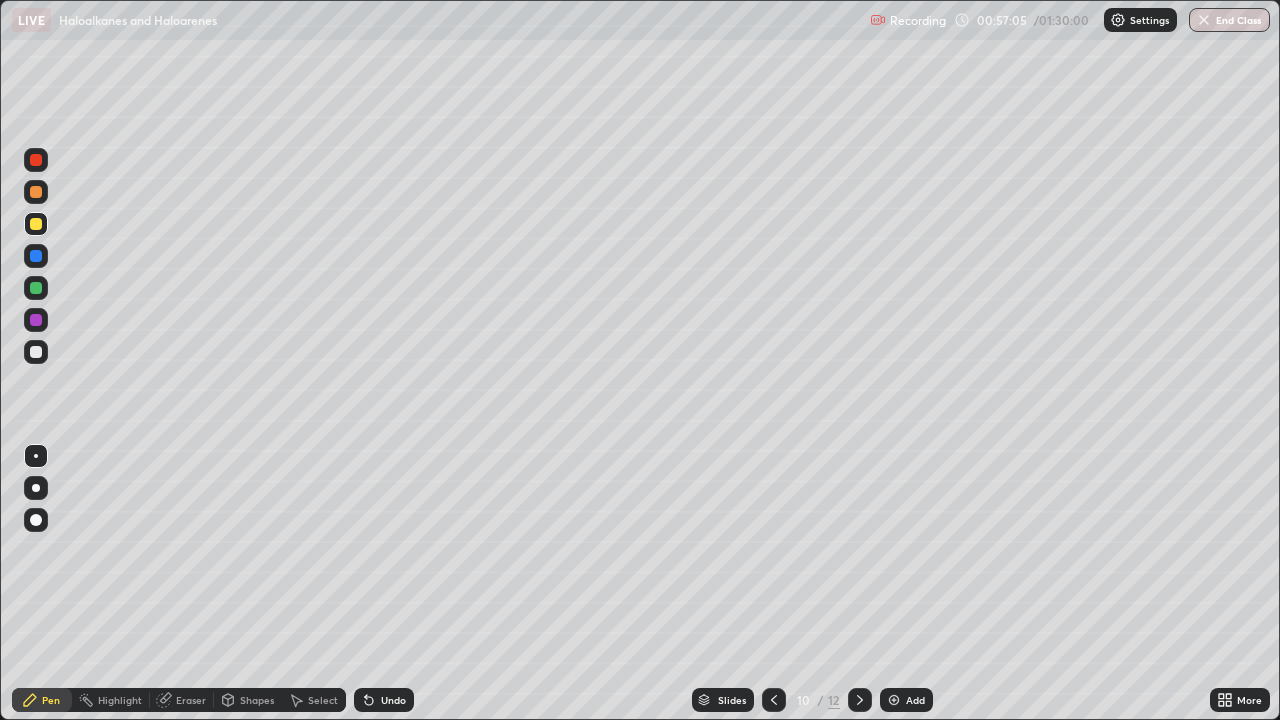 click at bounding box center (894, 700) 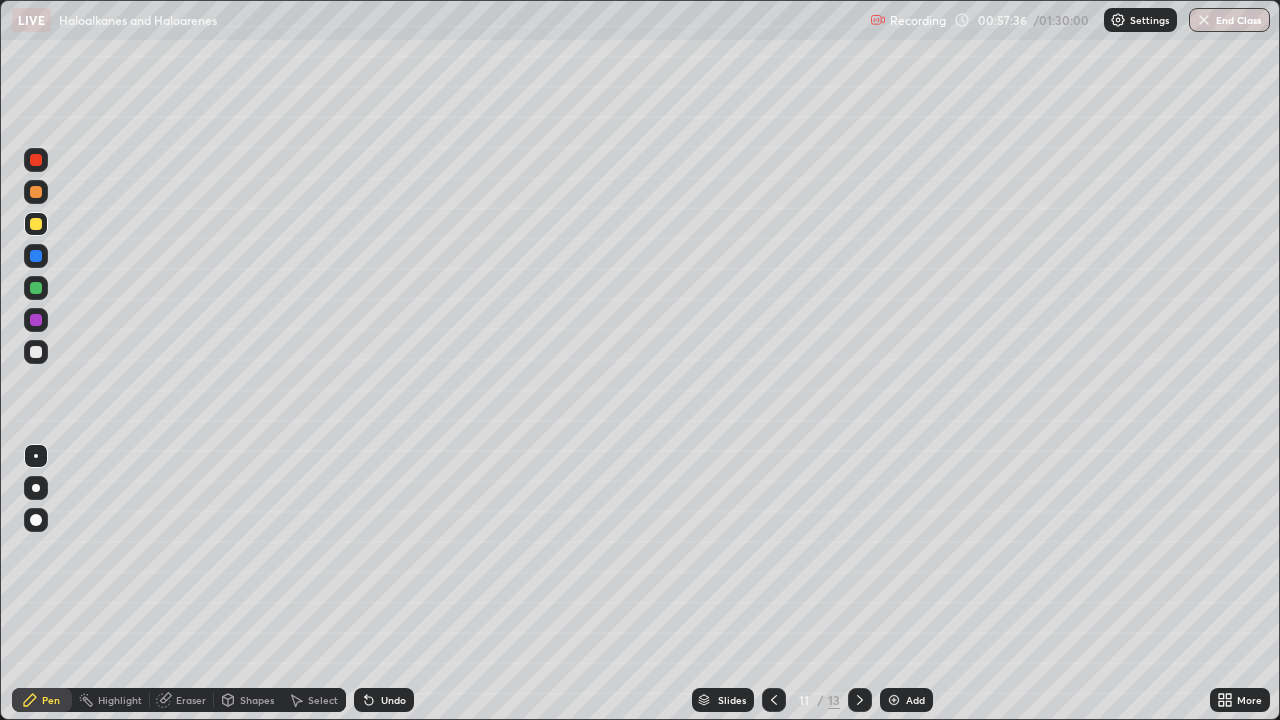 click 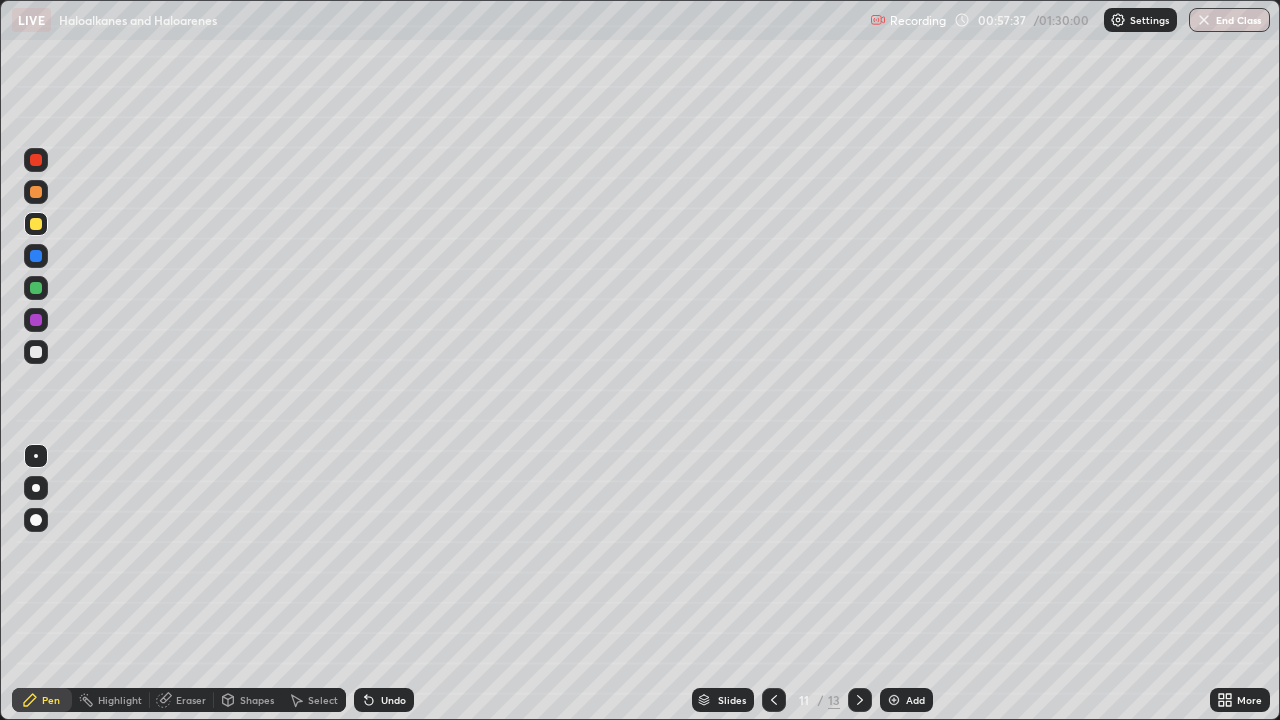 click on "Undo" at bounding box center [393, 700] 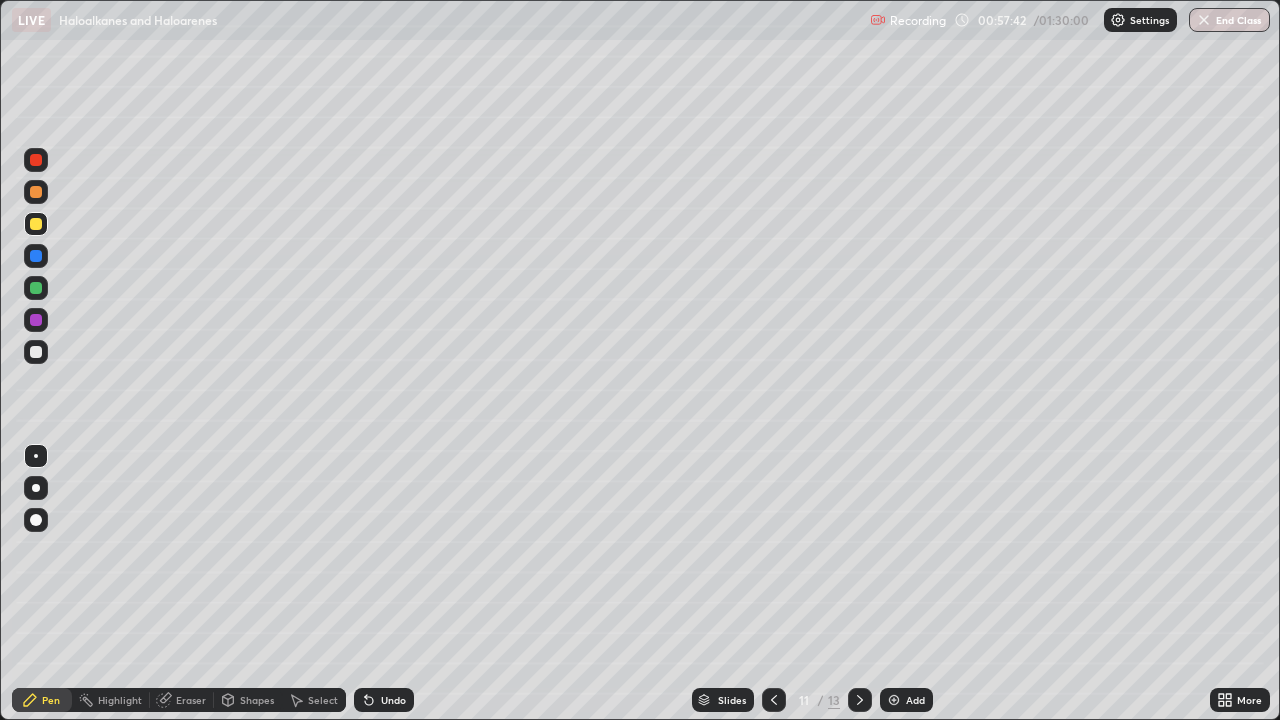 click on "Eraser" at bounding box center (191, 700) 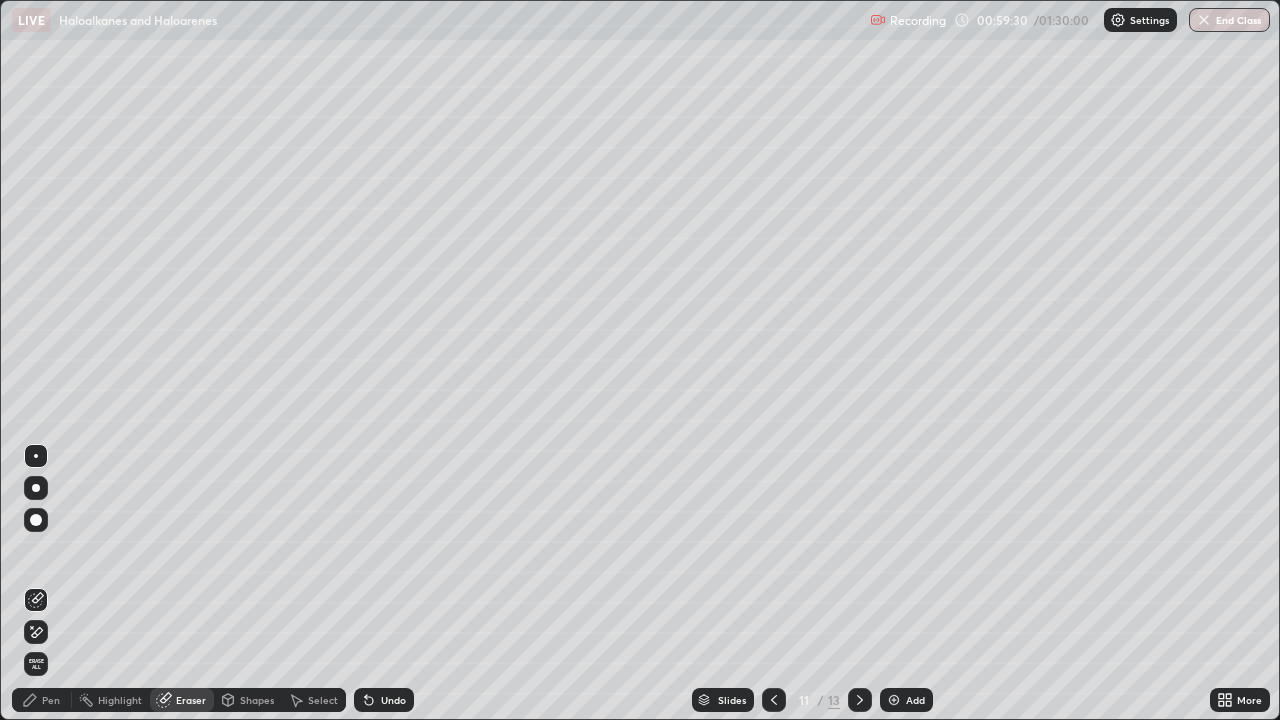 click on "Pen" at bounding box center [51, 700] 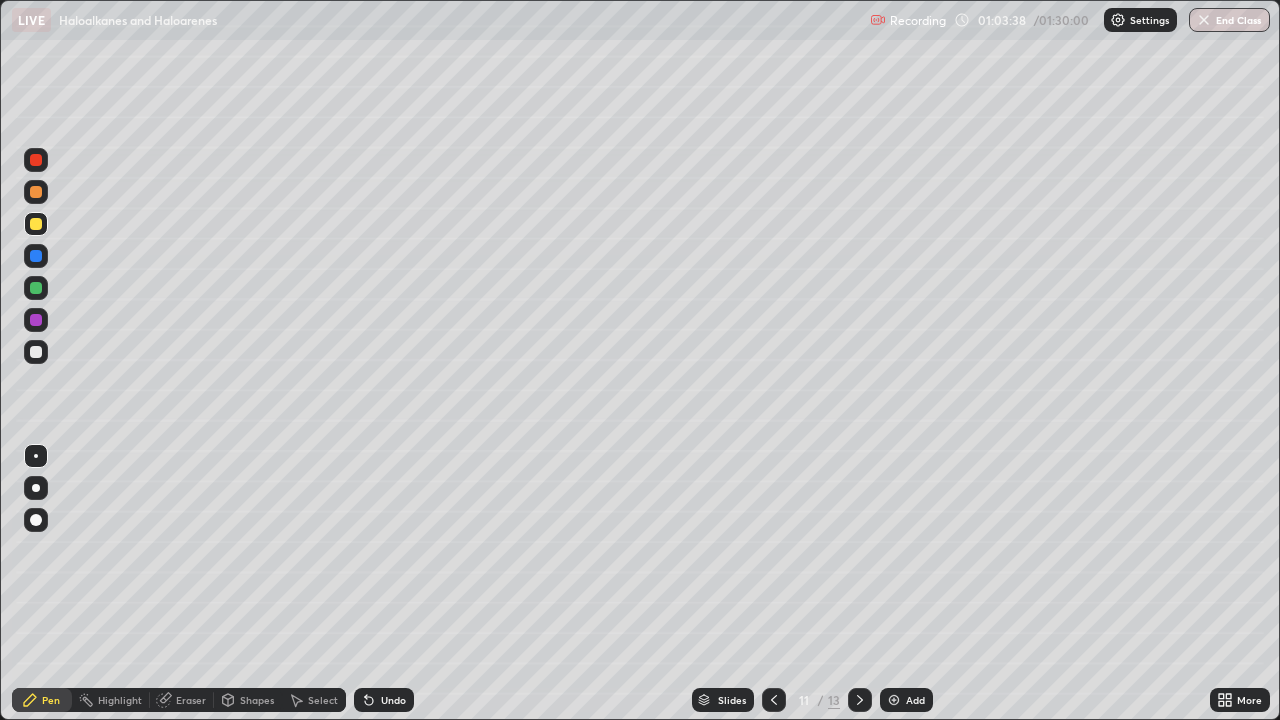 click at bounding box center (894, 700) 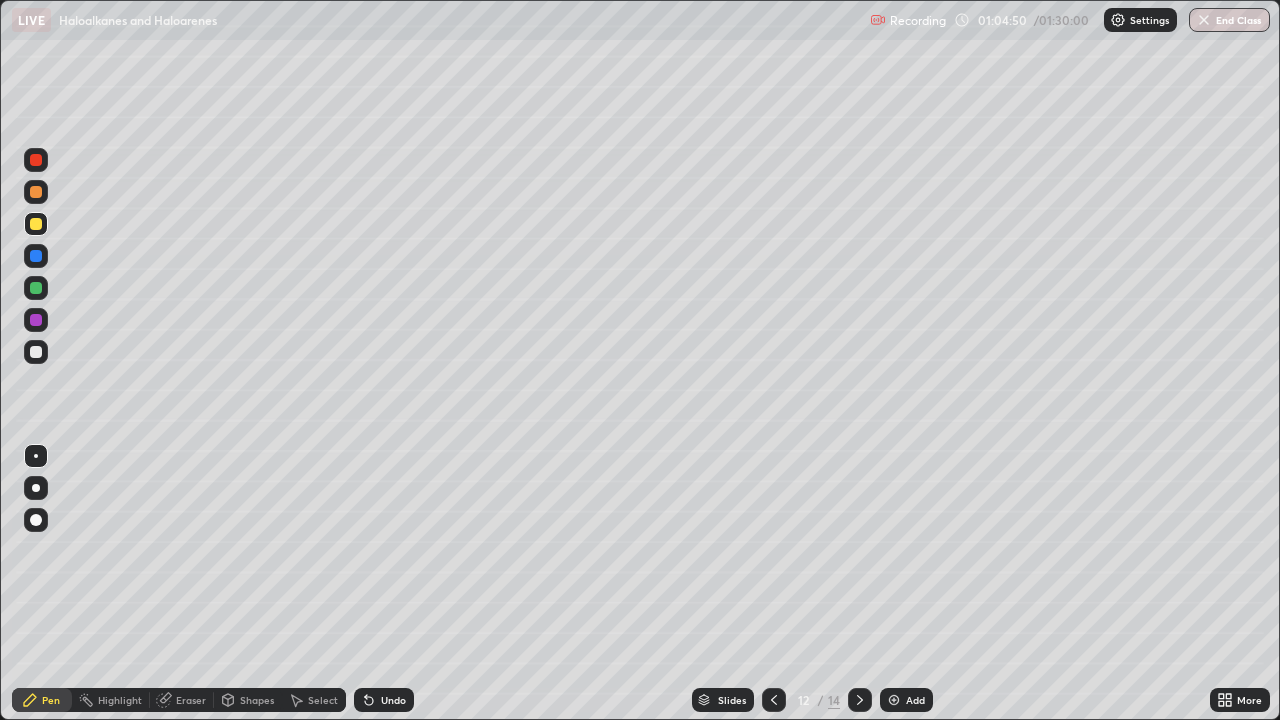 click on "Undo" at bounding box center (393, 700) 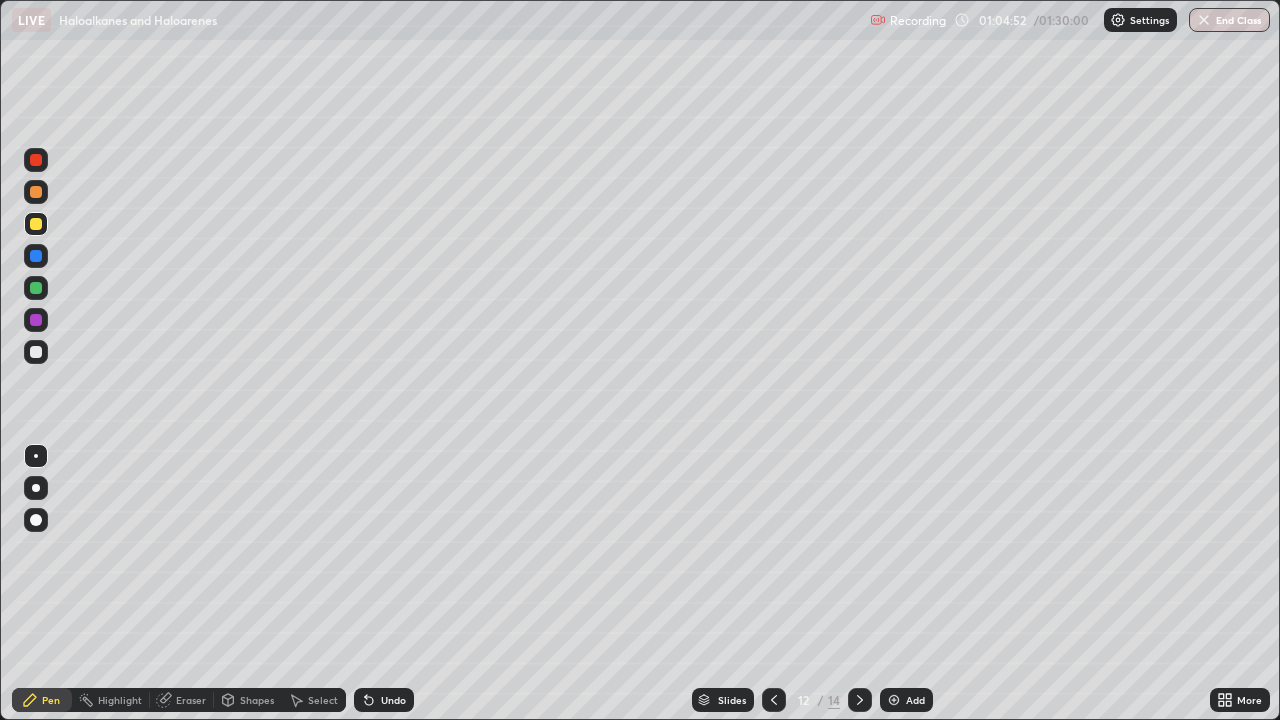 click on "Eraser" at bounding box center (191, 700) 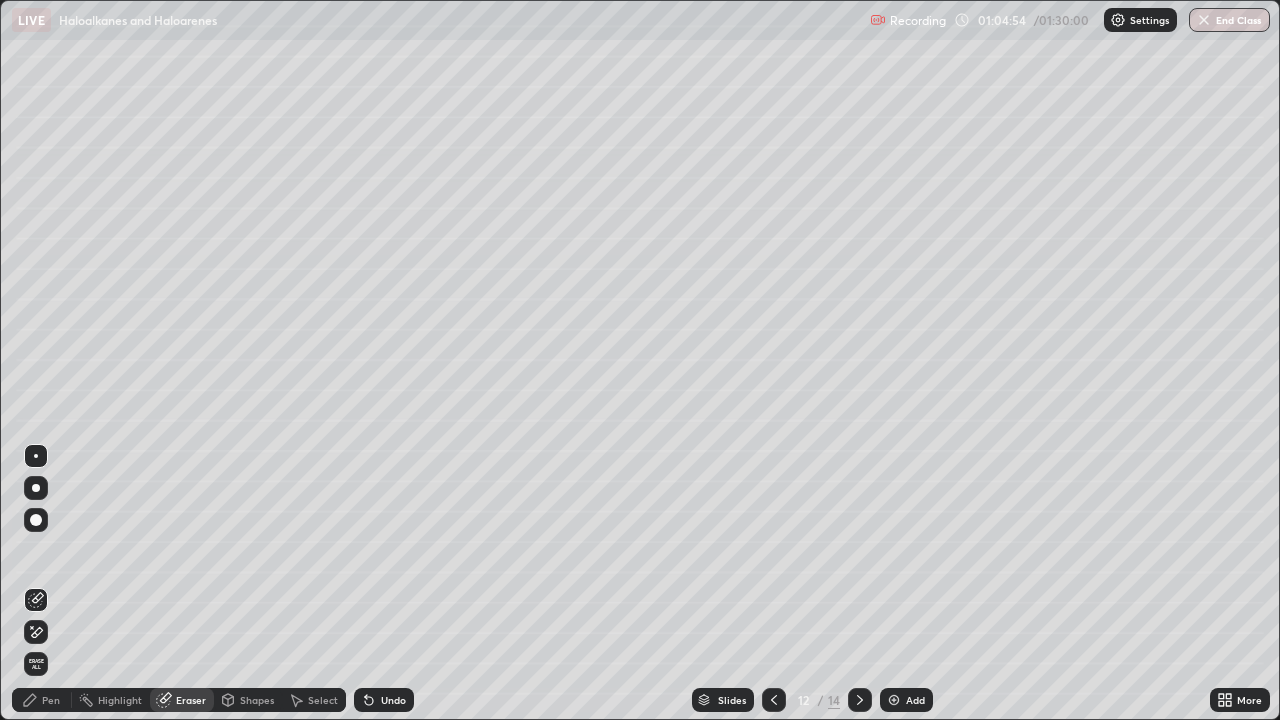 click on "Pen" at bounding box center (51, 700) 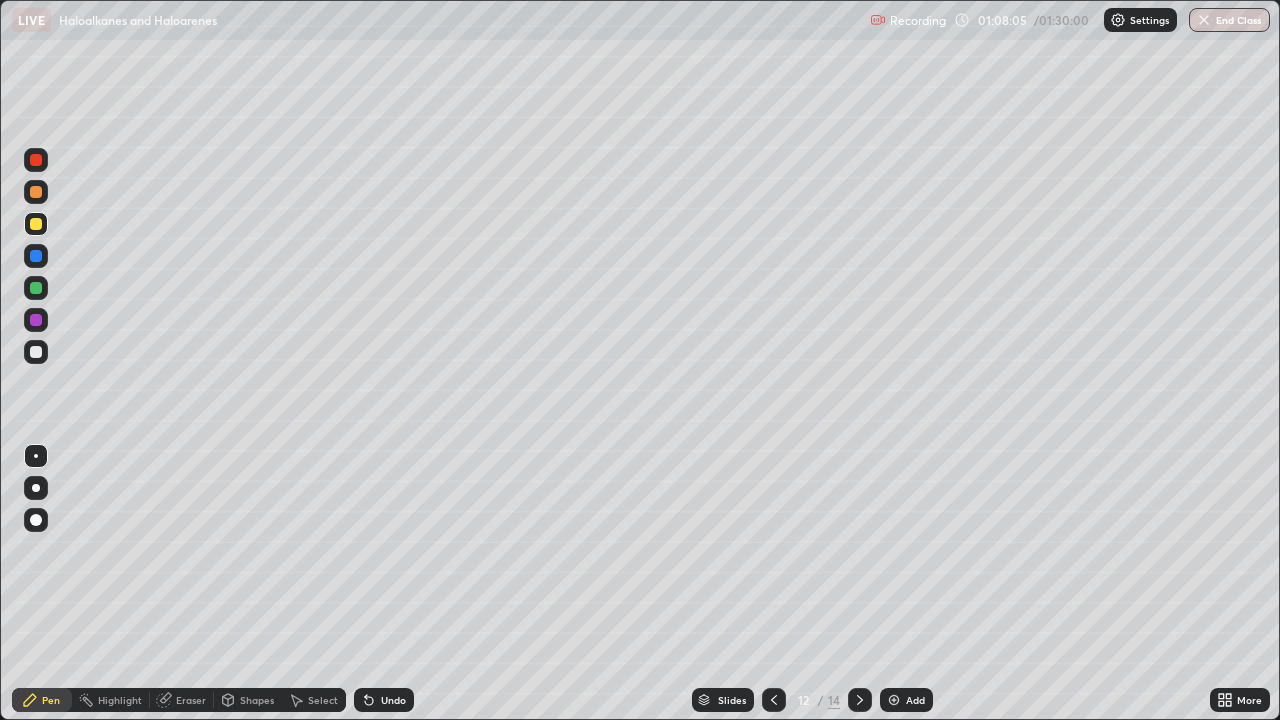 click on "Add" at bounding box center (906, 700) 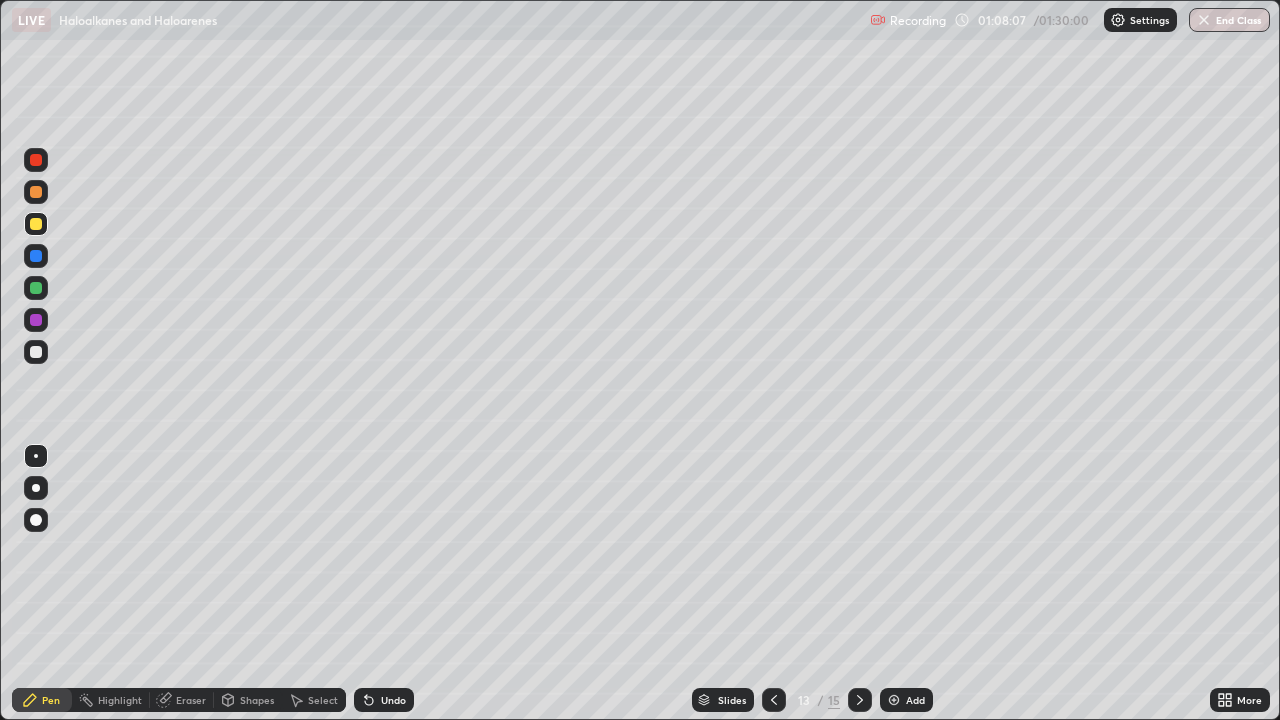 click at bounding box center [36, 352] 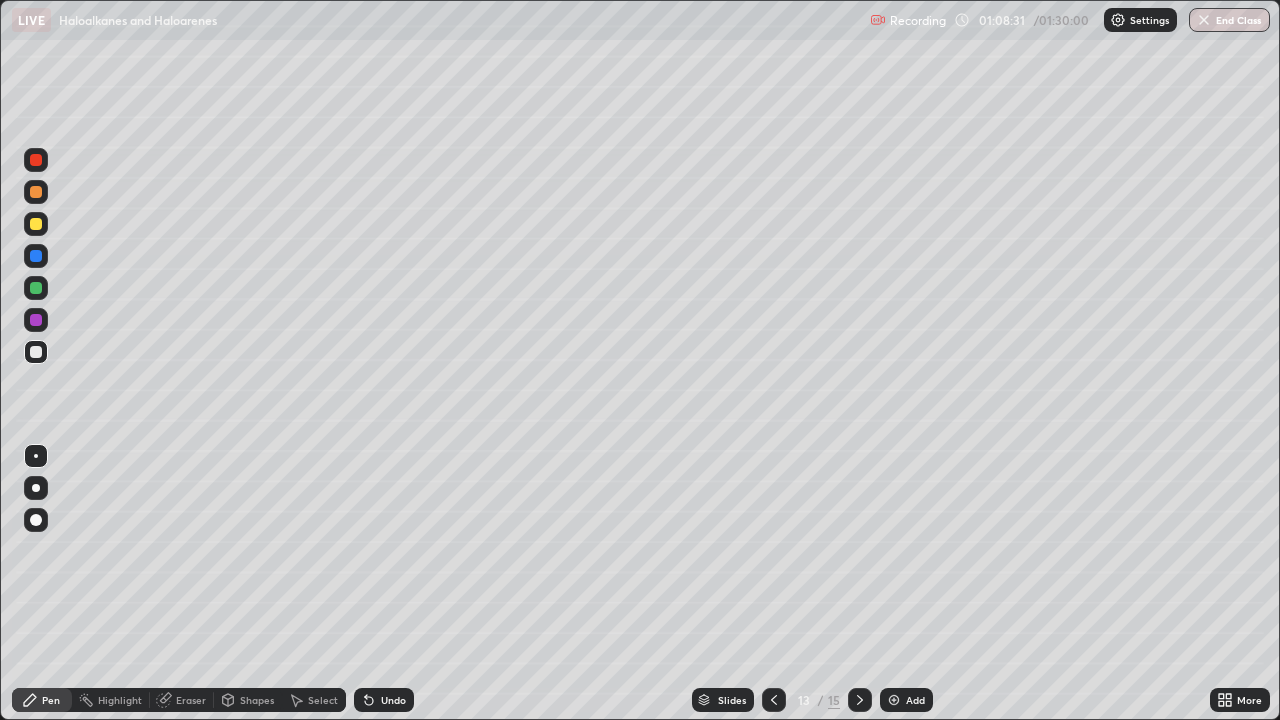 click on "Undo" at bounding box center [393, 700] 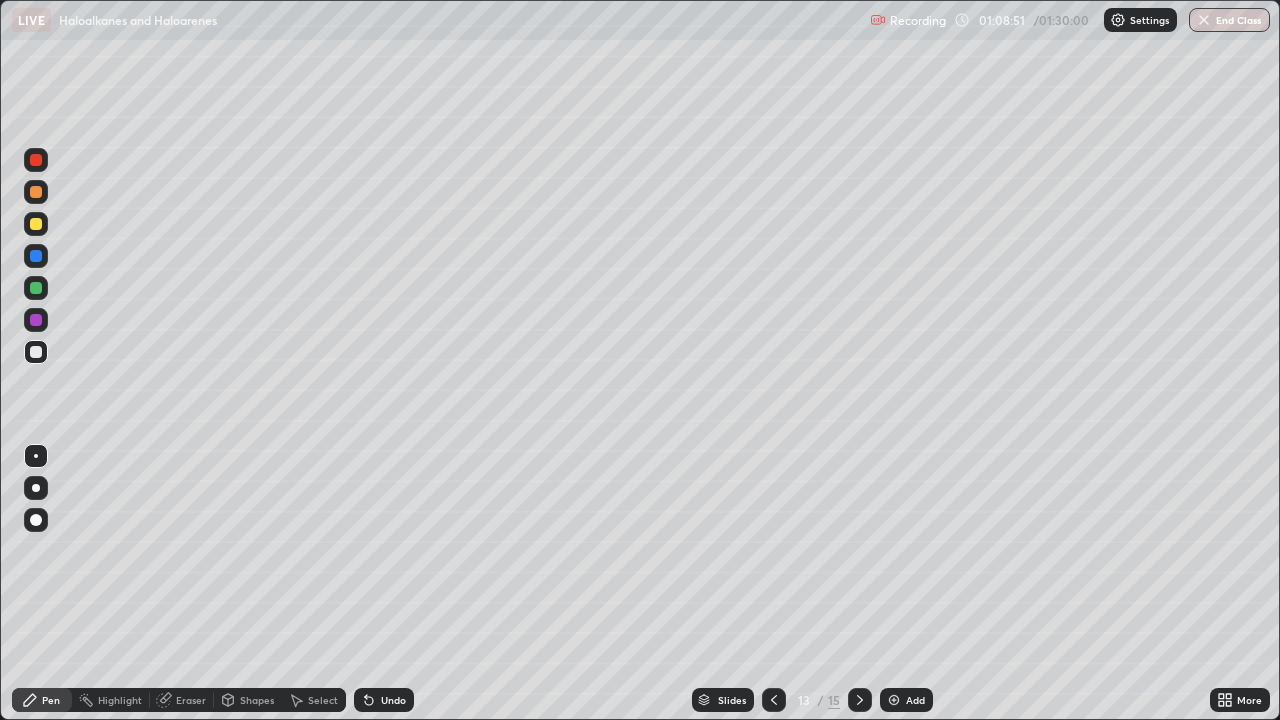 click 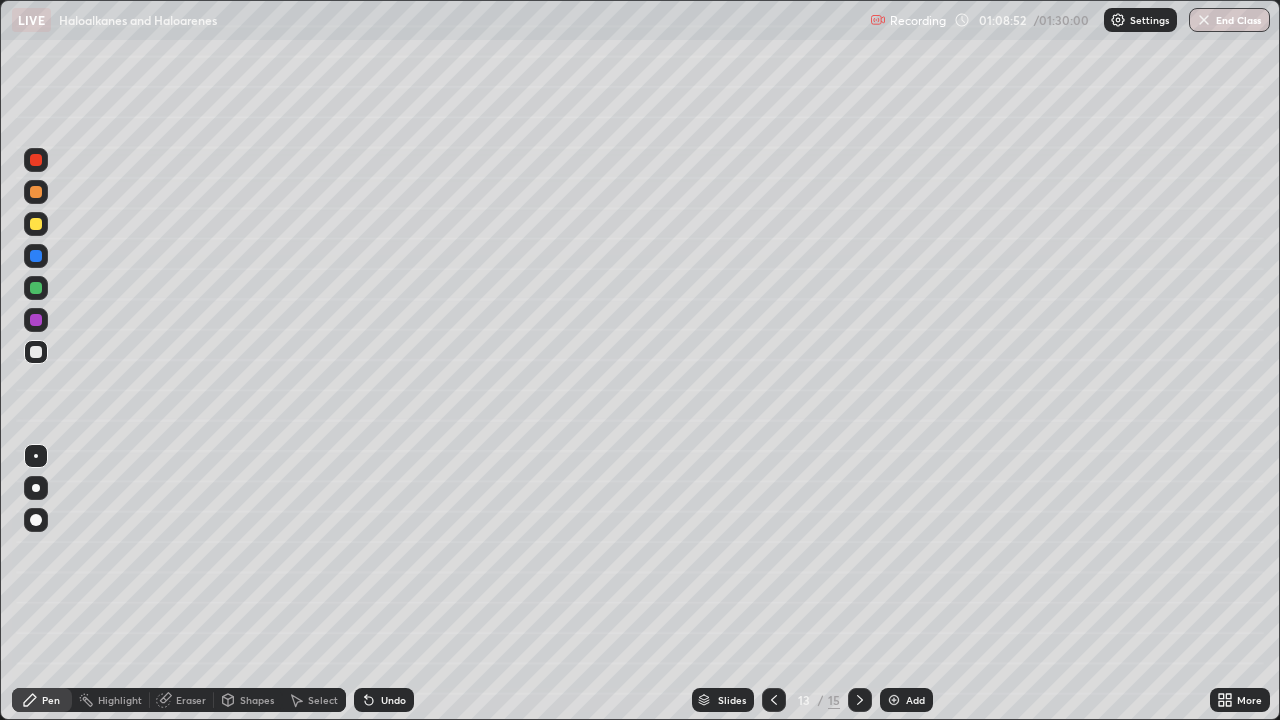 click on "Undo" at bounding box center (393, 700) 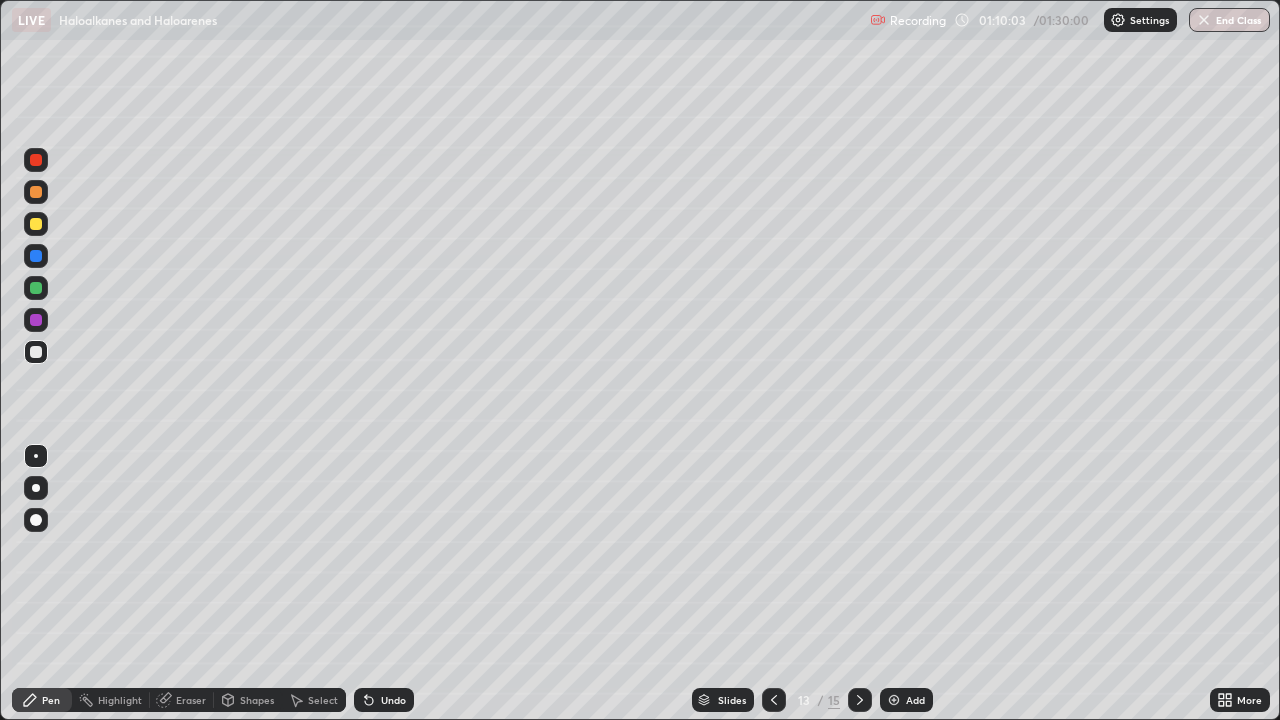 click on "Undo" at bounding box center [393, 700] 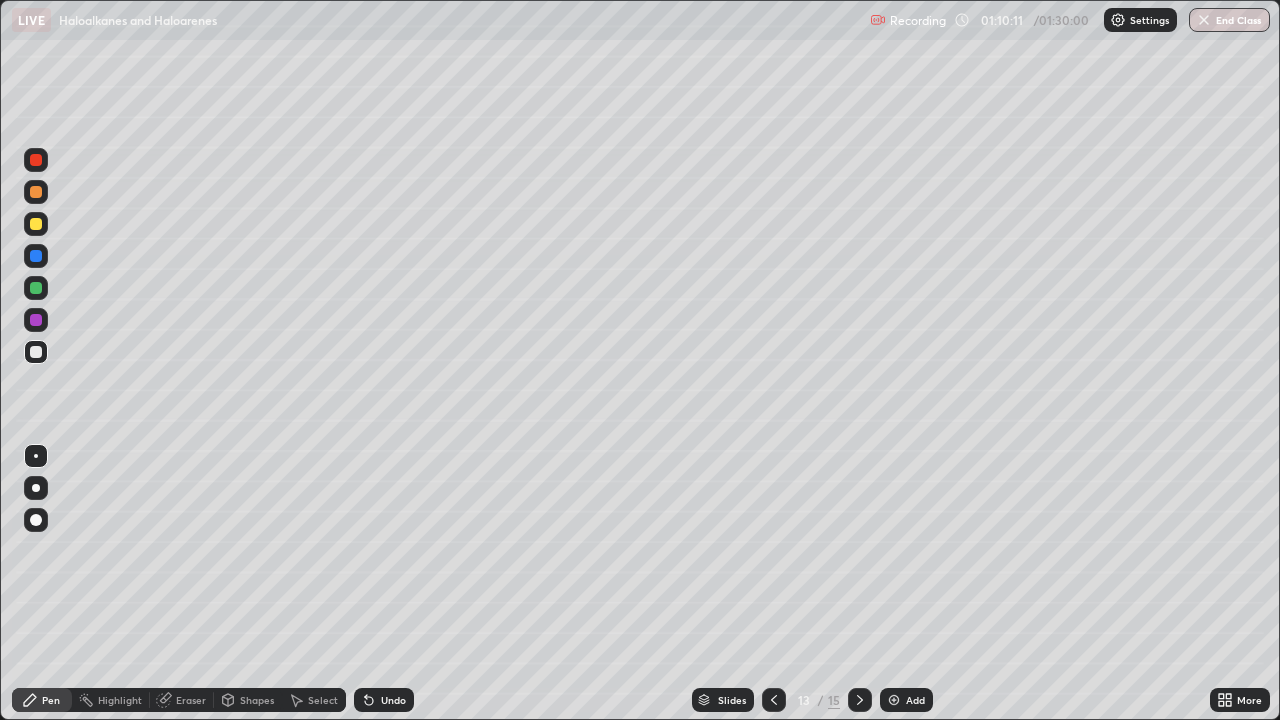 click on "Undo" at bounding box center (393, 700) 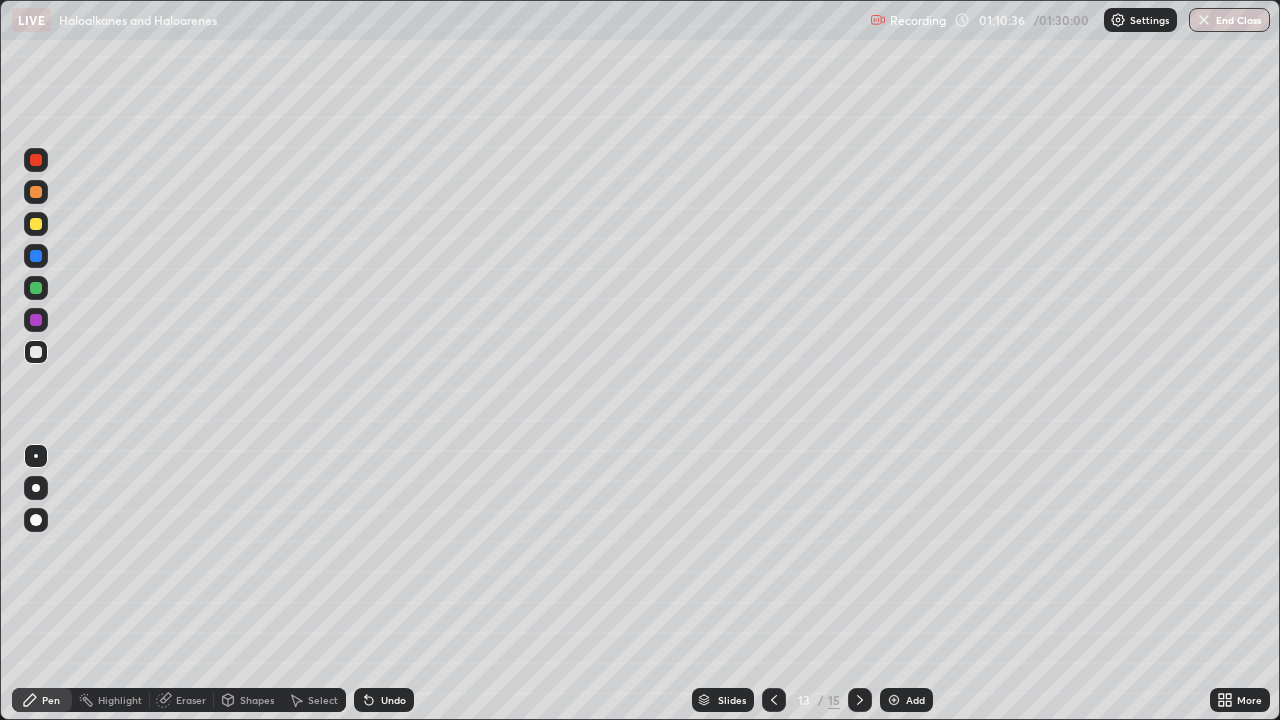click on "Eraser" at bounding box center [191, 700] 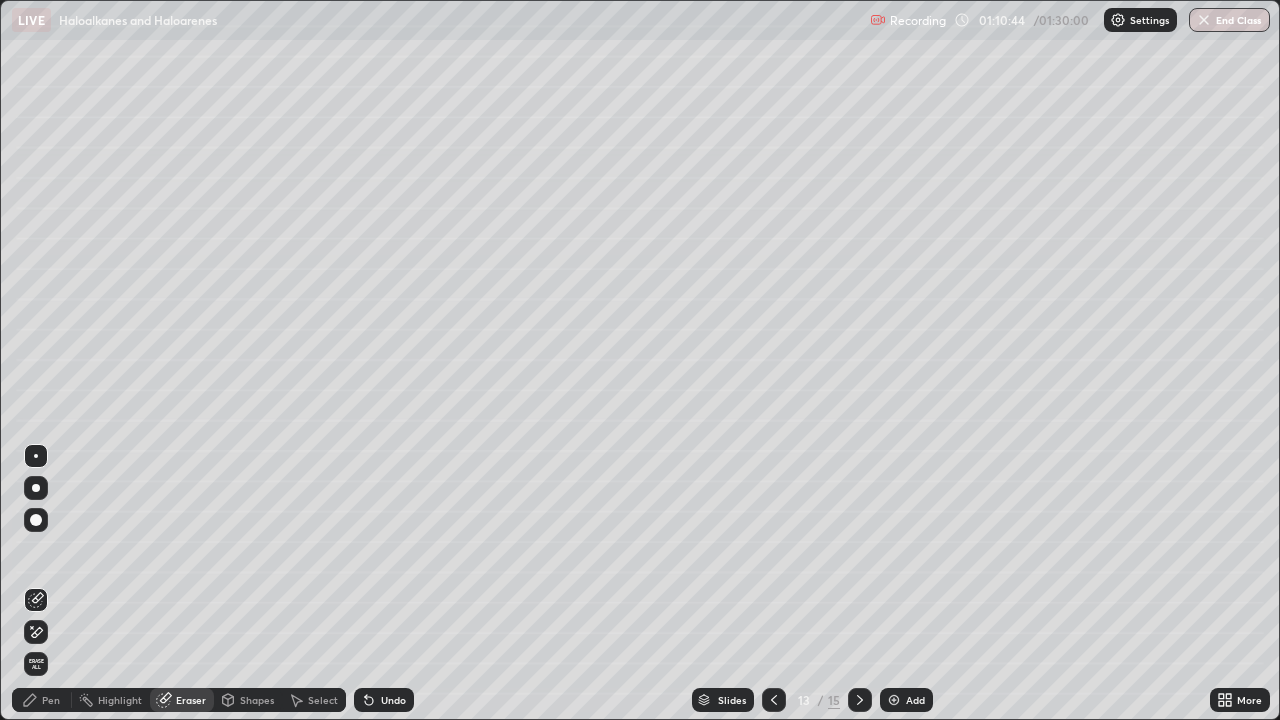 click 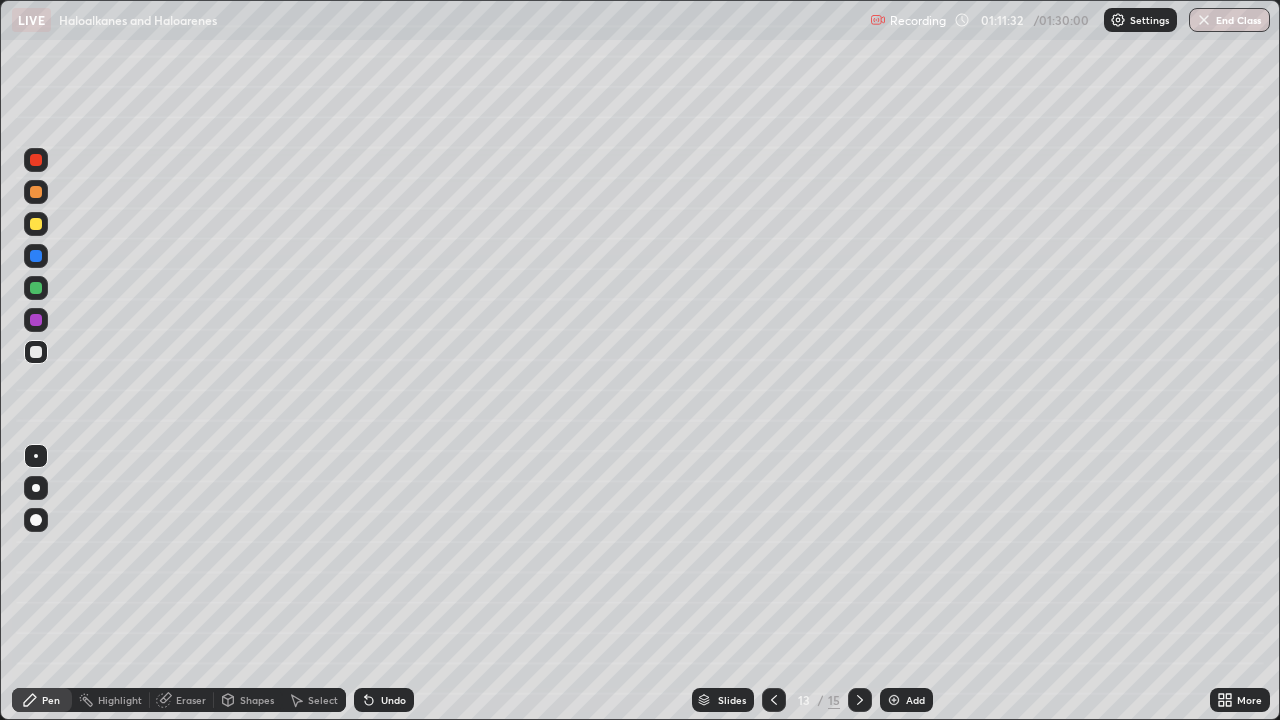 click at bounding box center (36, 352) 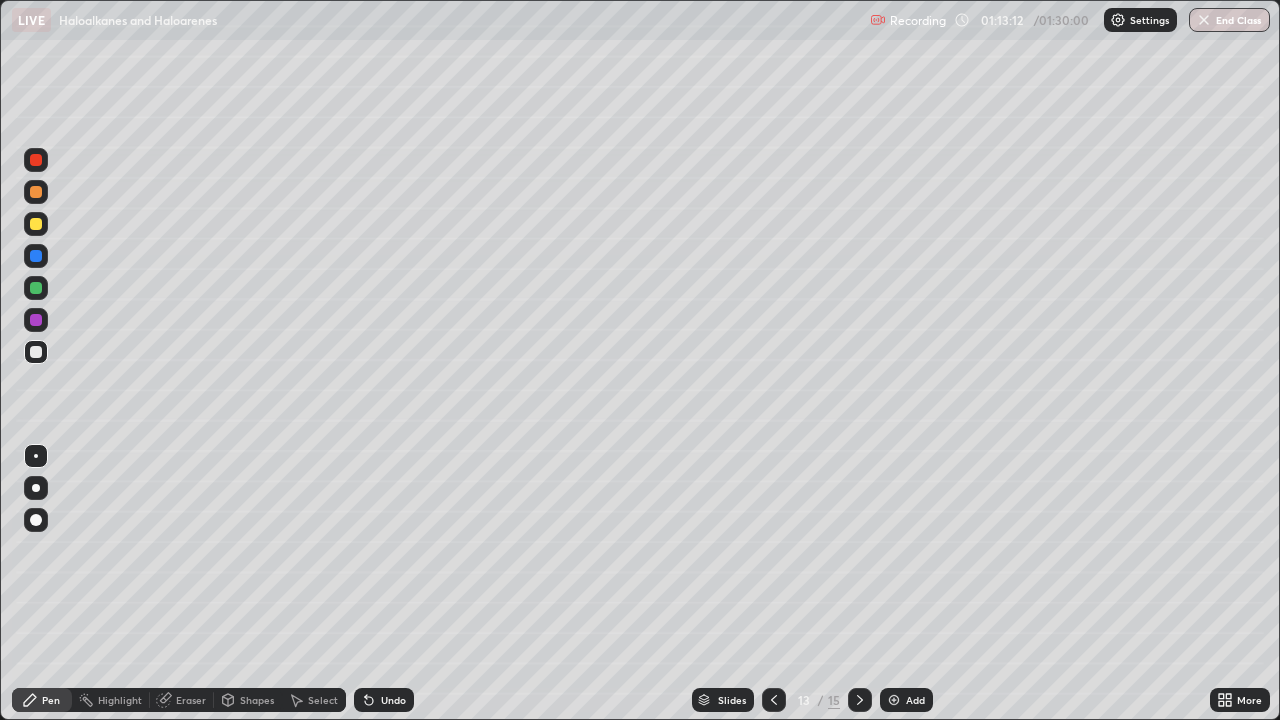 click on "Add" at bounding box center [915, 700] 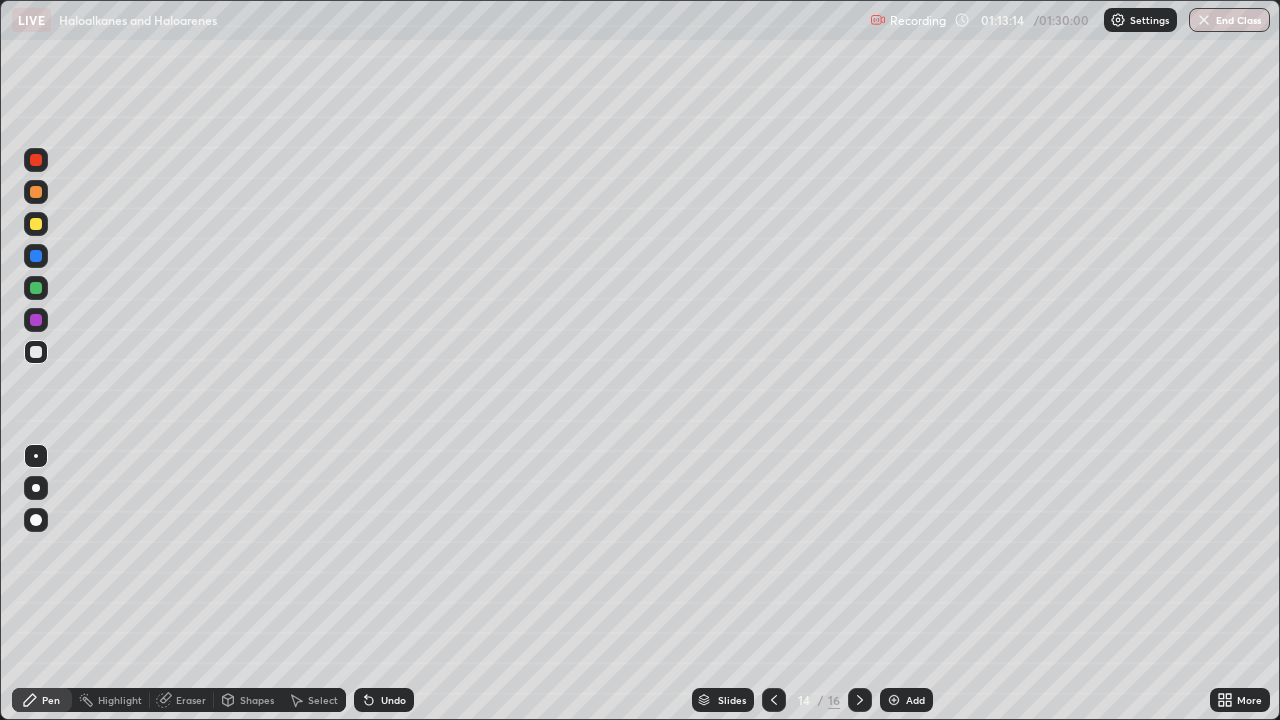 click at bounding box center [36, 224] 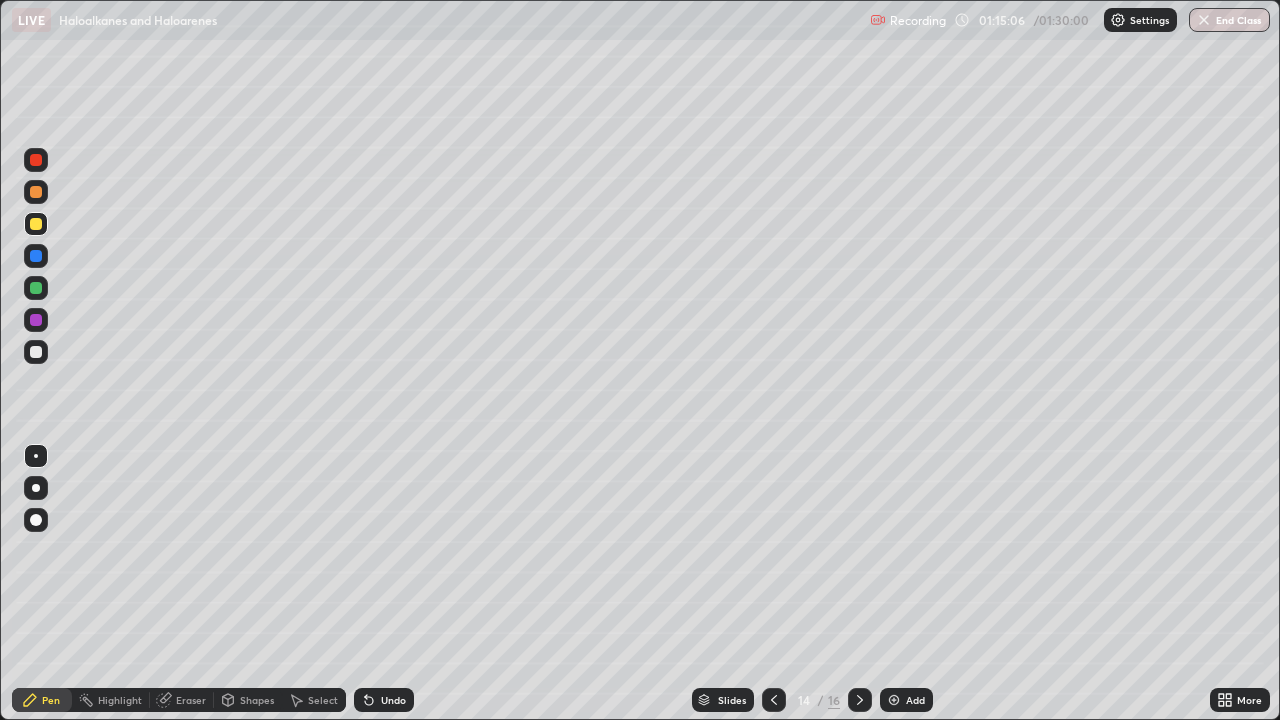 click at bounding box center (36, 352) 